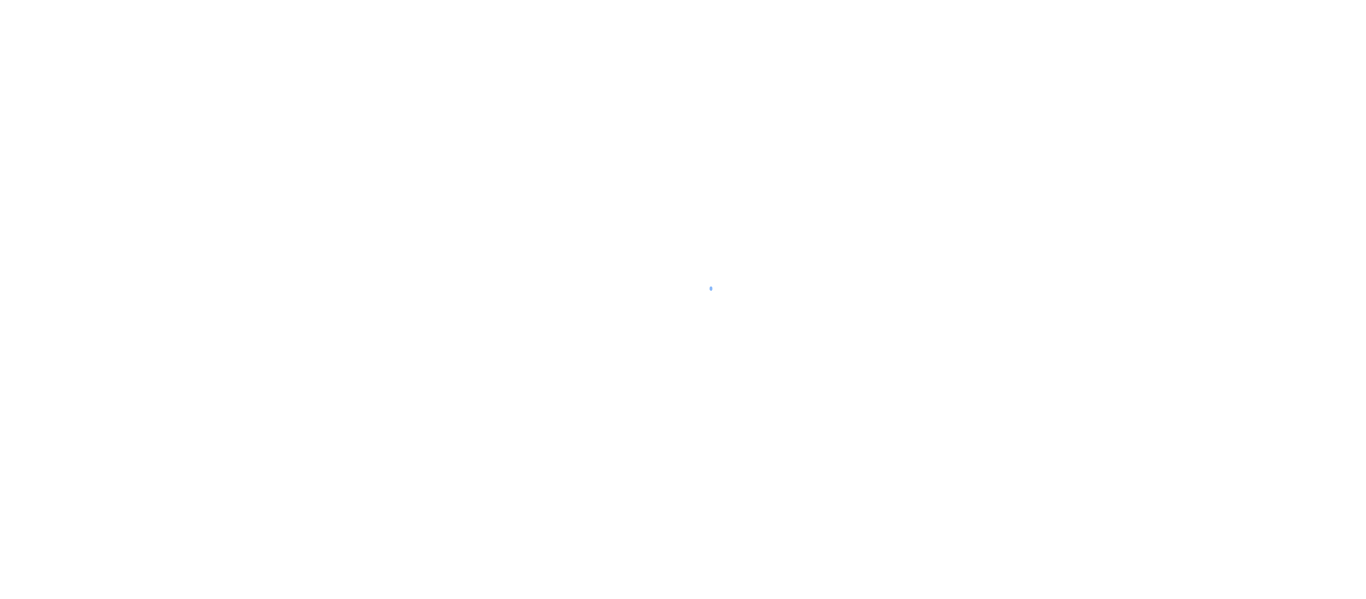 scroll, scrollTop: 0, scrollLeft: 0, axis: both 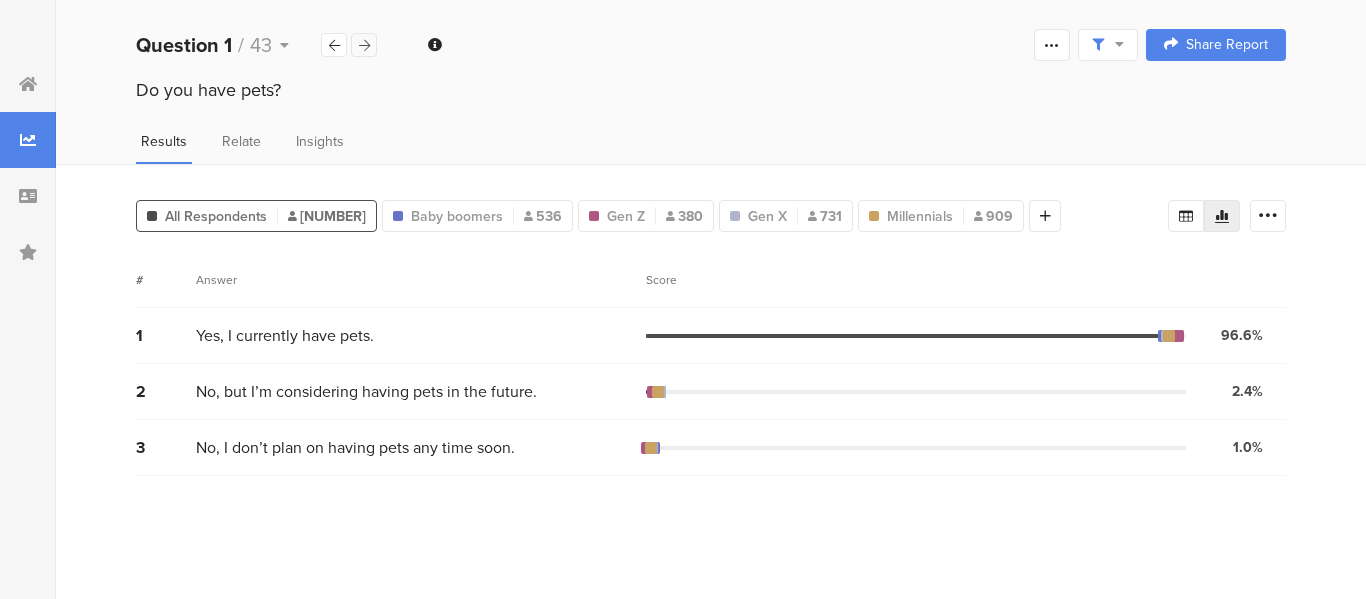 click at bounding box center (364, 45) 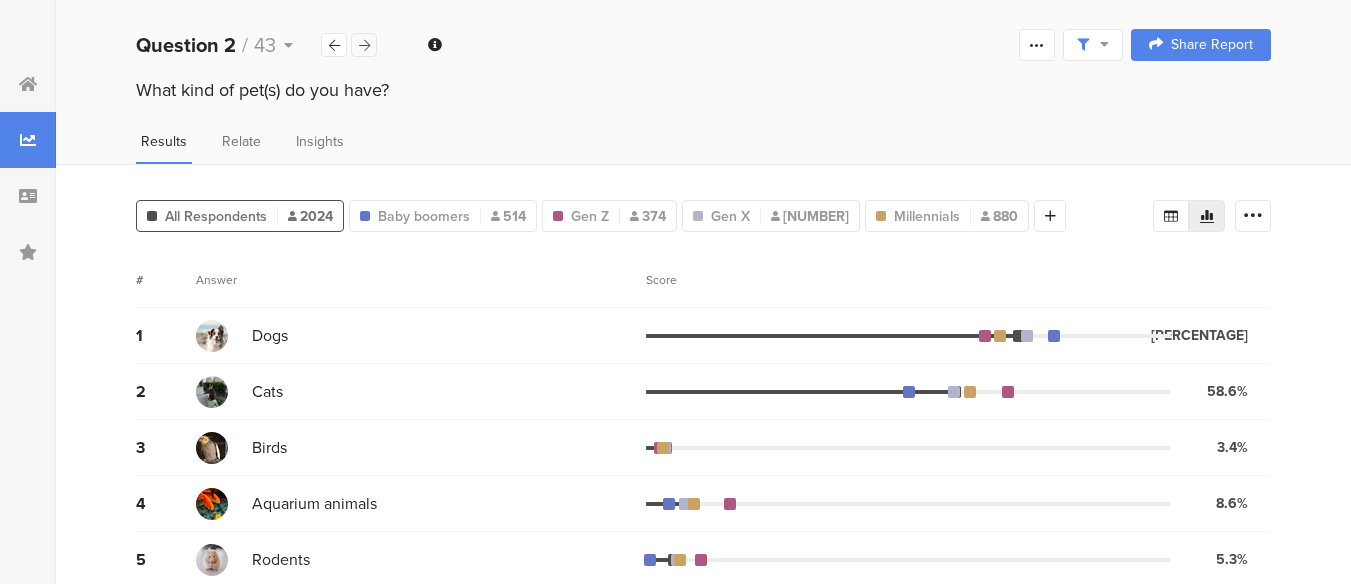 click at bounding box center [364, 45] 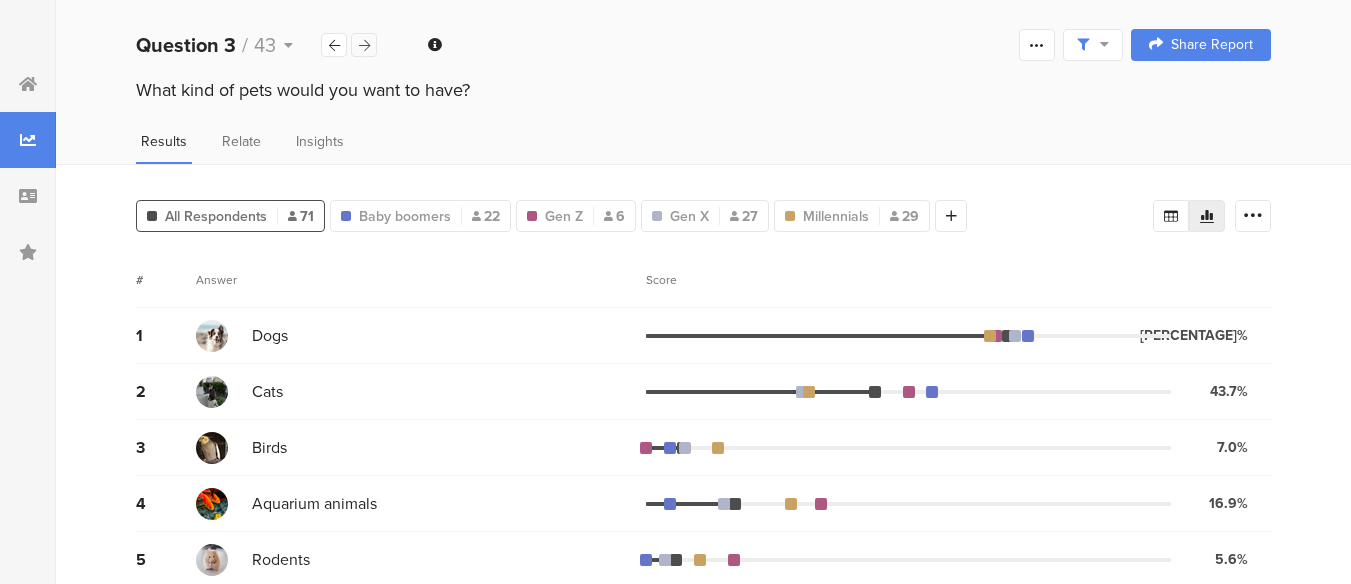 click at bounding box center (364, 45) 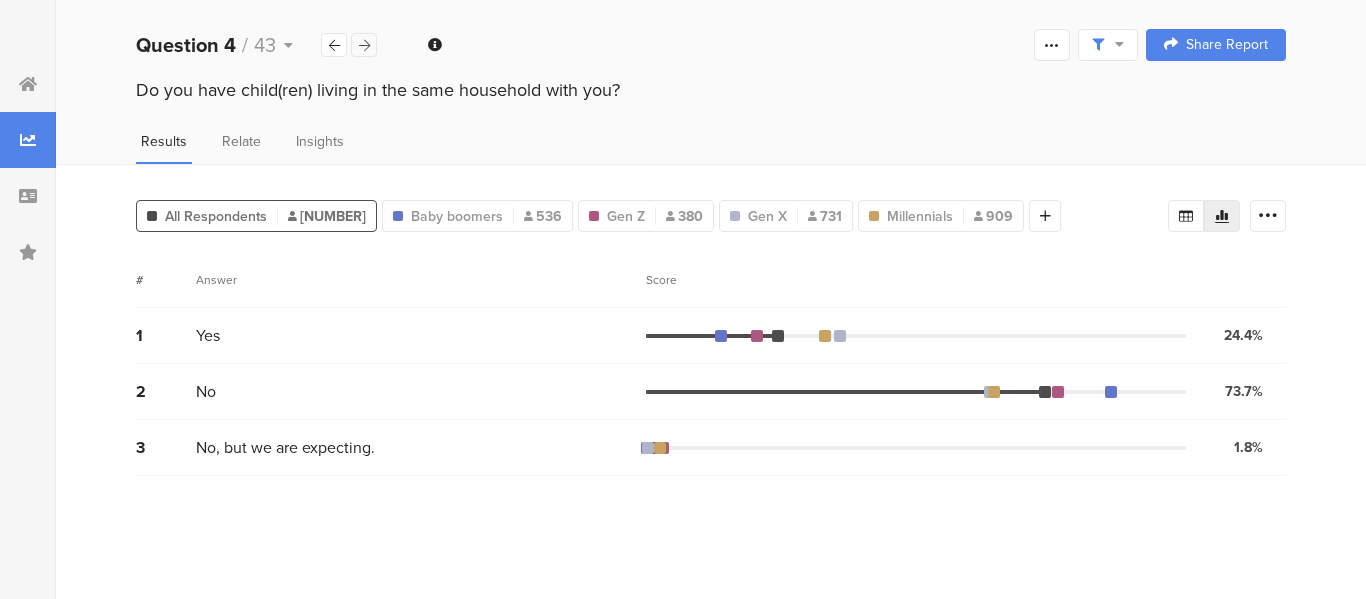 click at bounding box center (364, 45) 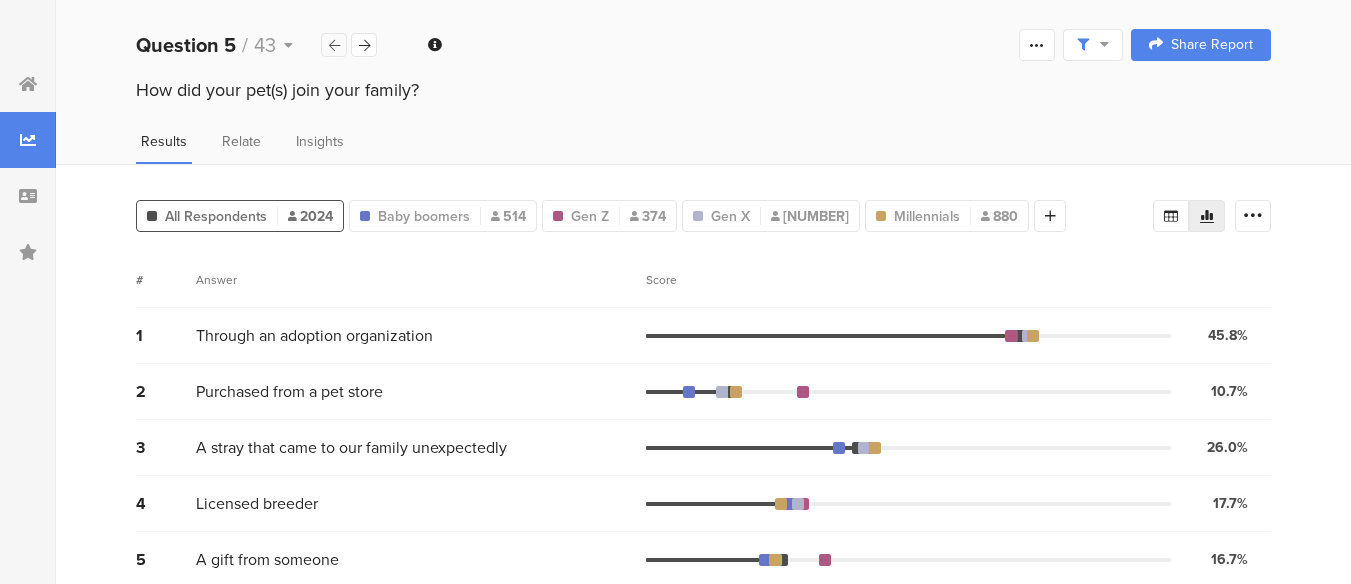 click at bounding box center (334, 45) 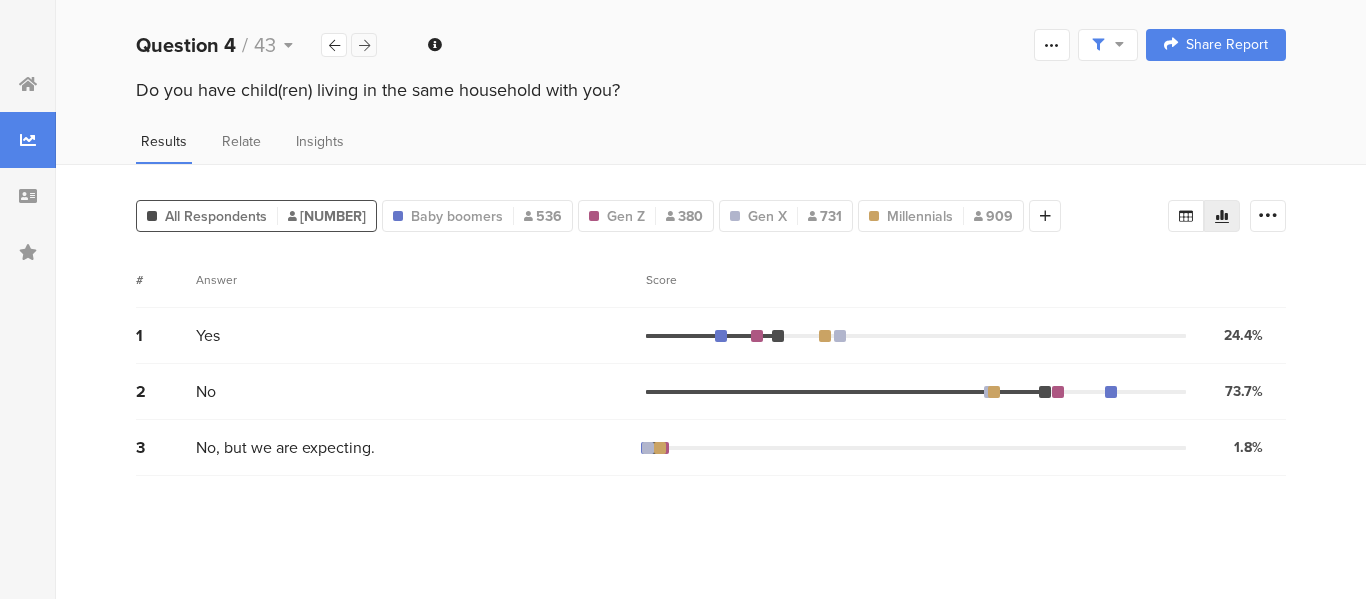 click at bounding box center (364, 45) 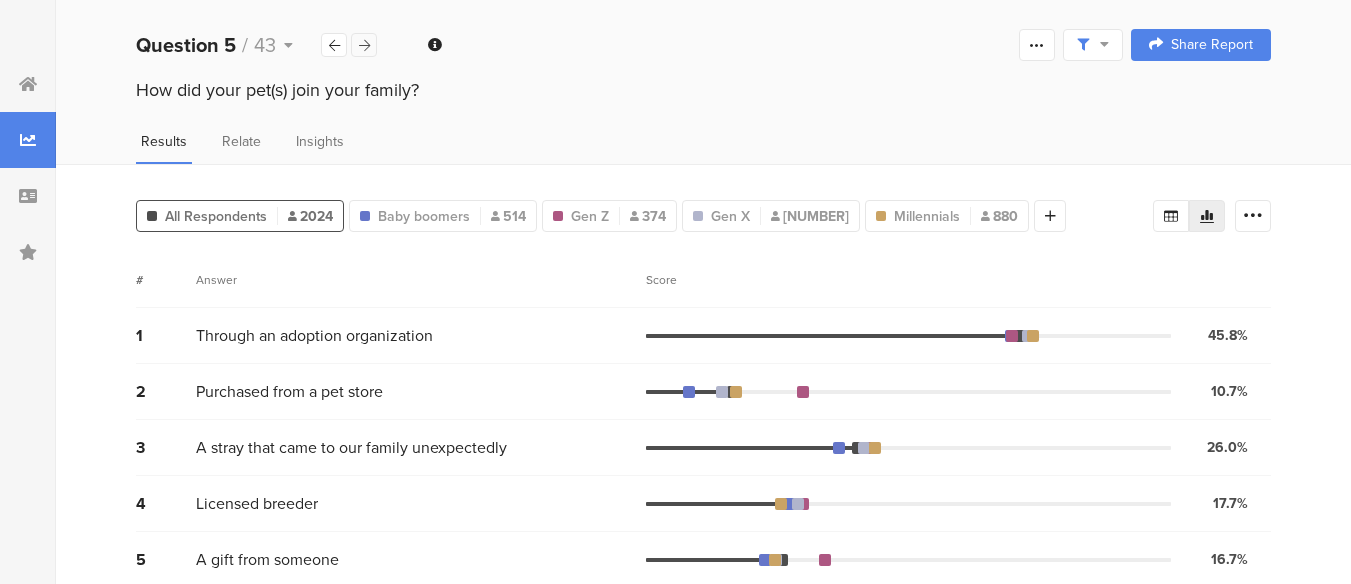 click at bounding box center (364, 45) 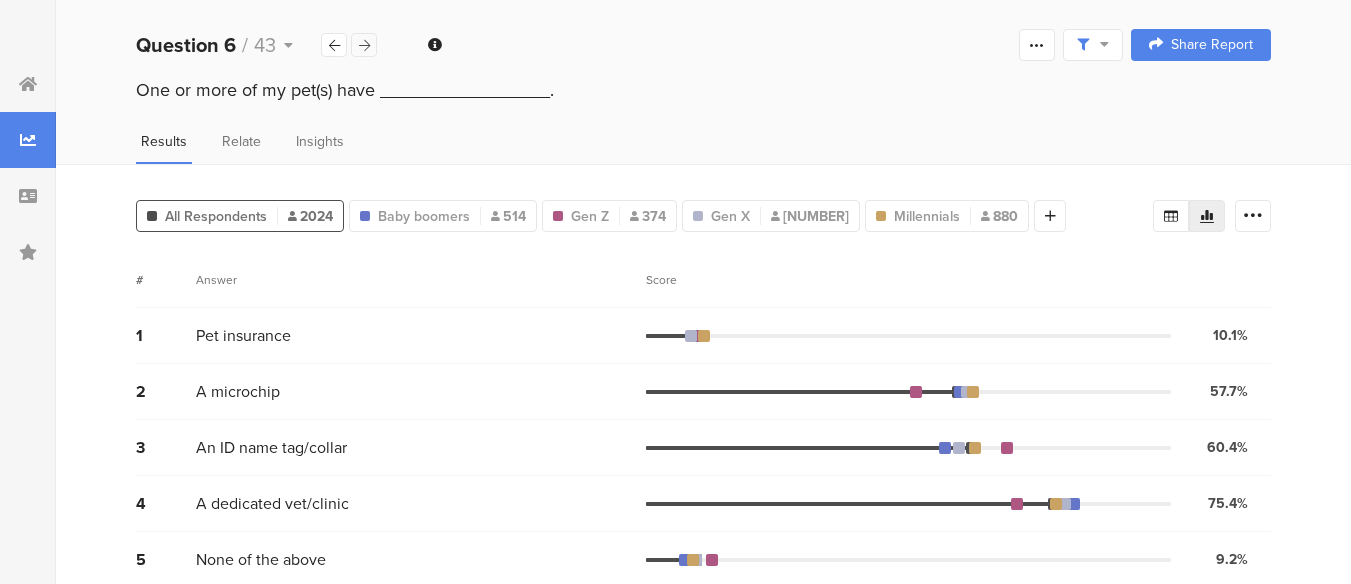 click at bounding box center (364, 45) 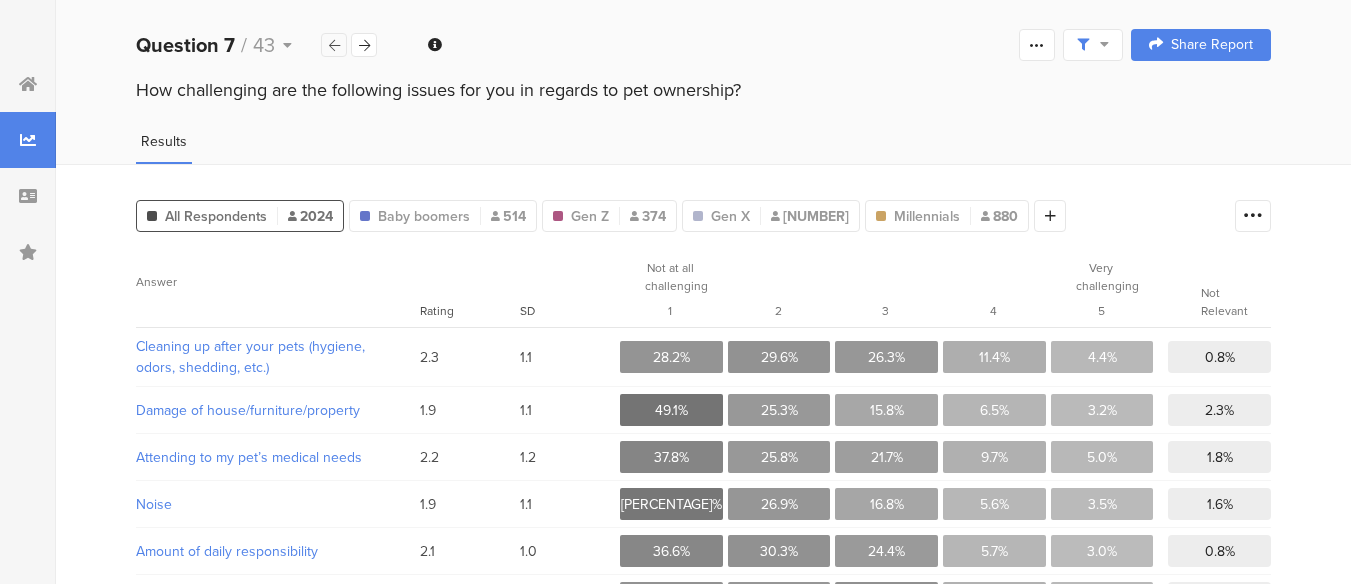 click at bounding box center (334, 45) 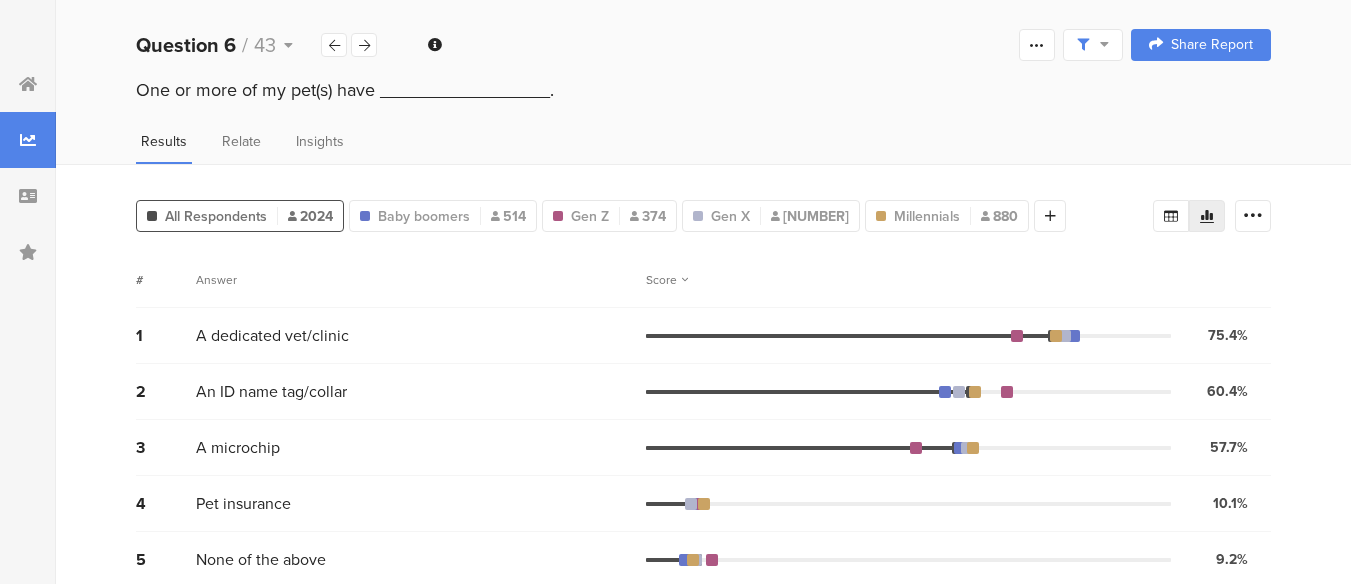 scroll, scrollTop: 17, scrollLeft: 15, axis: both 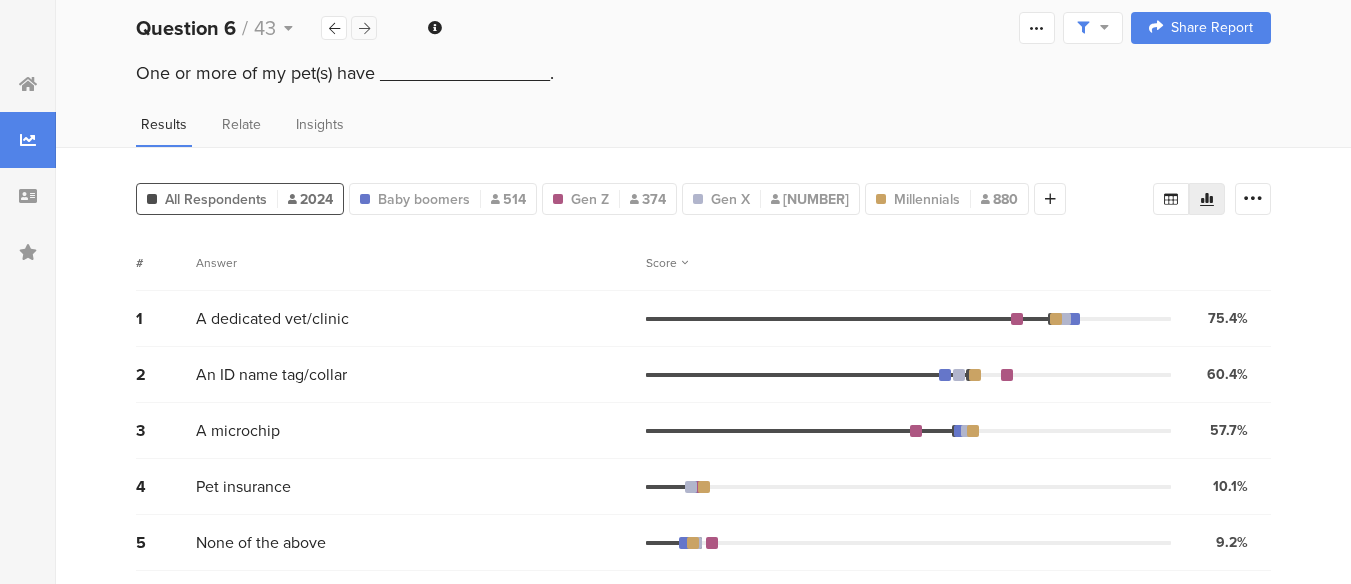 click at bounding box center [364, 28] 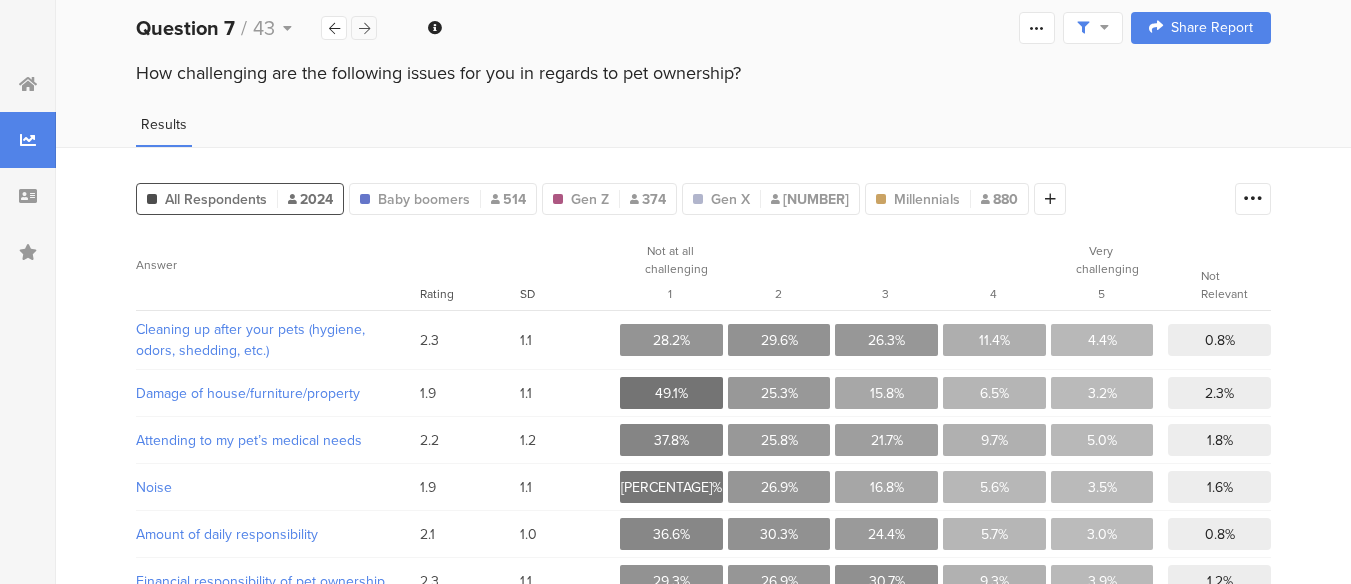 scroll, scrollTop: 0, scrollLeft: 0, axis: both 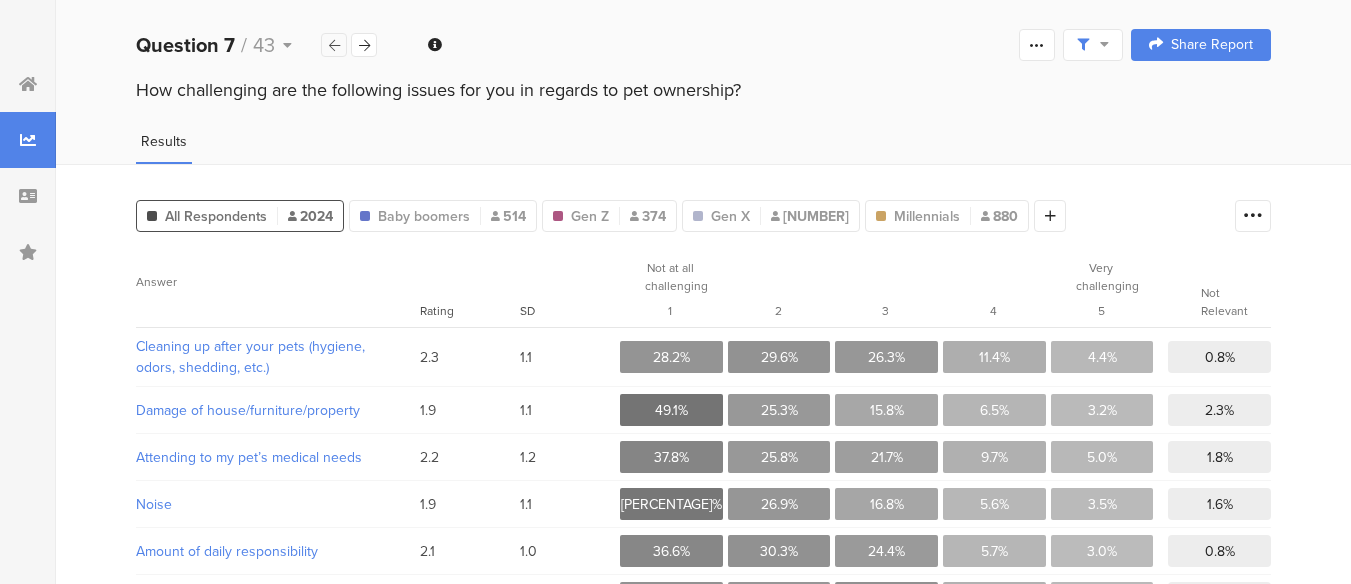 click at bounding box center [334, 45] 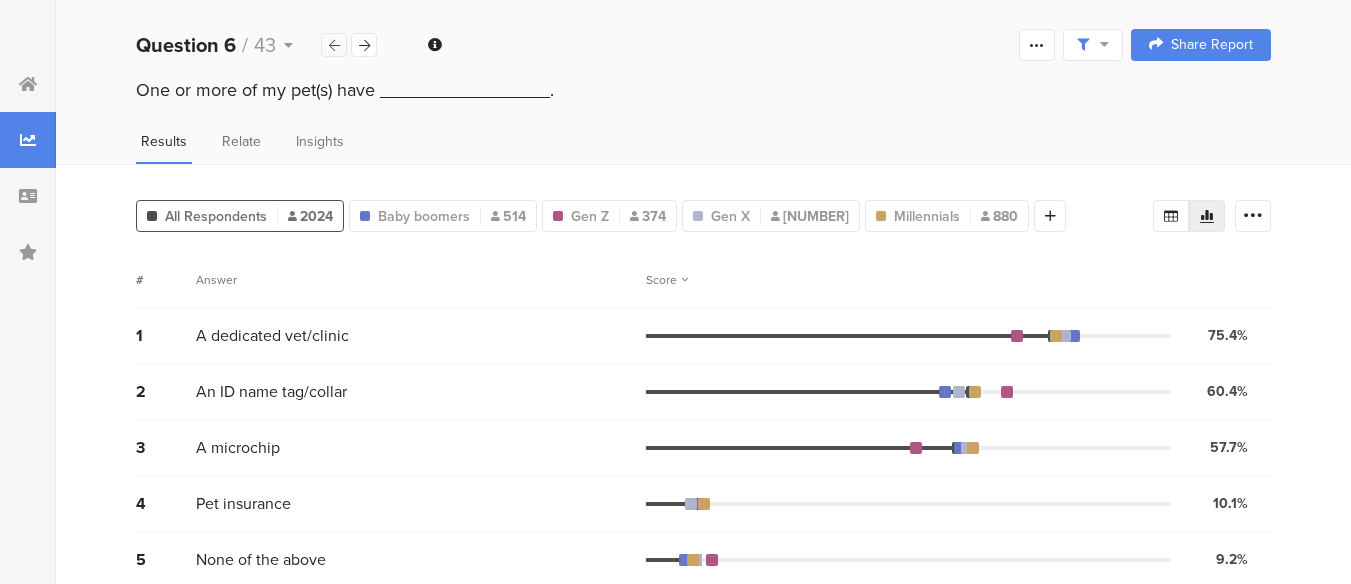 scroll, scrollTop: 17, scrollLeft: 15, axis: both 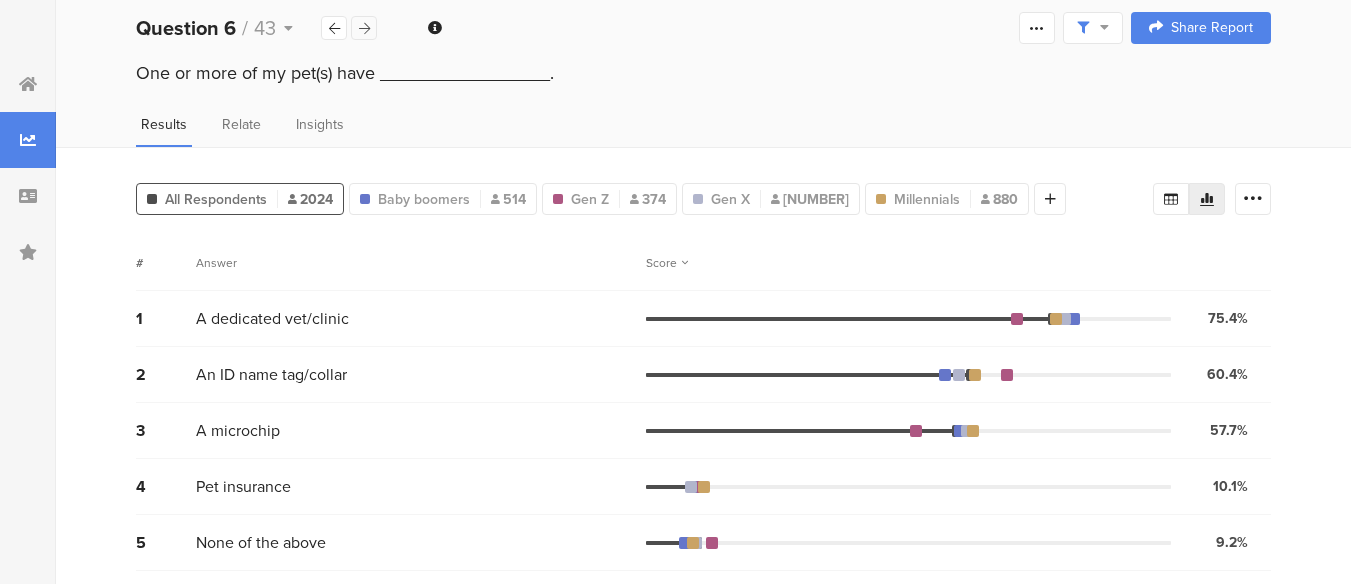 click at bounding box center (364, 28) 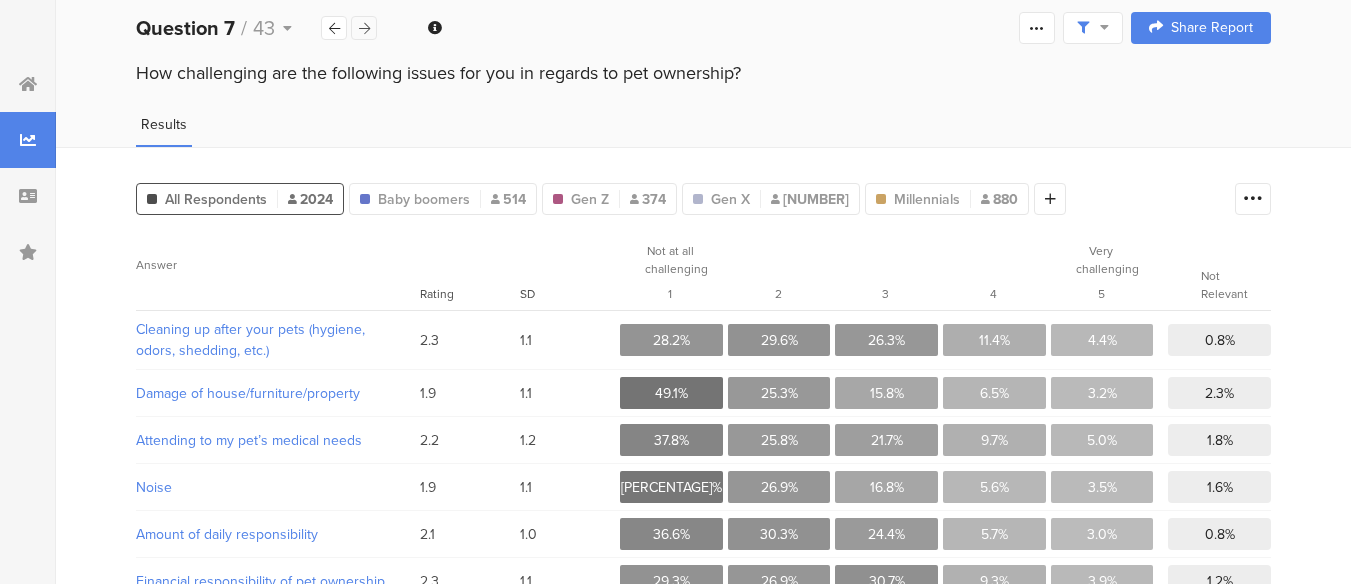 scroll, scrollTop: 0, scrollLeft: 0, axis: both 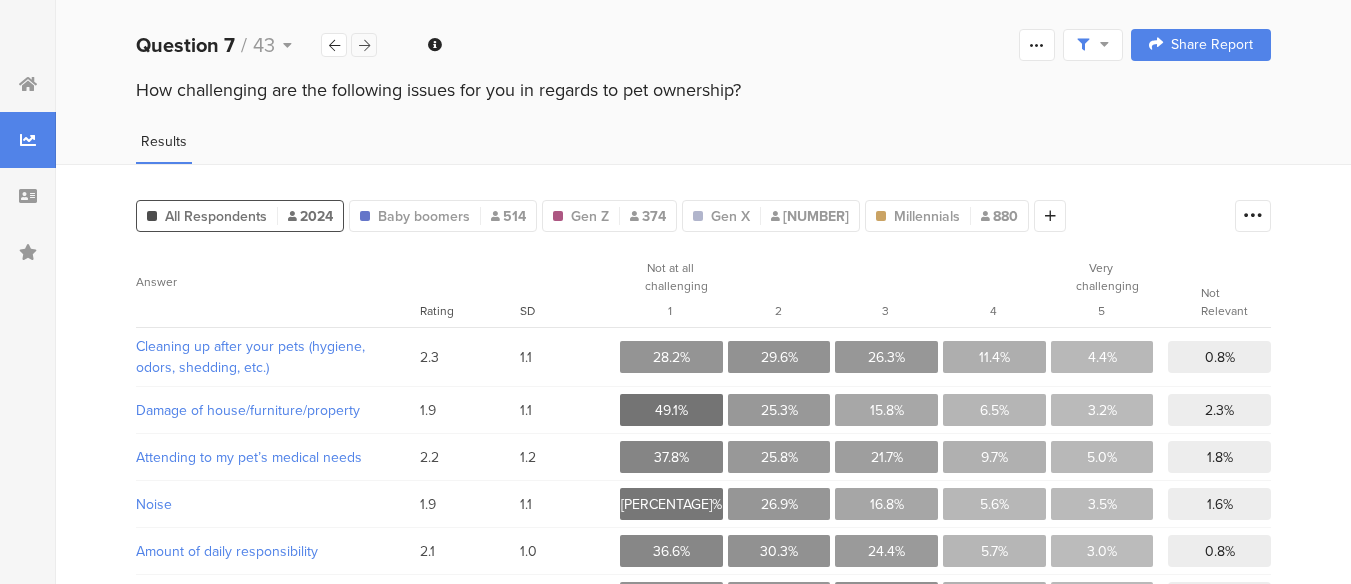 click on "Question 7   /   43" at bounding box center [257, 45] 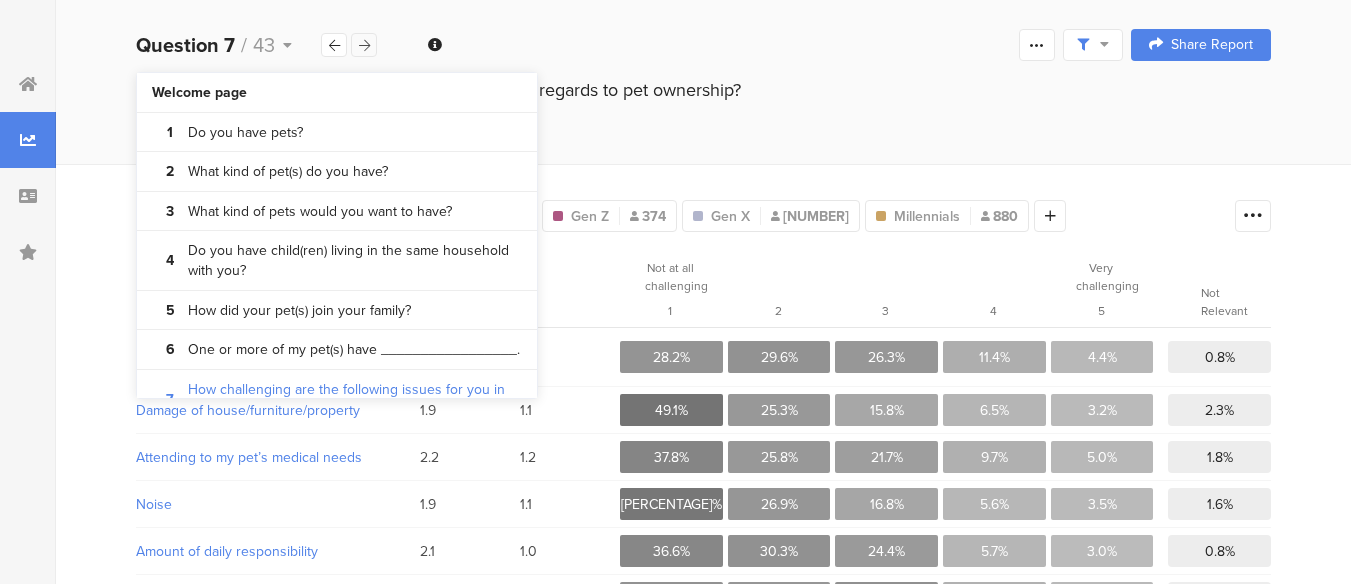 click at bounding box center [364, 45] 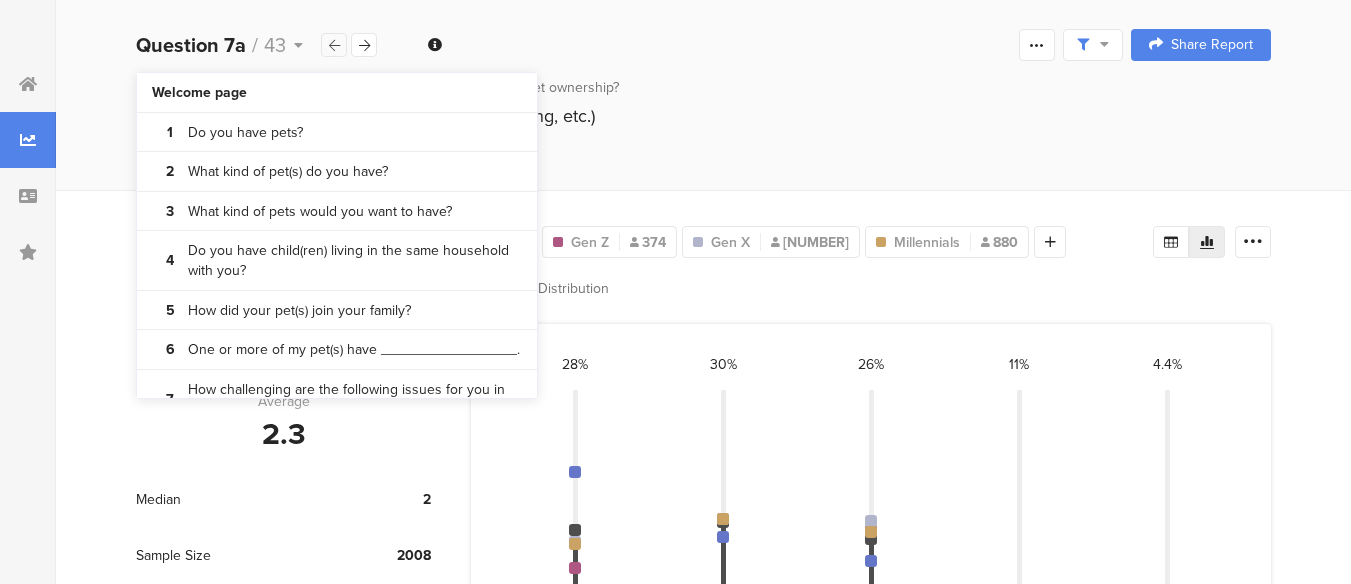 click at bounding box center [334, 45] 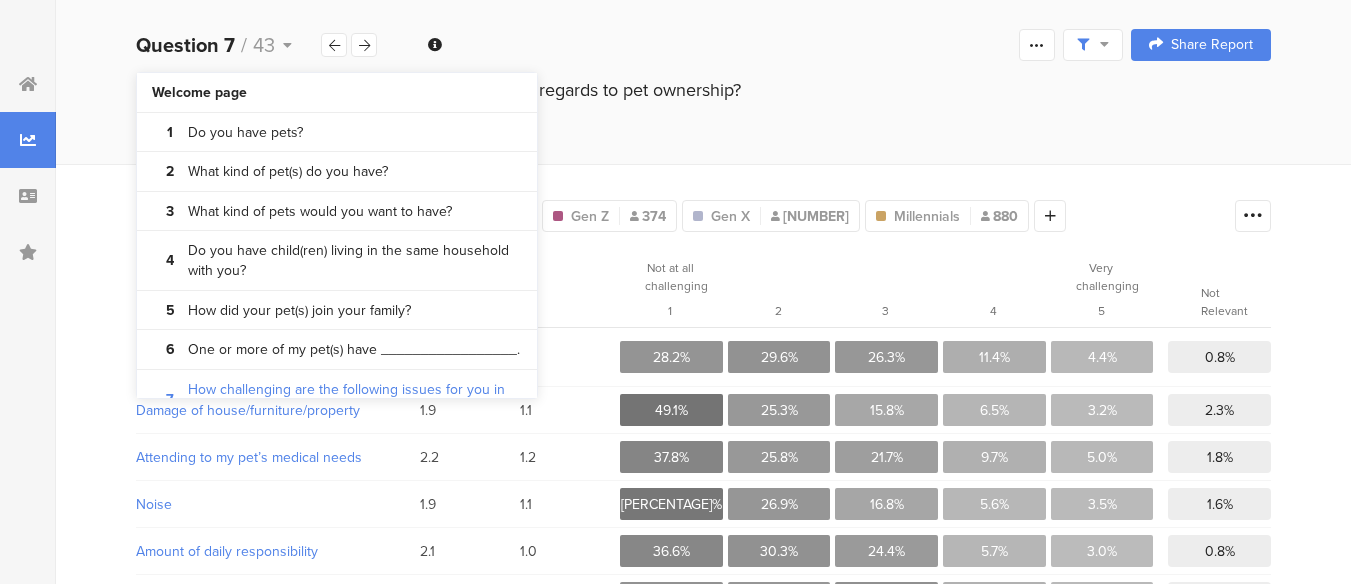 click on "Question 7   /   43
Question Type
Multiple Rating
Required
This question was required
Maximum Rating
The maximum rating allowed was 5              Confidence Level       95   %     Preview survey     Edit survey       Purge results
Complete Responses Only
Edit Sample
Share Report
Share     Cancel
Share Report
Share Report" at bounding box center (703, 45) 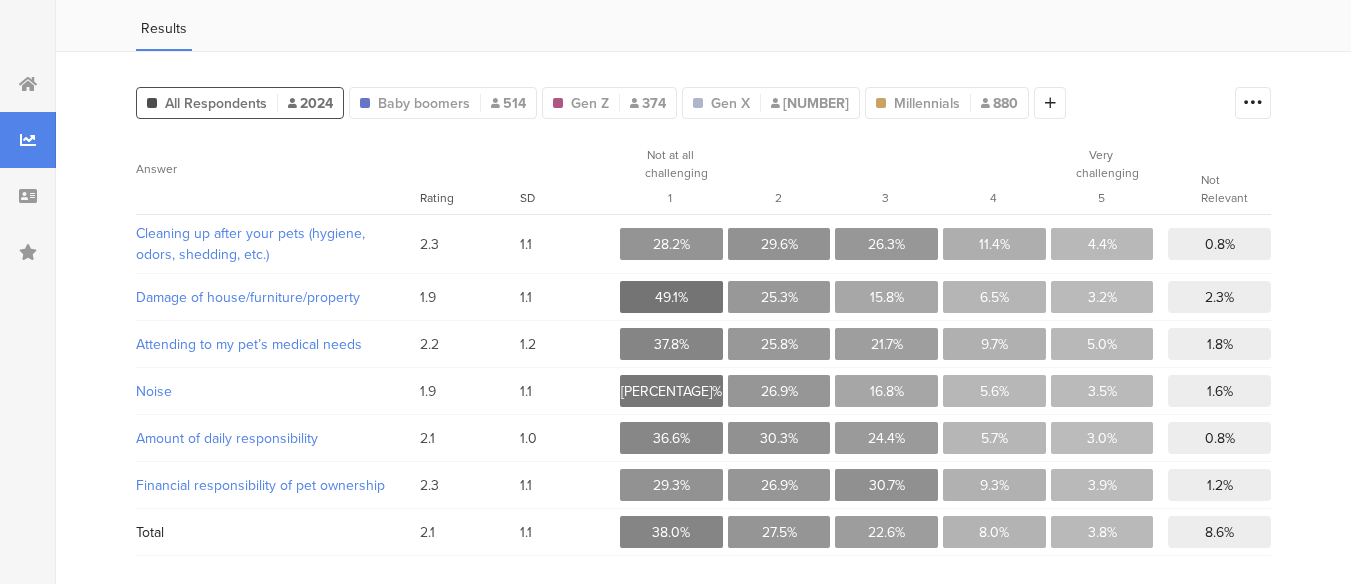 scroll, scrollTop: 0, scrollLeft: 15, axis: horizontal 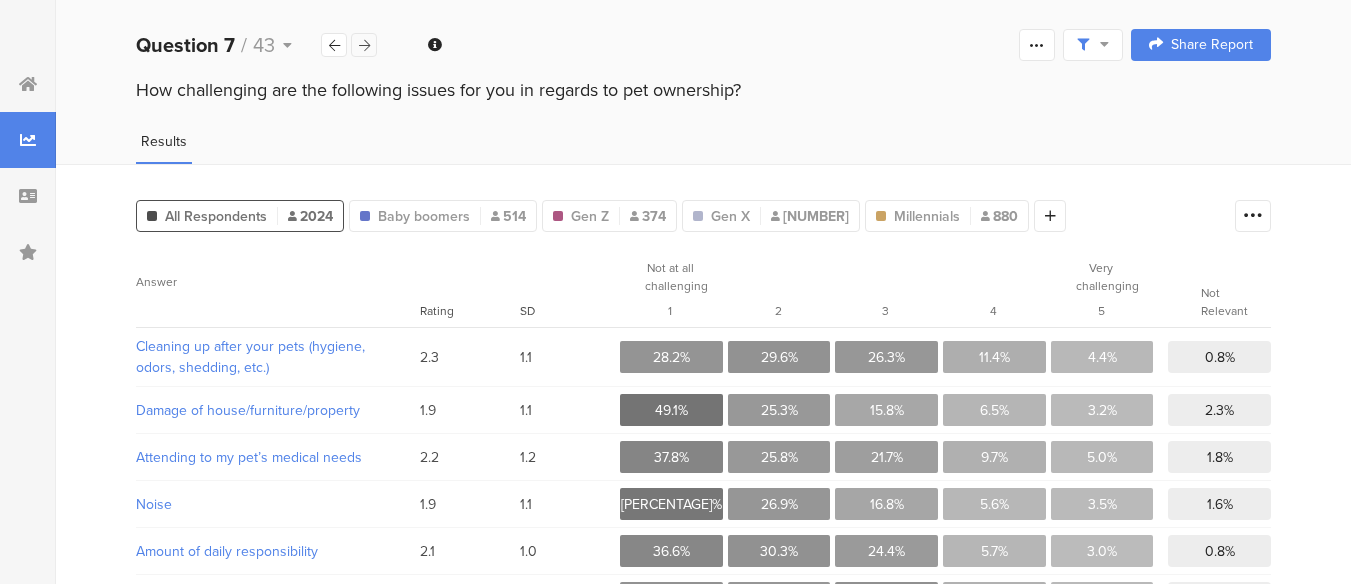 click at bounding box center [364, 45] 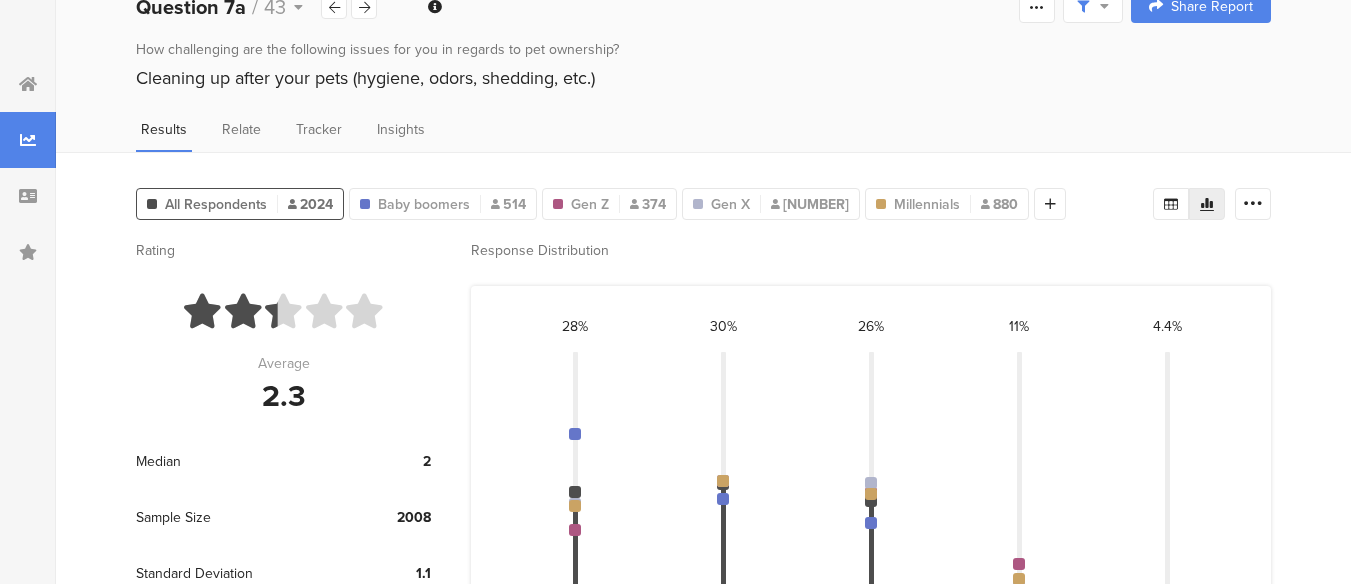 scroll, scrollTop: 0, scrollLeft: 0, axis: both 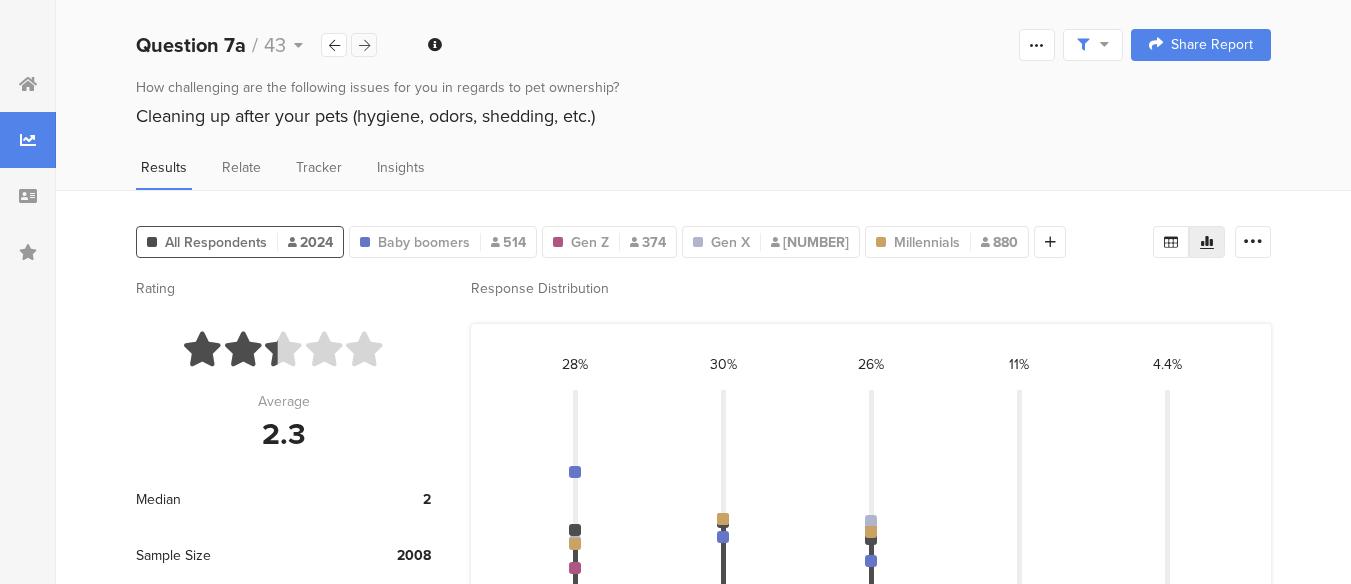 click at bounding box center (364, 45) 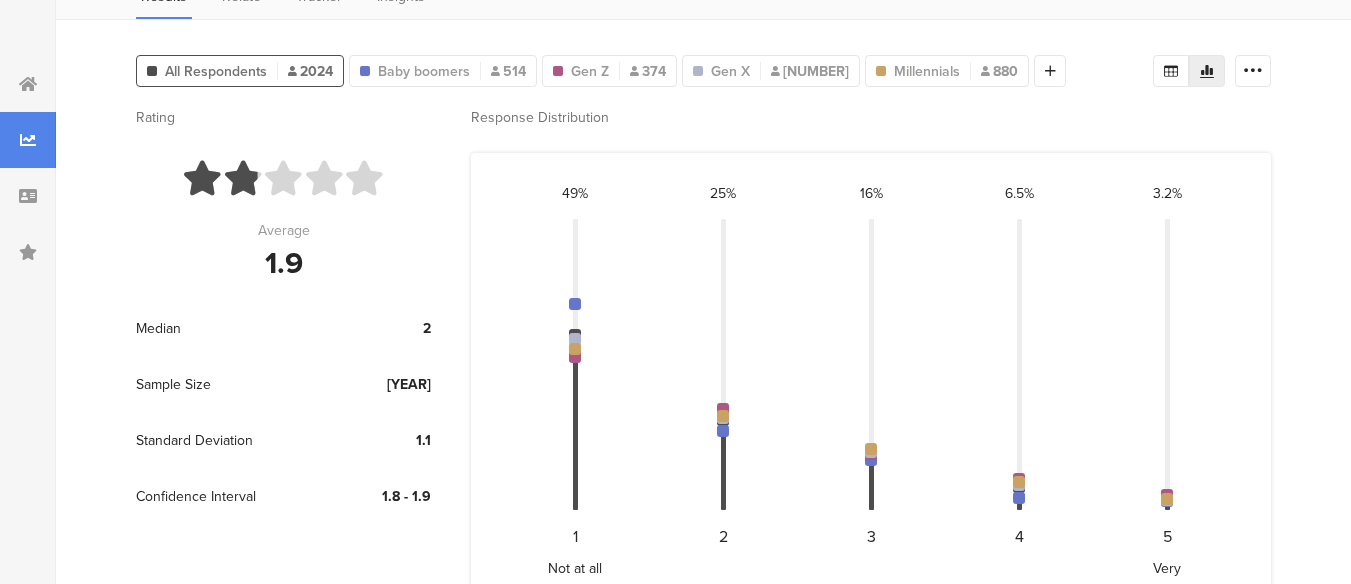 scroll, scrollTop: 0, scrollLeft: 15, axis: horizontal 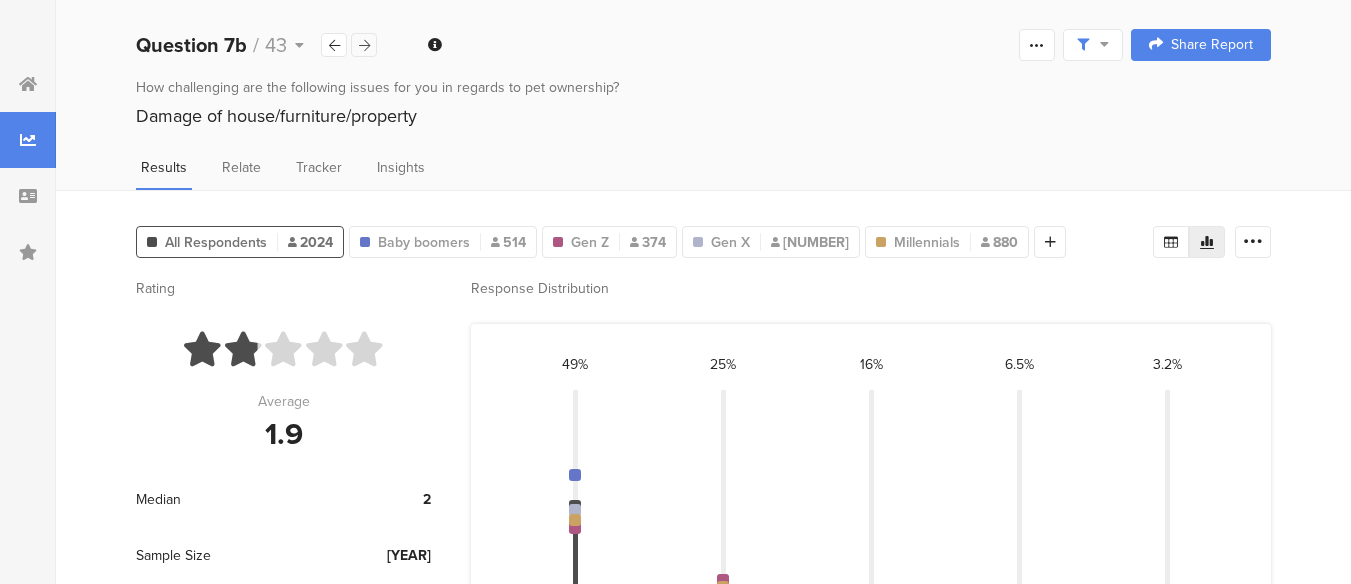 click at bounding box center (364, 45) 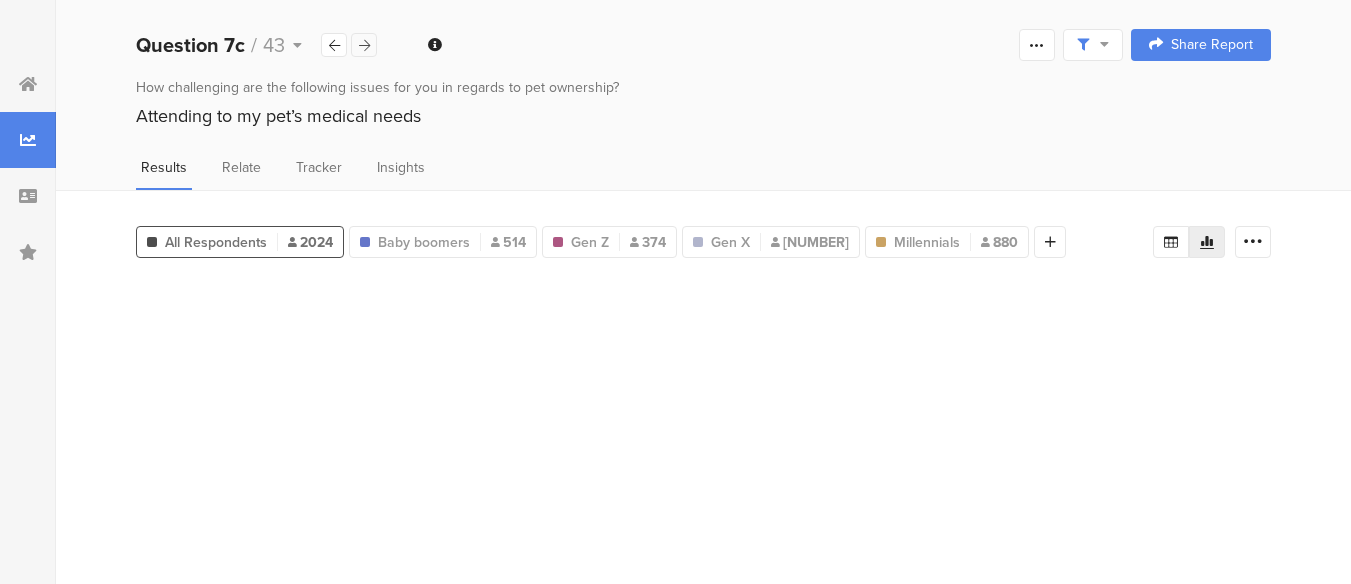 scroll, scrollTop: 0, scrollLeft: 0, axis: both 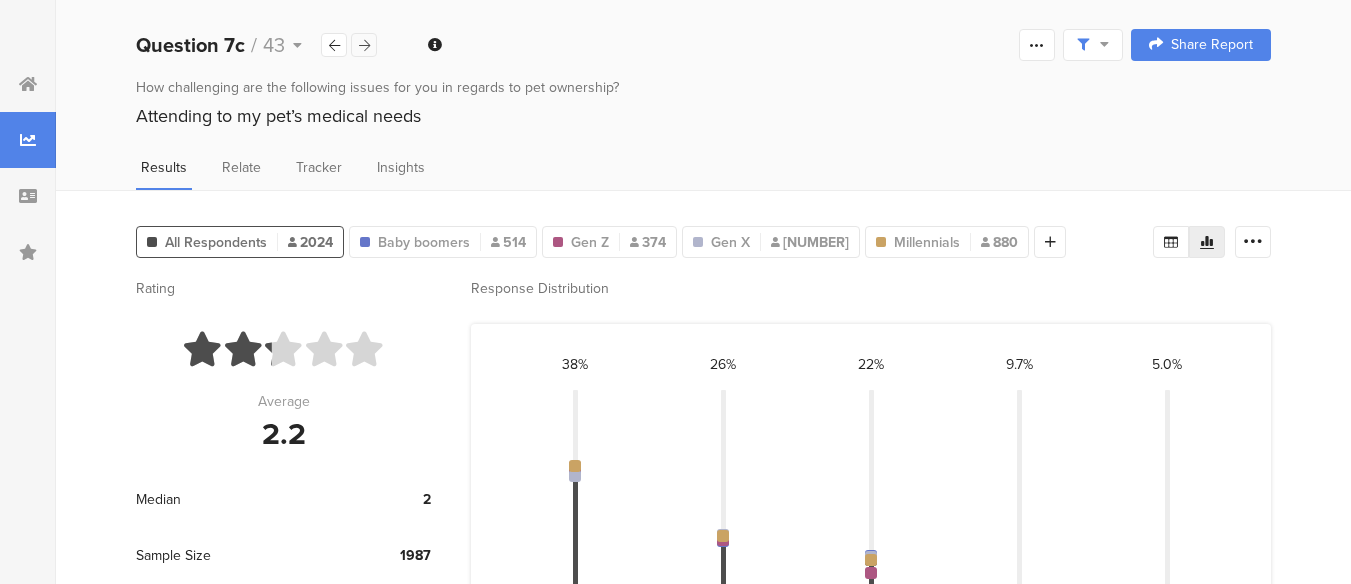 click at bounding box center [364, 45] 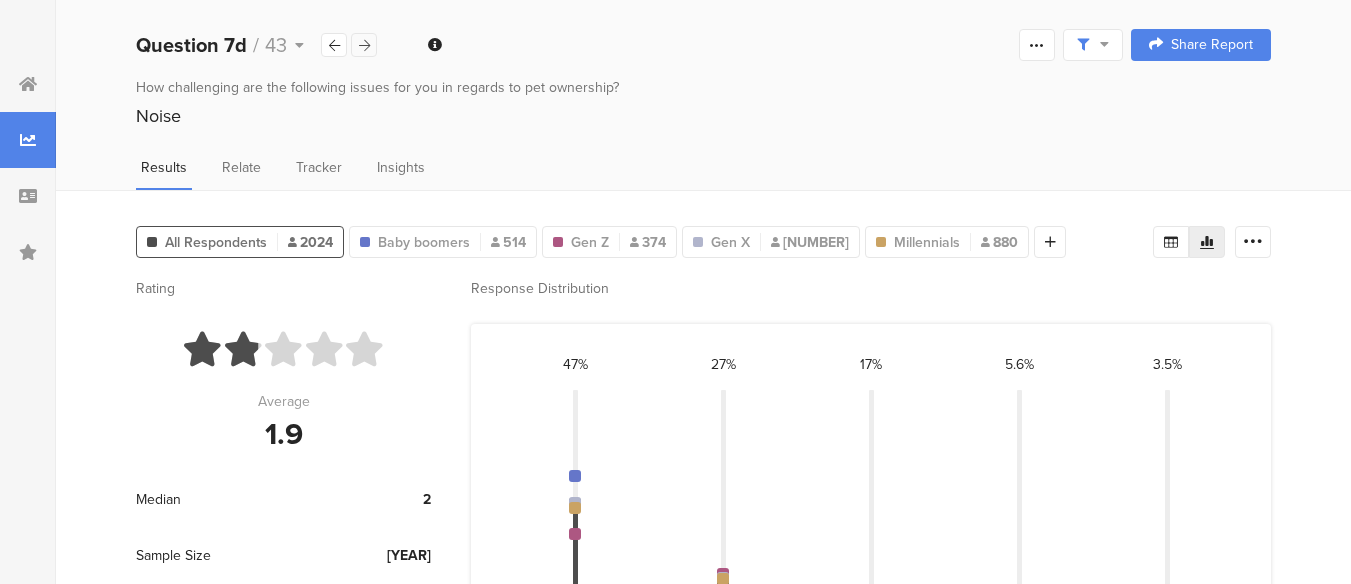 click at bounding box center (364, 45) 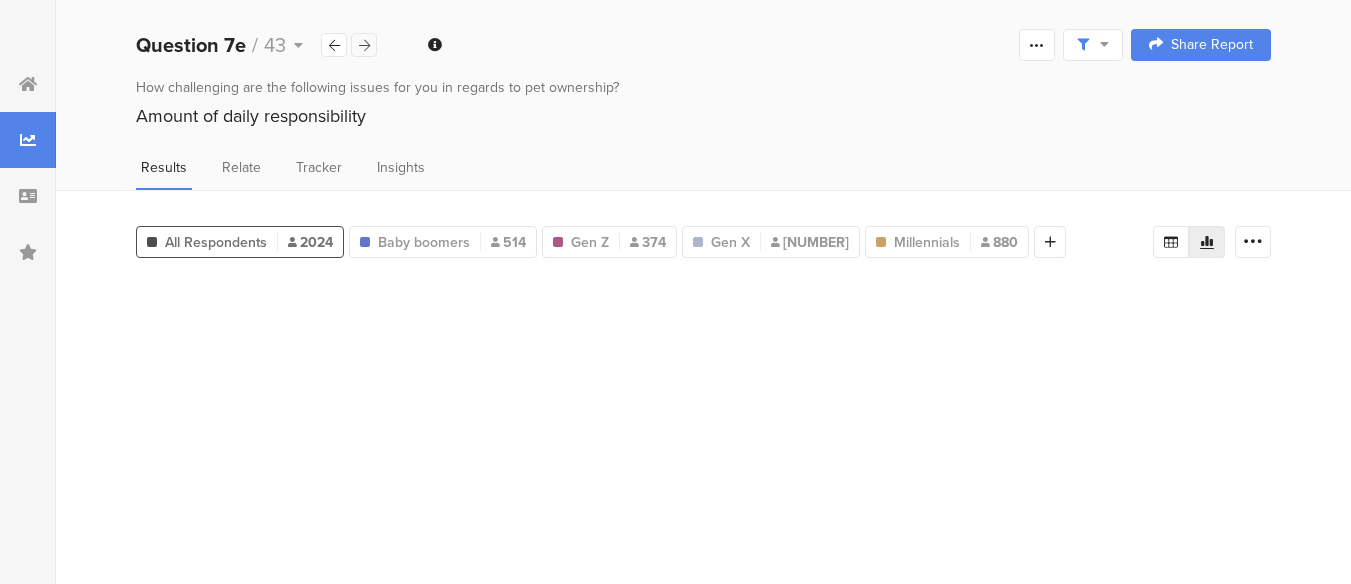 click at bounding box center [364, 45] 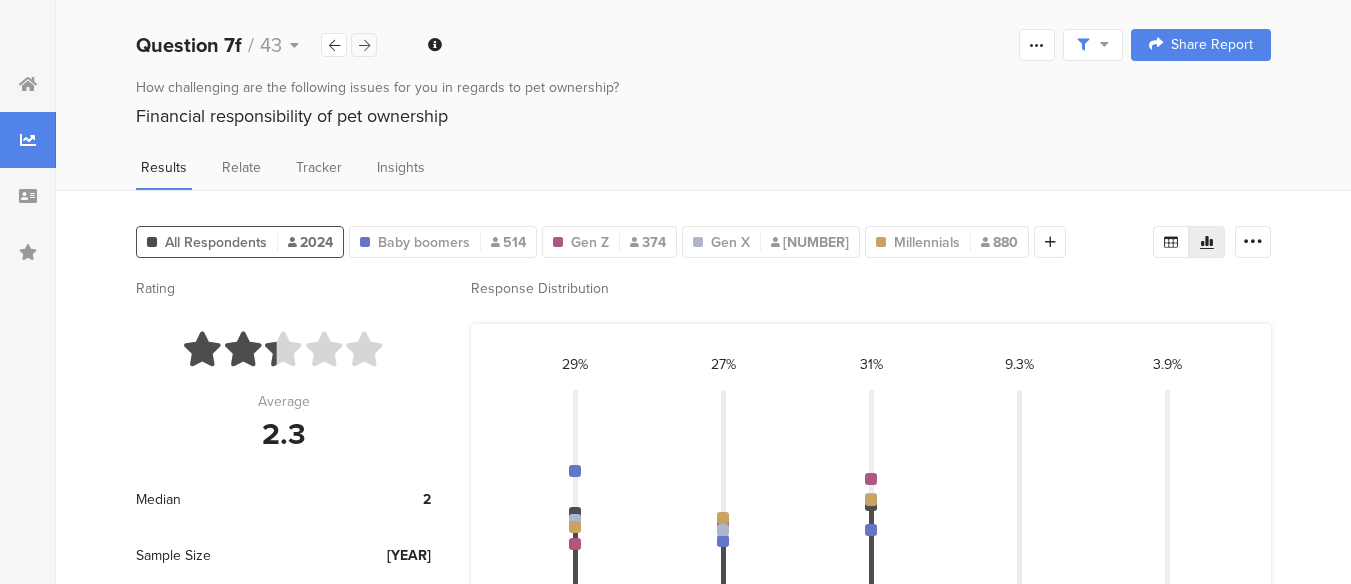 click at bounding box center [364, 45] 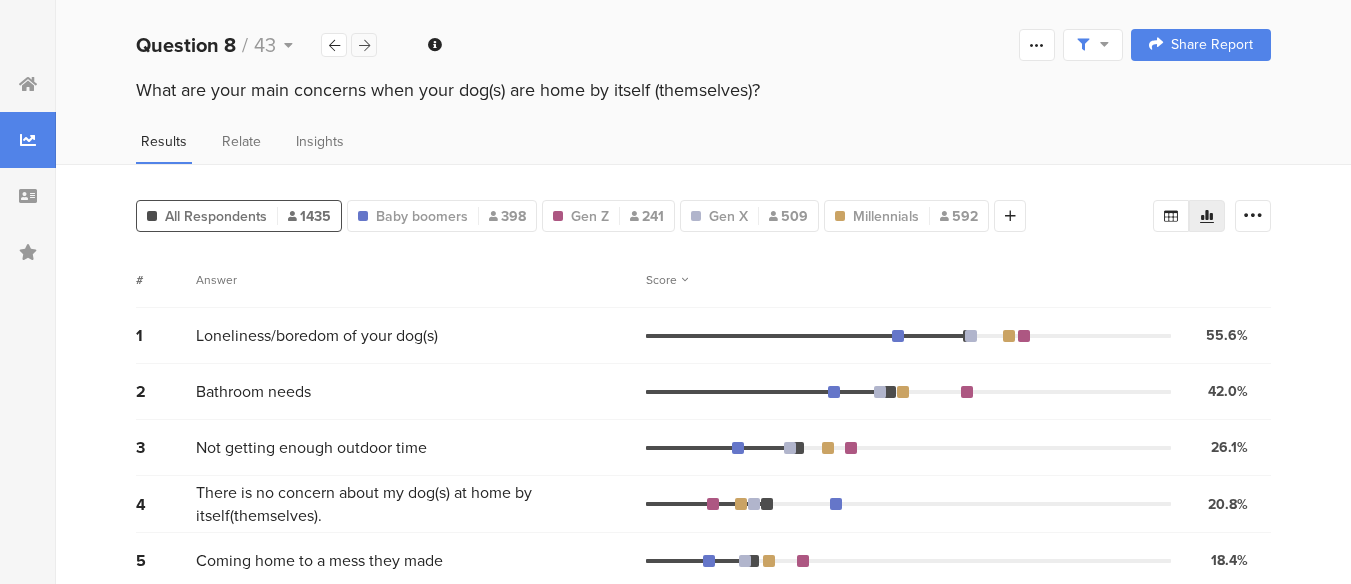 click at bounding box center [364, 45] 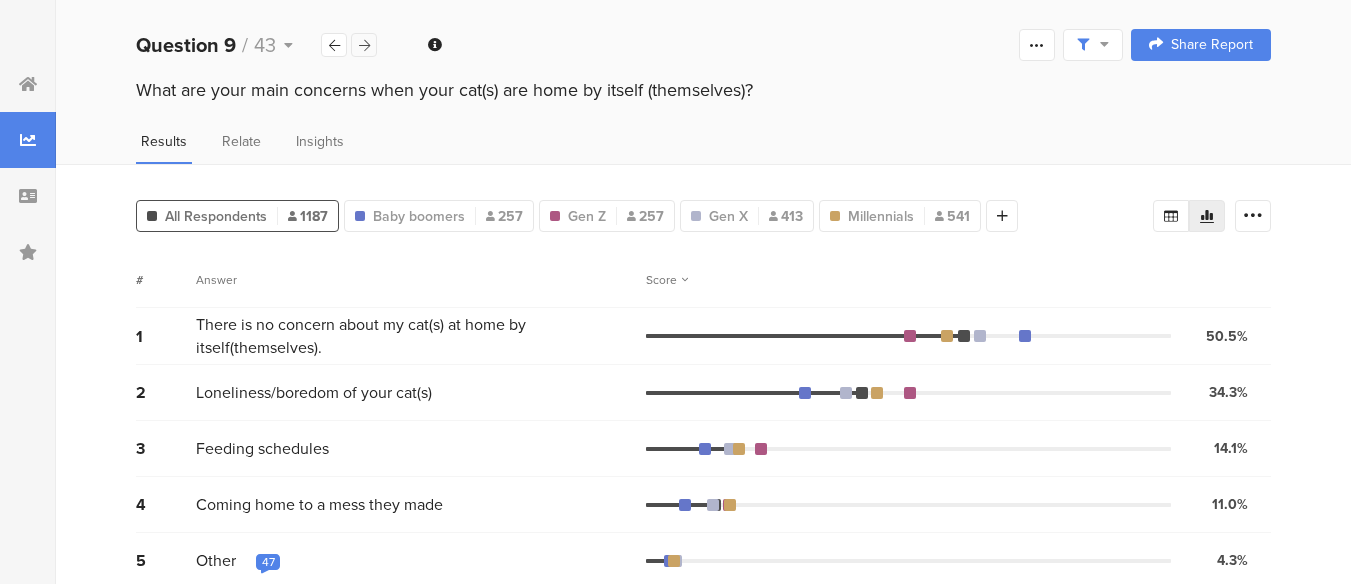 click at bounding box center (364, 45) 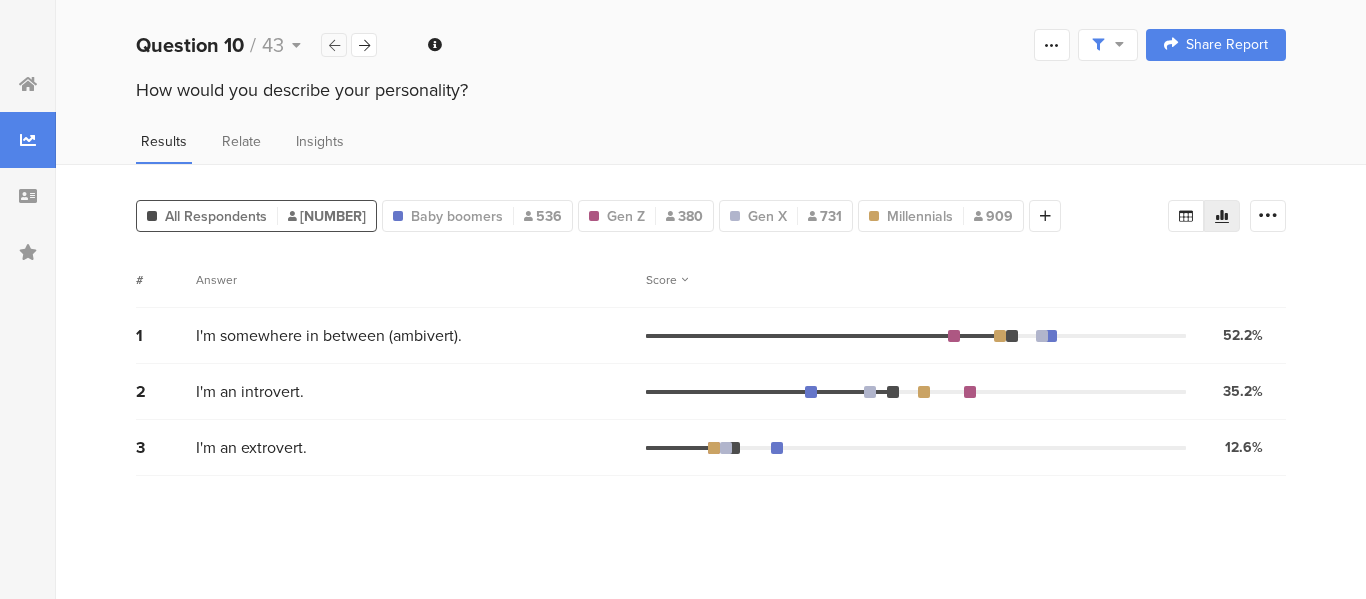 click at bounding box center (334, 45) 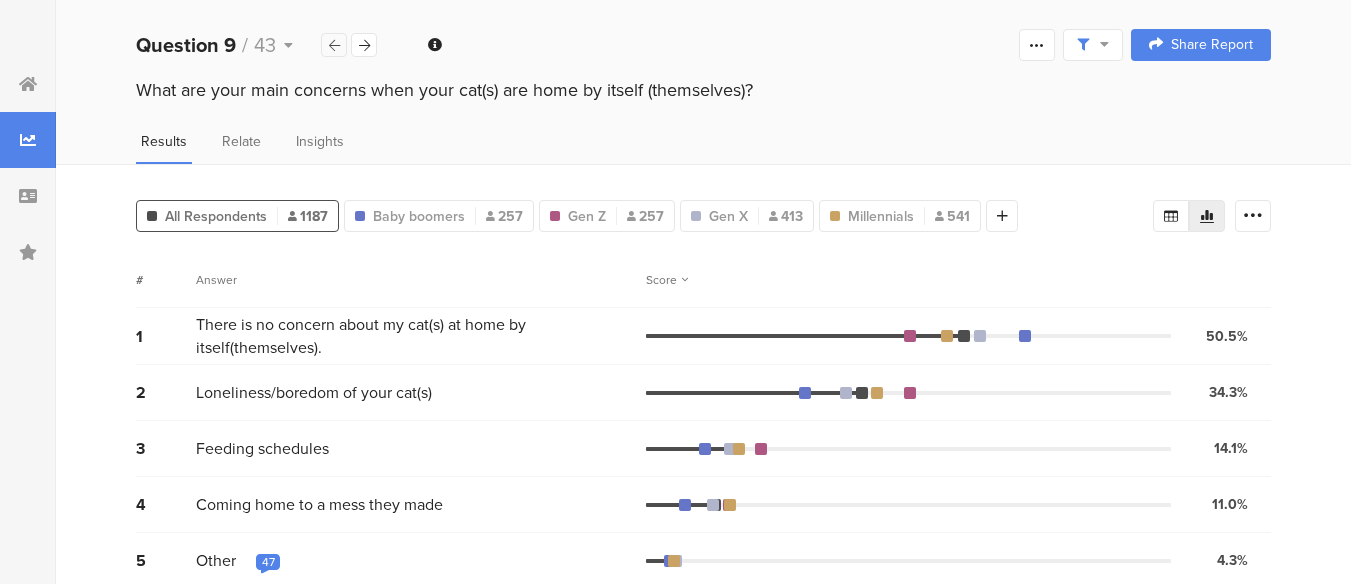 click at bounding box center [334, 45] 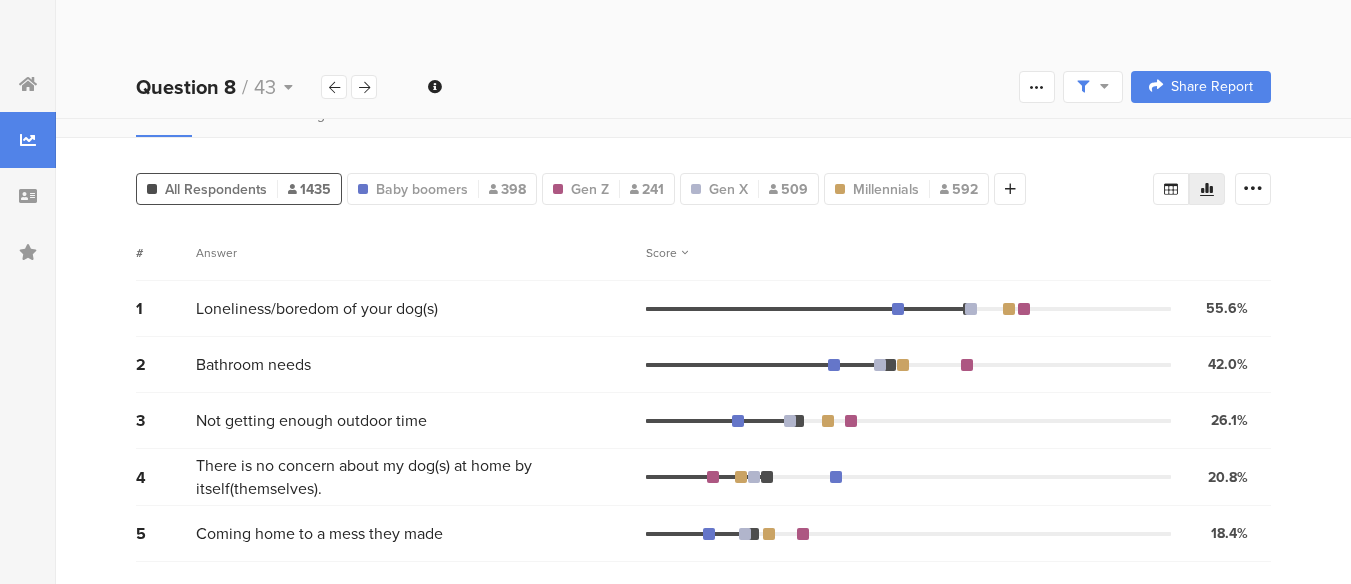scroll, scrollTop: 0, scrollLeft: 0, axis: both 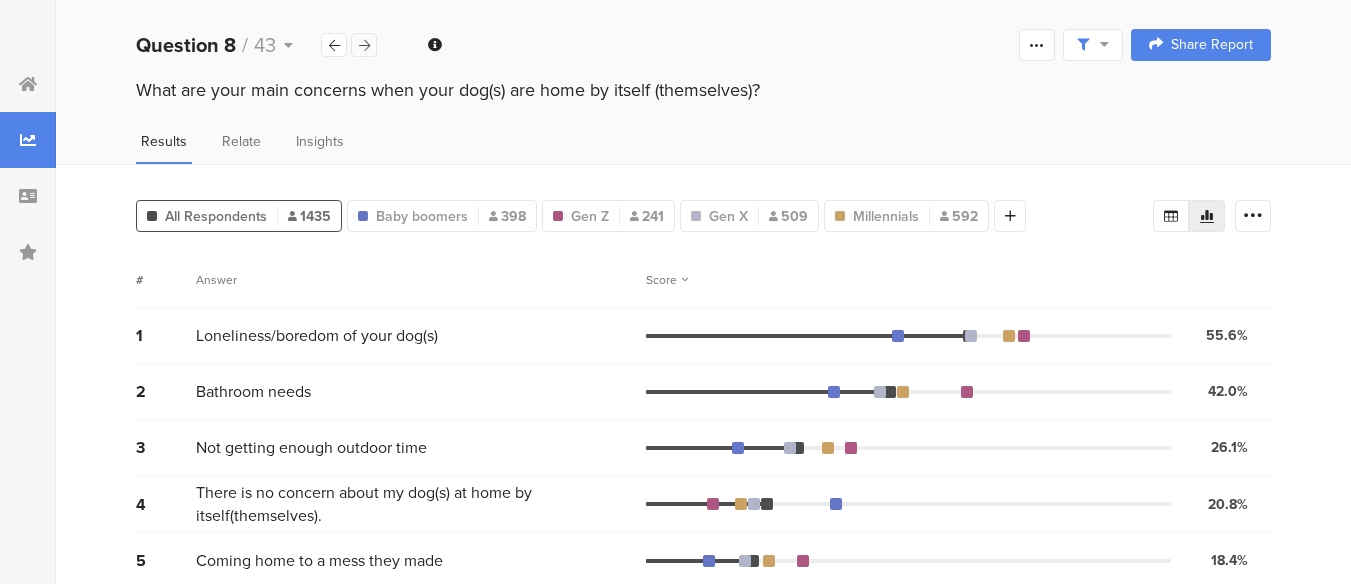 click at bounding box center [364, 45] 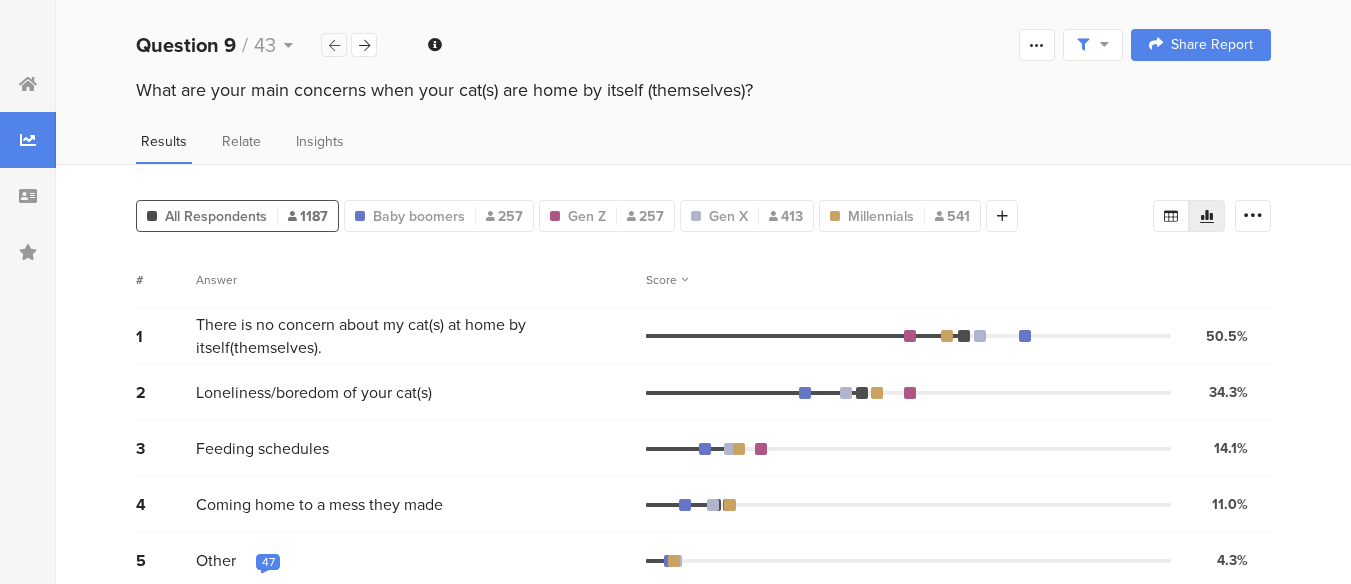 click at bounding box center (334, 45) 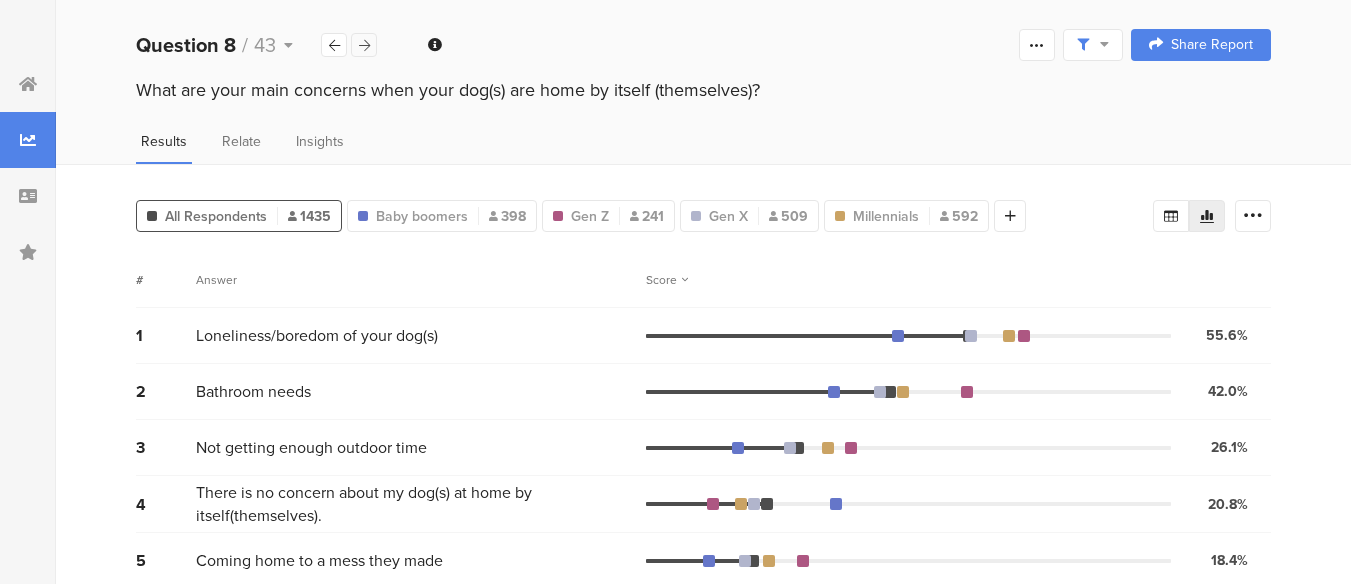 click at bounding box center [364, 45] 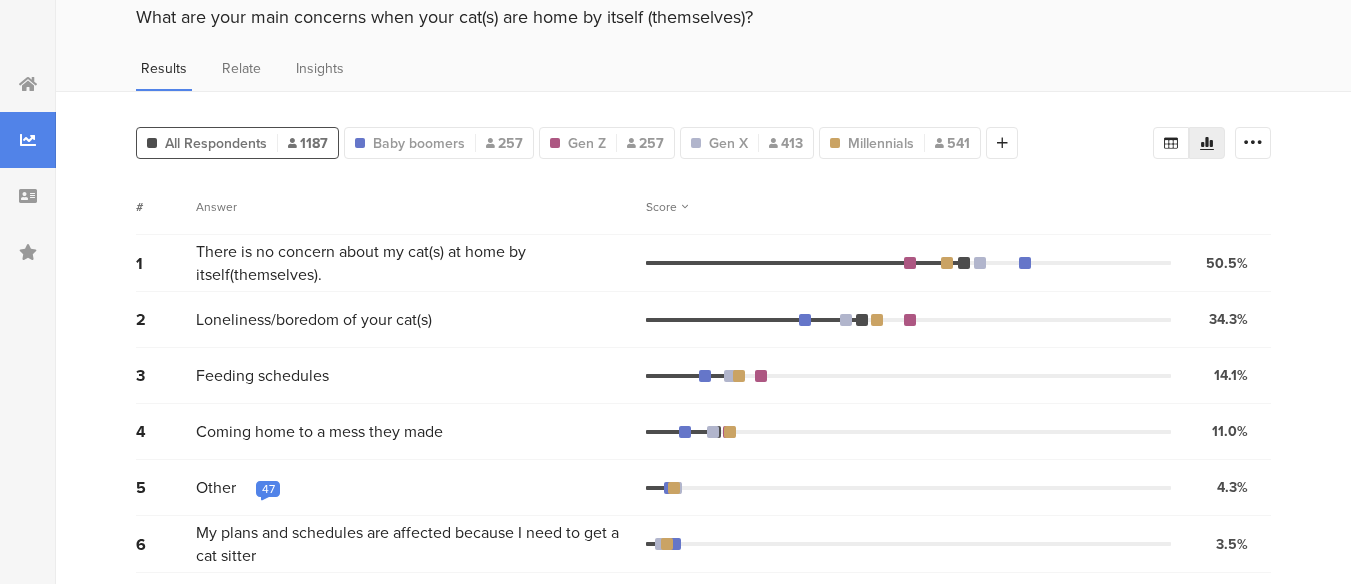 scroll, scrollTop: 0, scrollLeft: 15, axis: horizontal 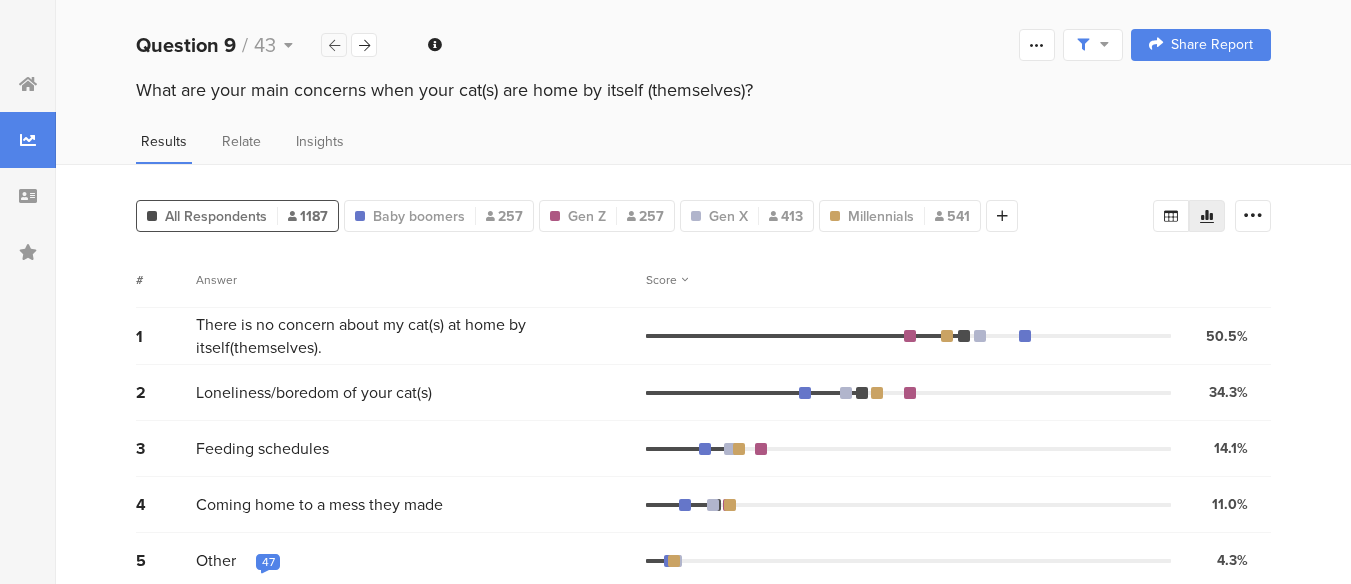 click at bounding box center [334, 45] 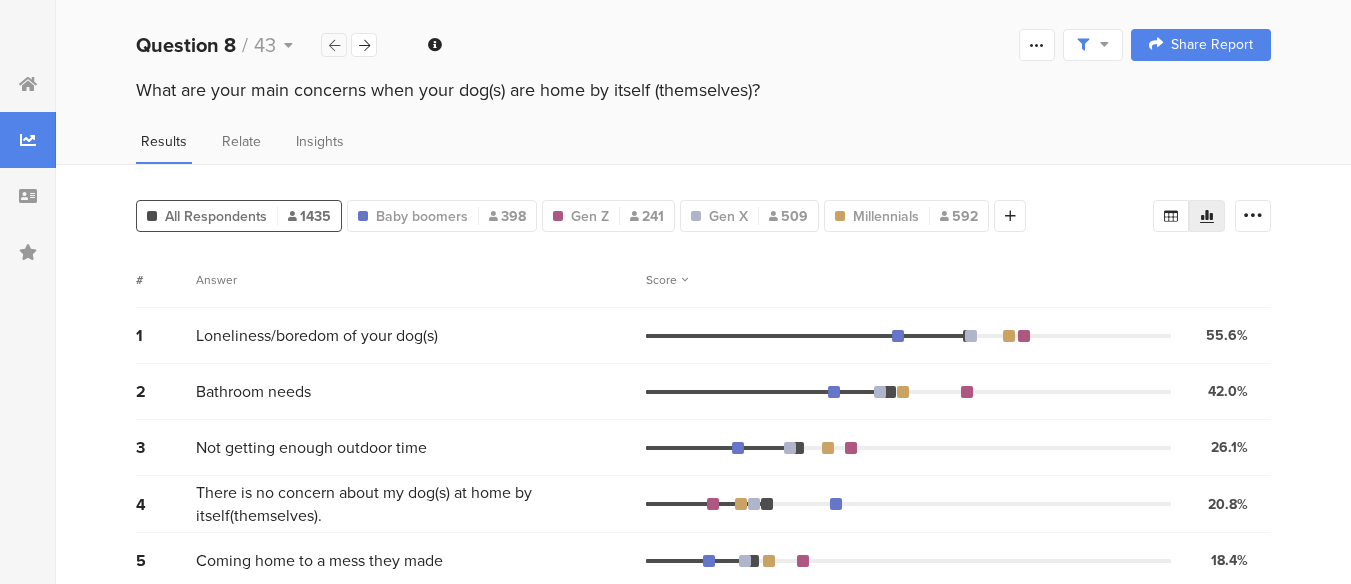 scroll, scrollTop: 0, scrollLeft: 0, axis: both 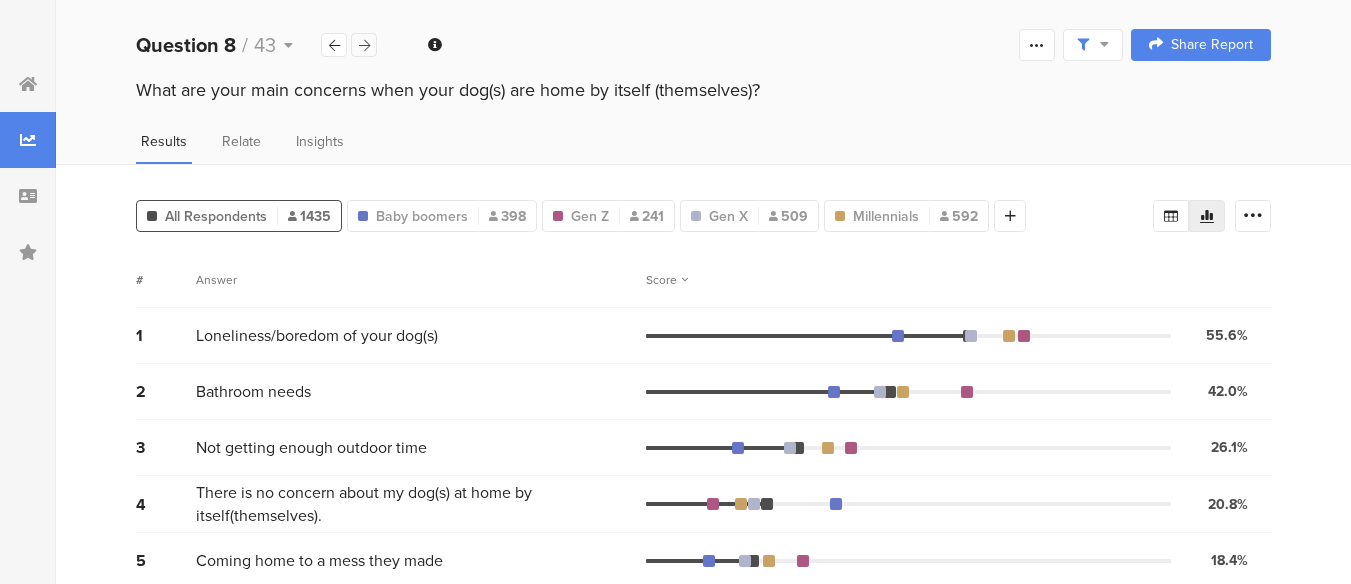 click at bounding box center (364, 45) 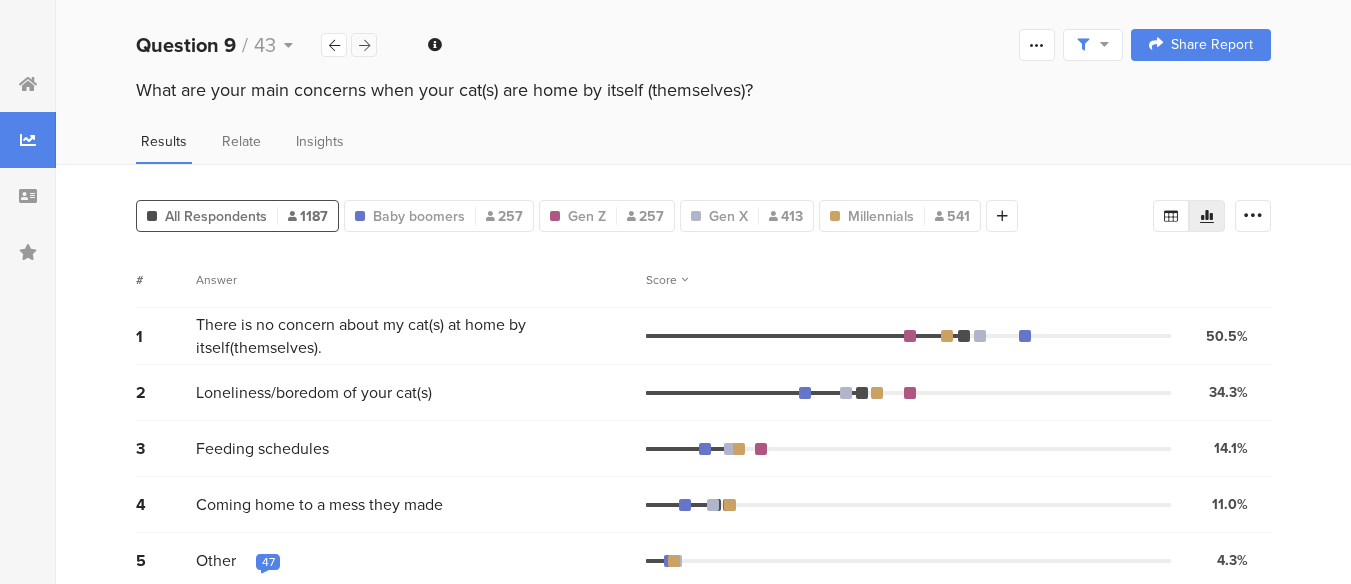 click at bounding box center (364, 45) 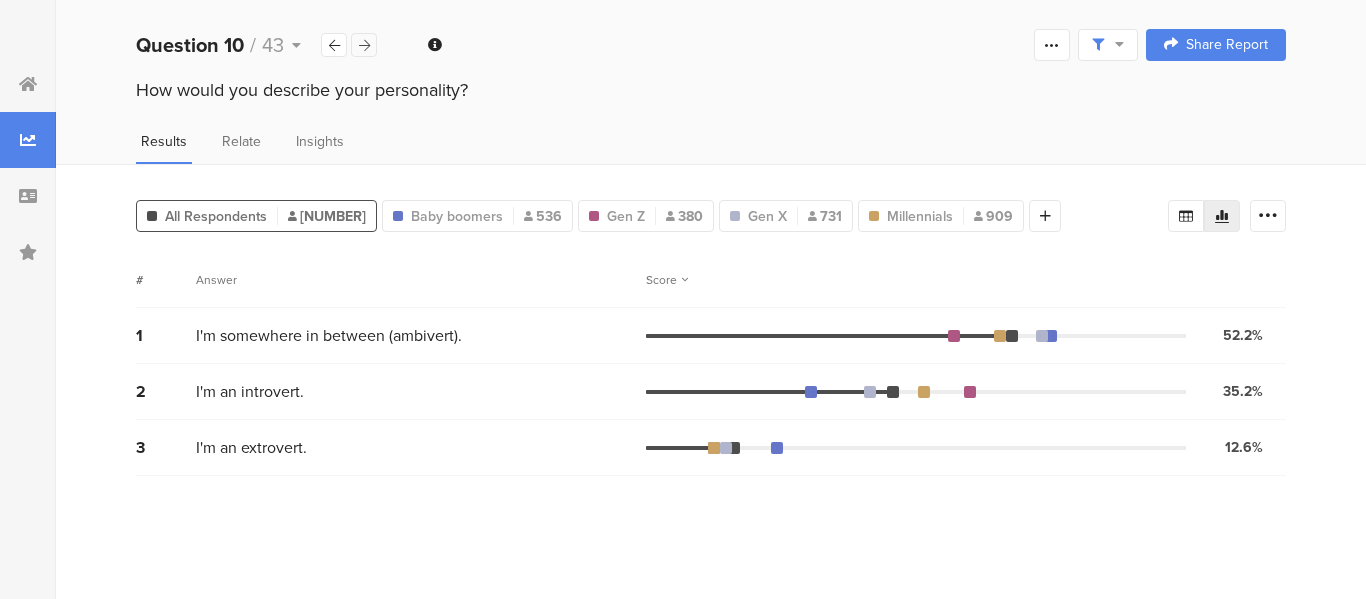 click at bounding box center [364, 45] 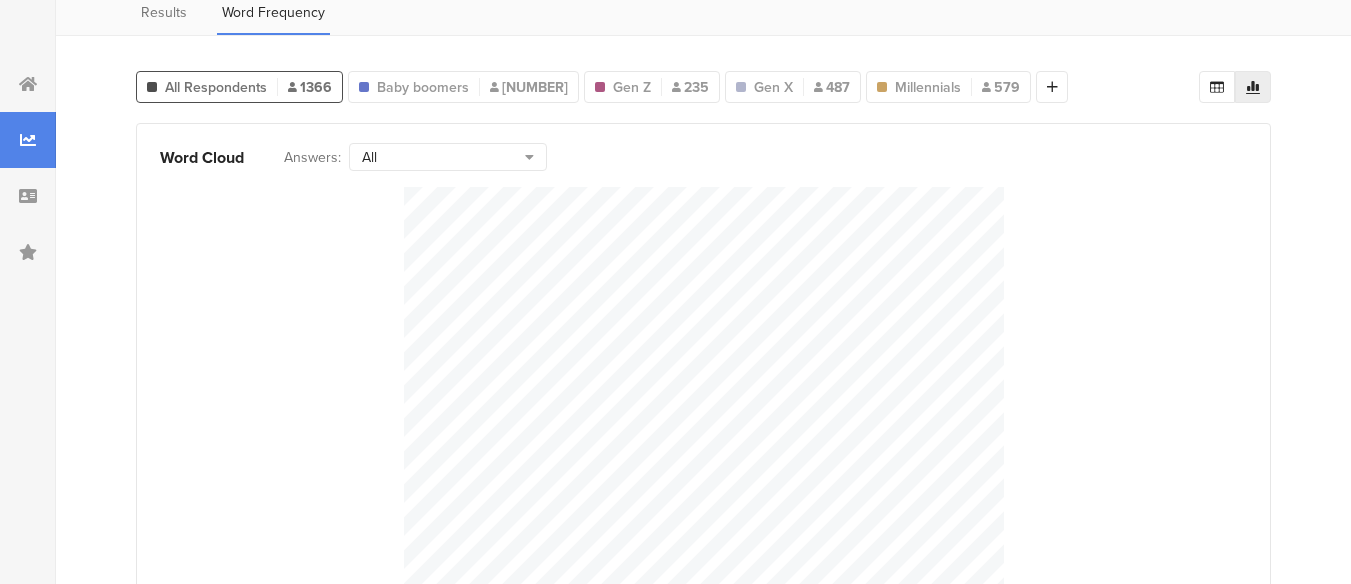 scroll, scrollTop: 126, scrollLeft: 0, axis: vertical 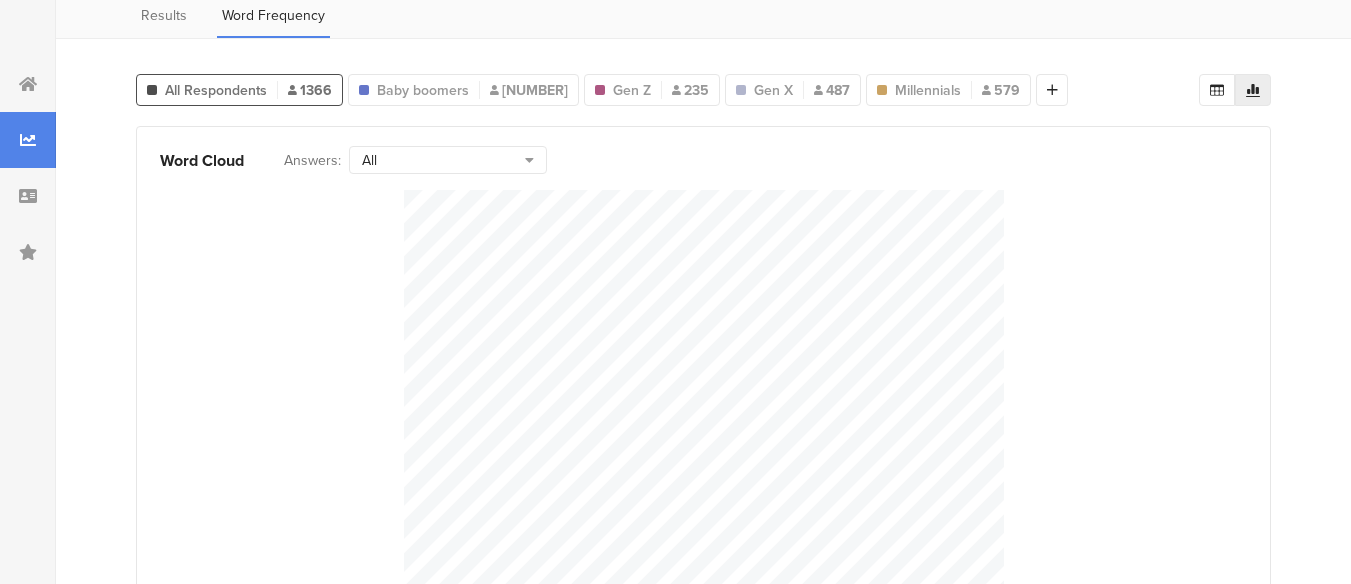 click on "All" at bounding box center (443, 160) 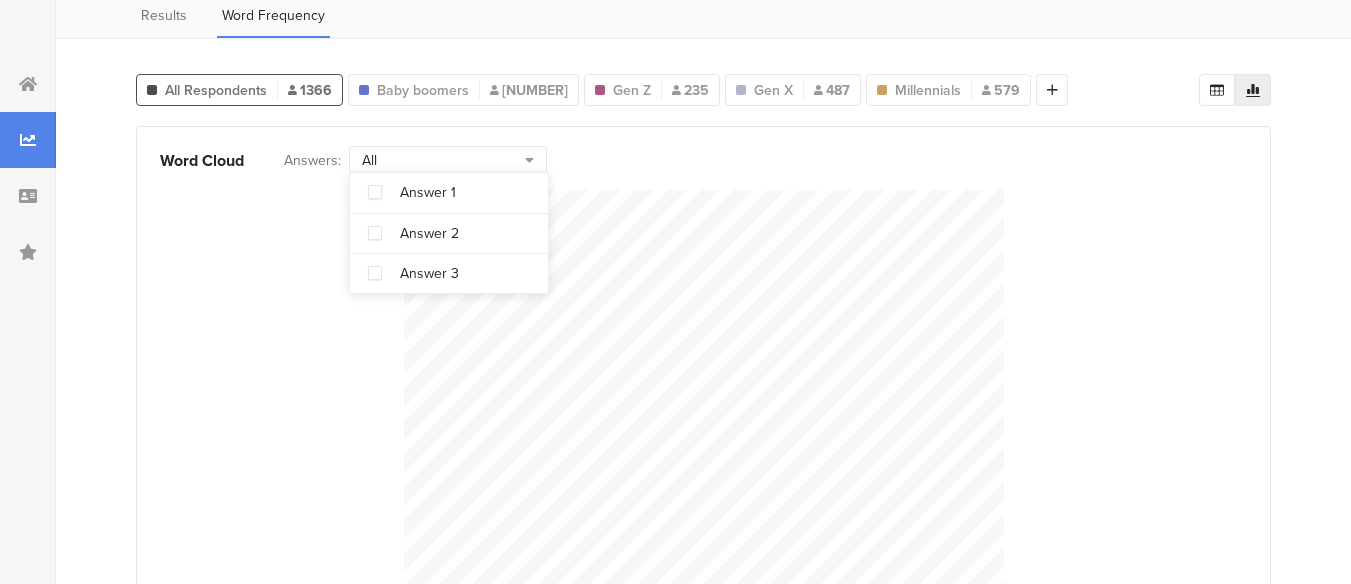 click at bounding box center [703, 390] 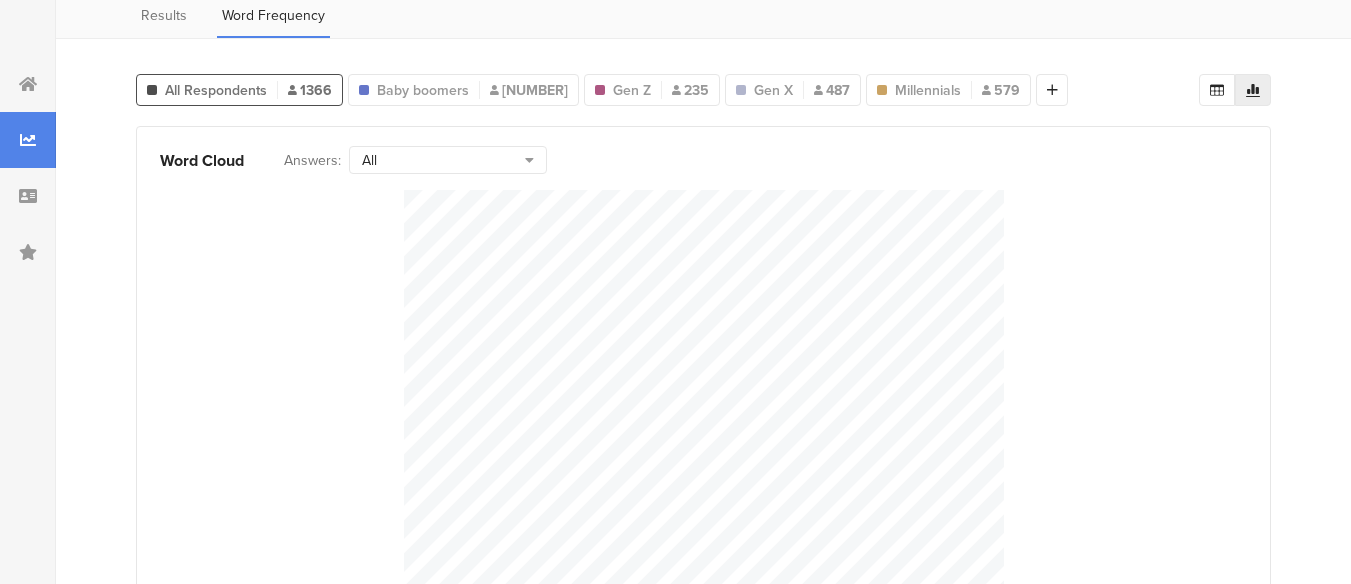 scroll, scrollTop: 0, scrollLeft: 0, axis: both 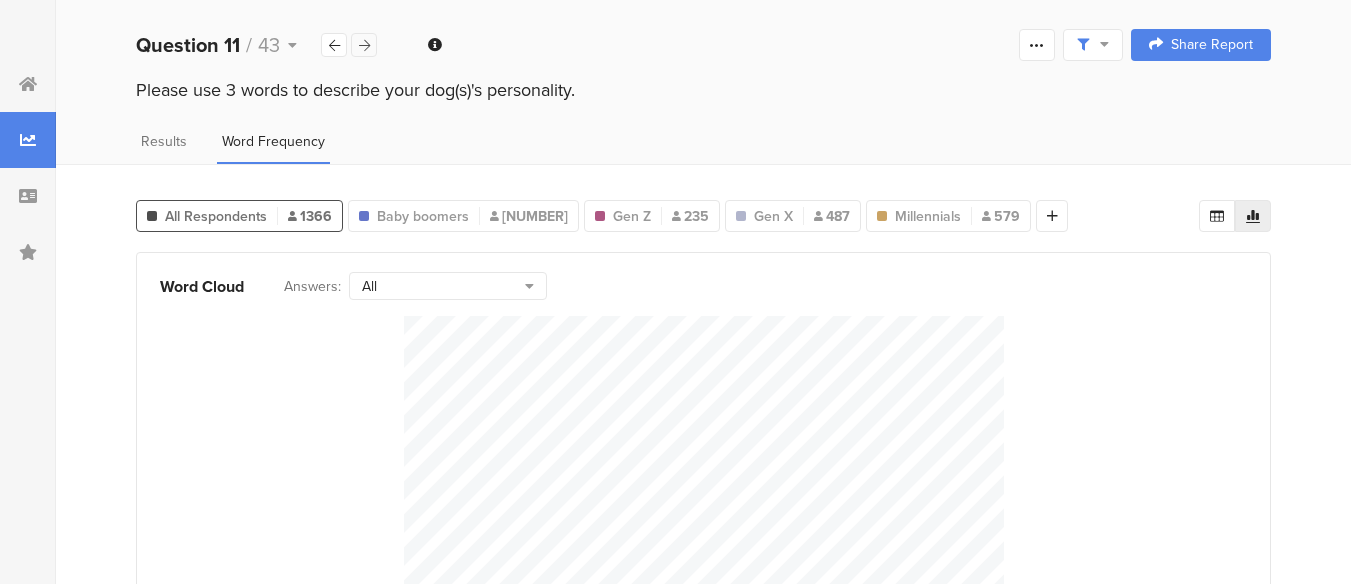 click at bounding box center [364, 45] 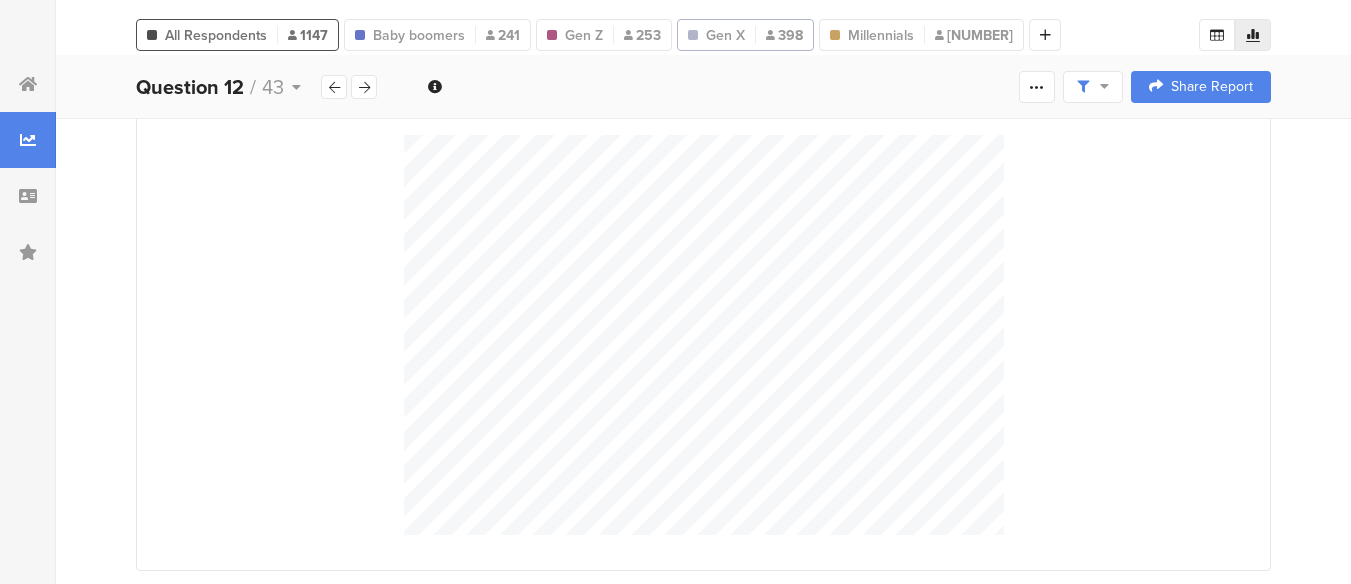 scroll, scrollTop: 0, scrollLeft: 0, axis: both 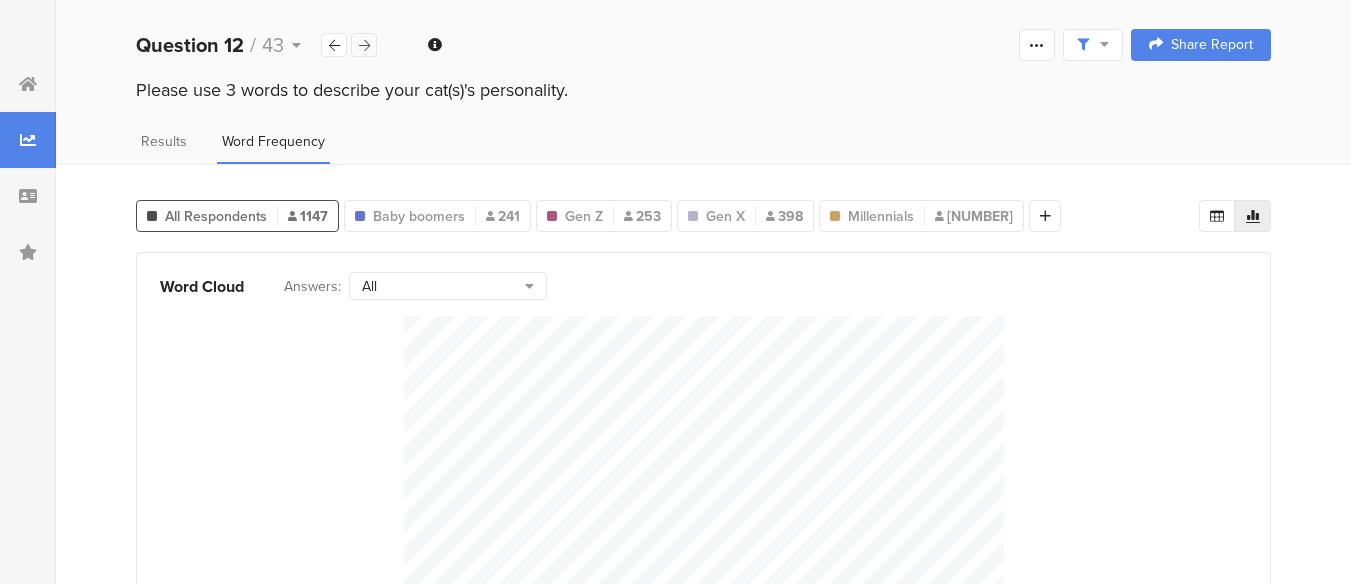 click at bounding box center [364, 45] 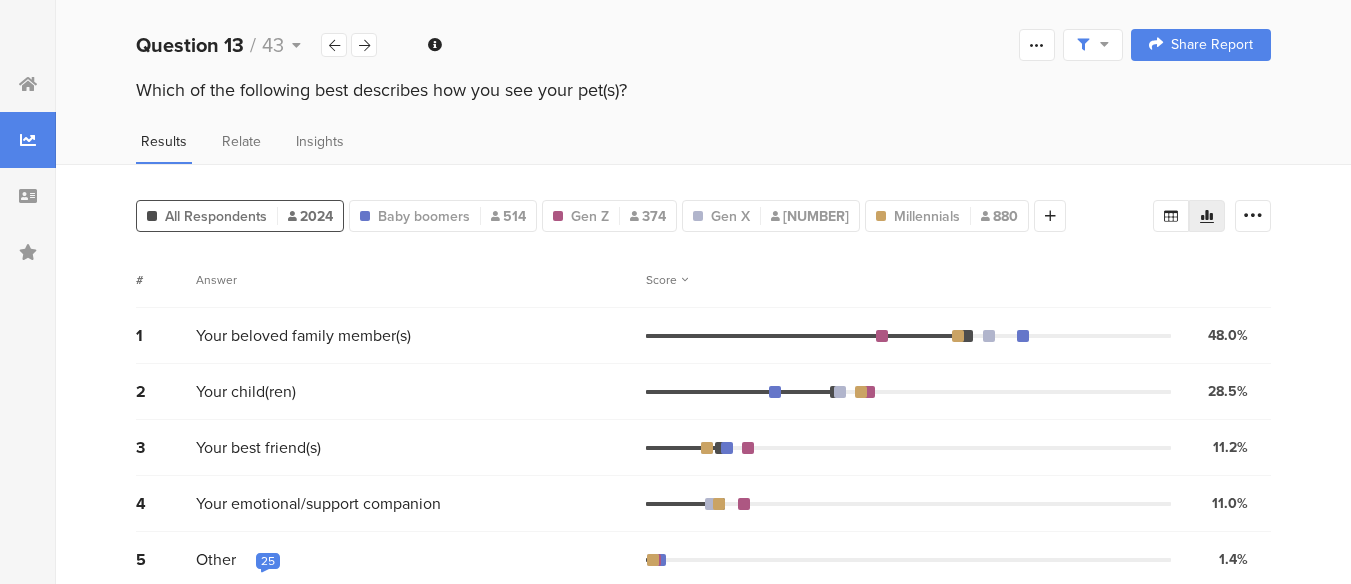 scroll, scrollTop: 17, scrollLeft: 15, axis: both 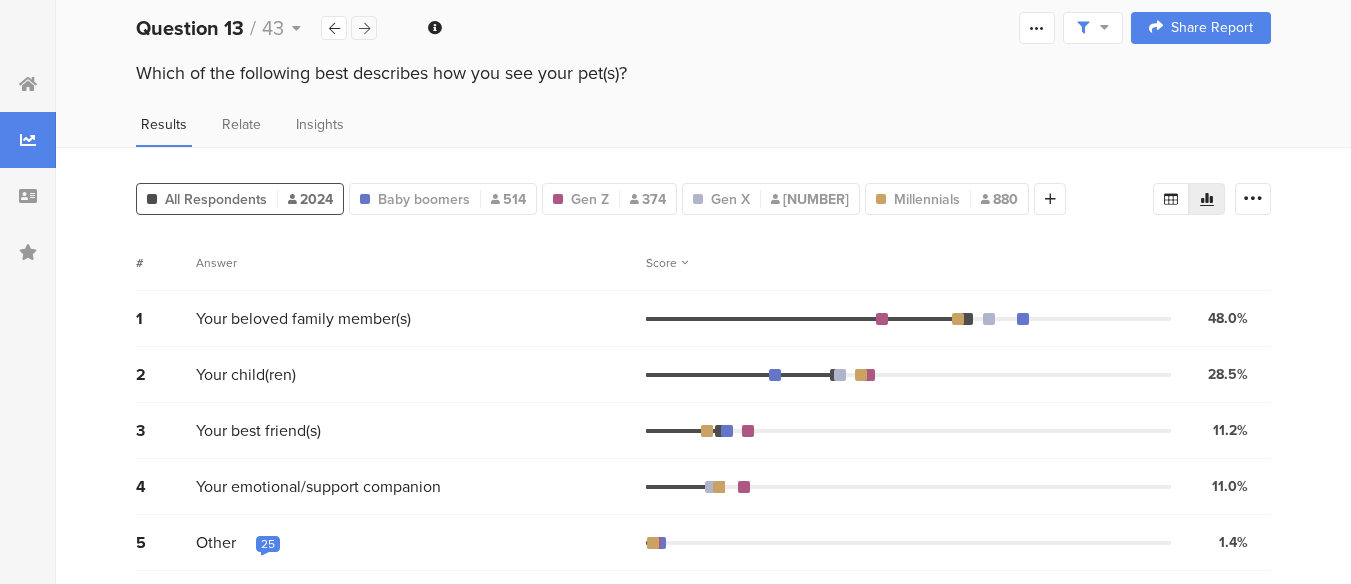 click at bounding box center [364, 28] 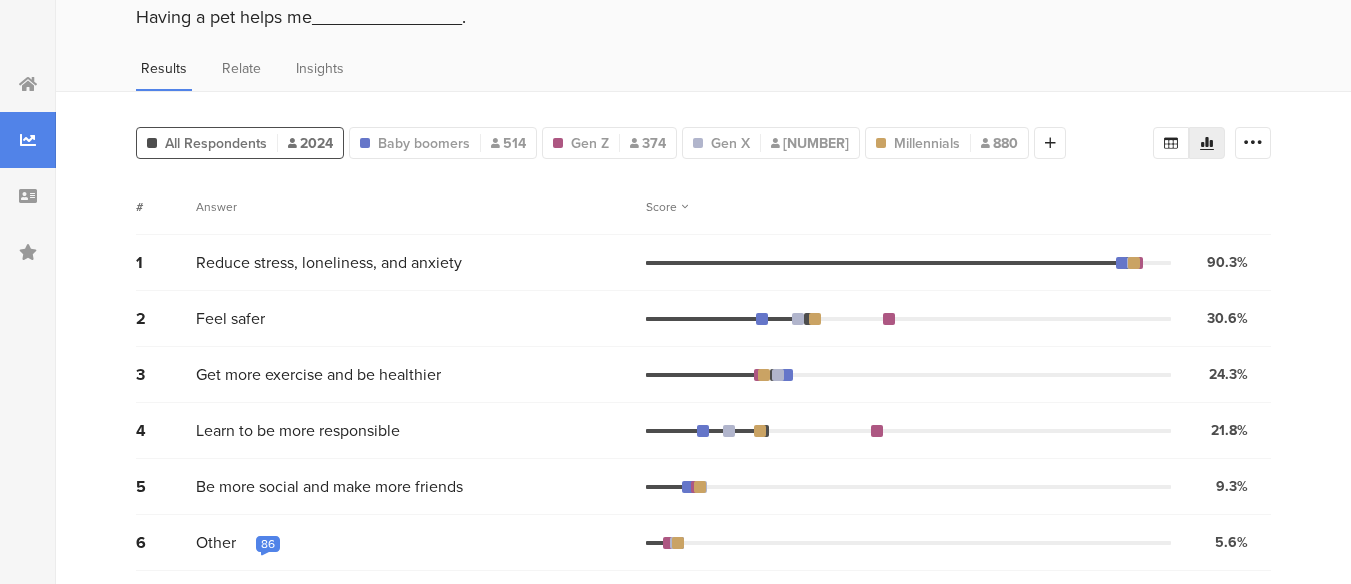 scroll, scrollTop: 0, scrollLeft: 0, axis: both 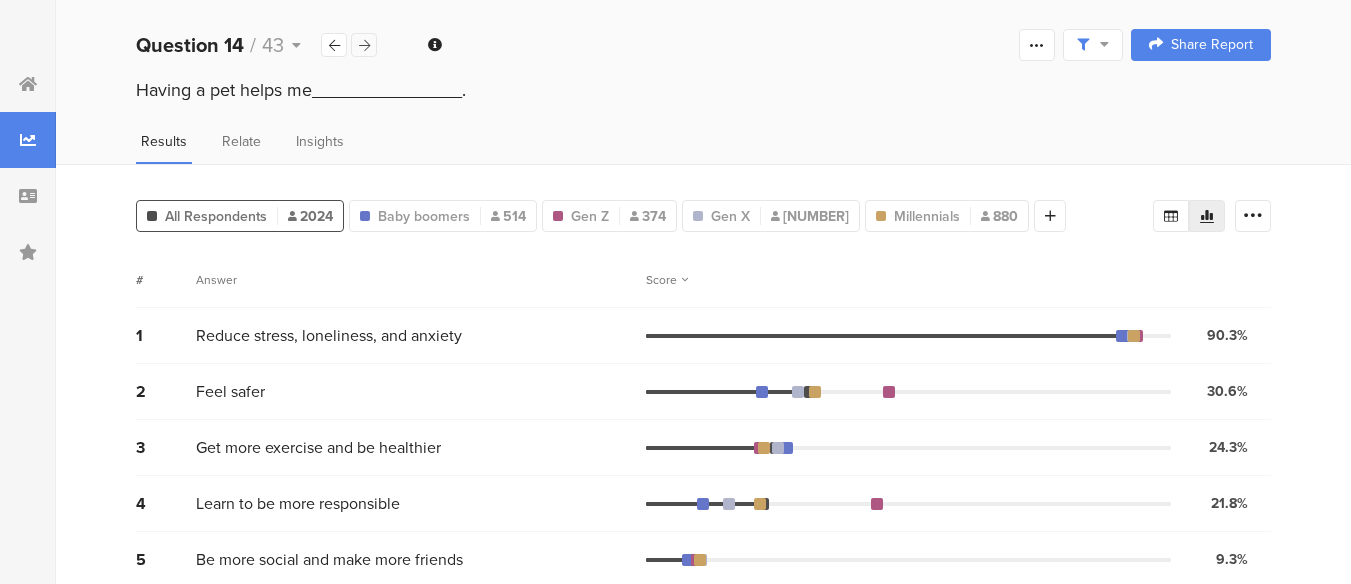 click at bounding box center (364, 45) 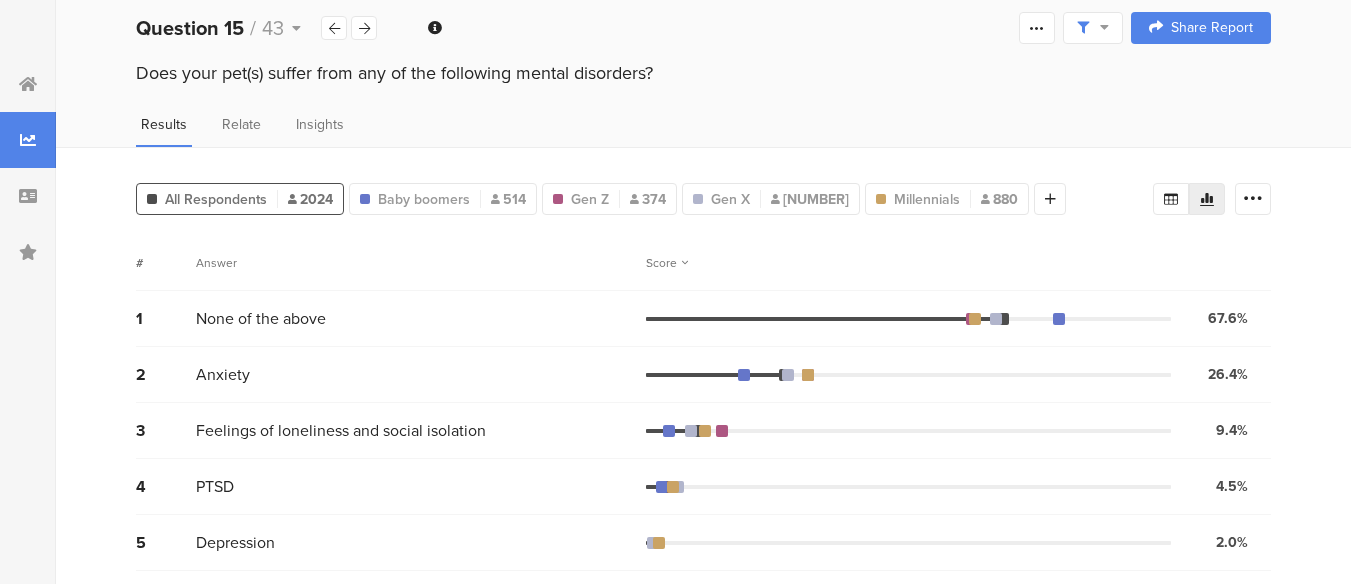 scroll, scrollTop: 0, scrollLeft: 0, axis: both 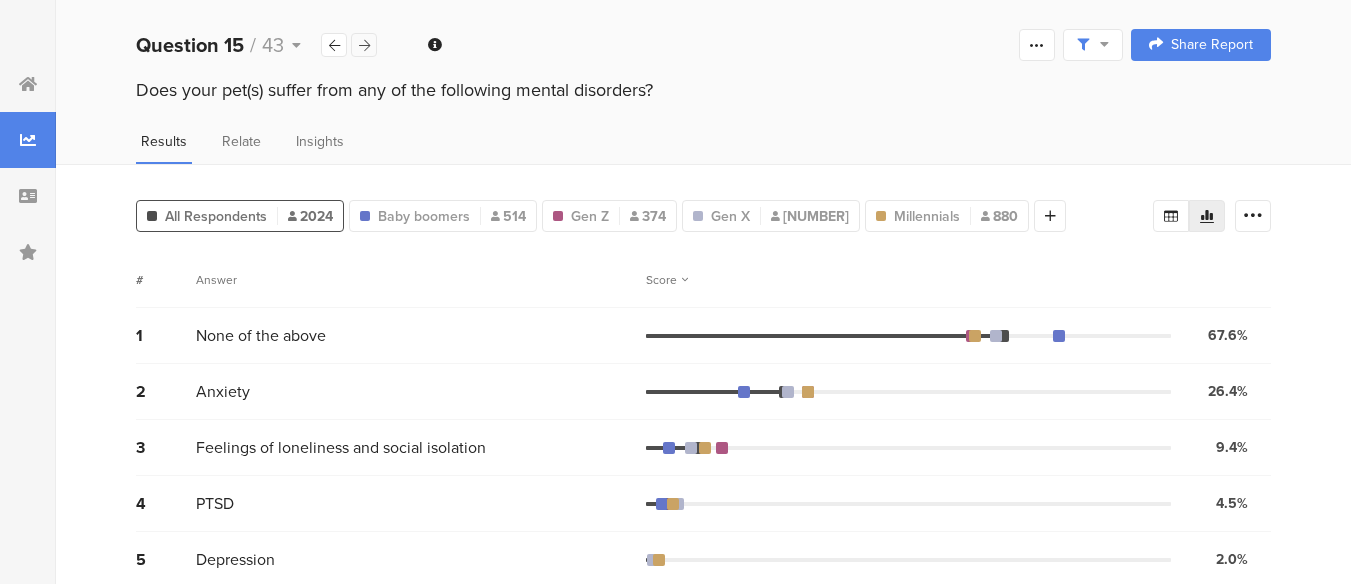 click at bounding box center (364, 45) 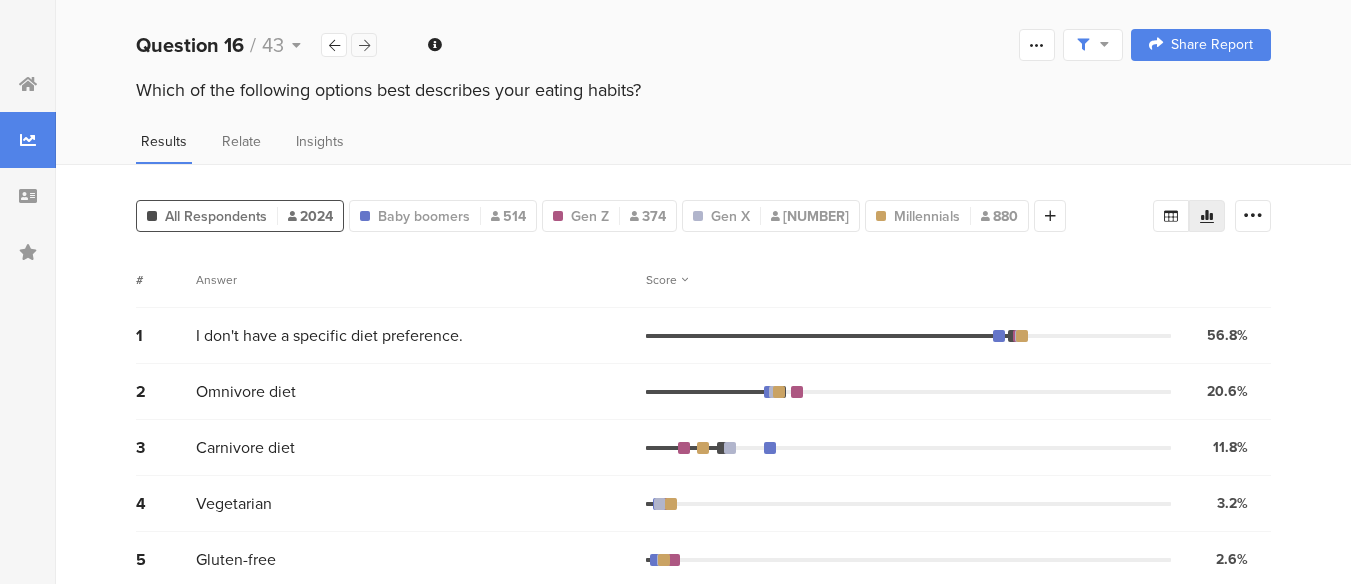 click at bounding box center [364, 45] 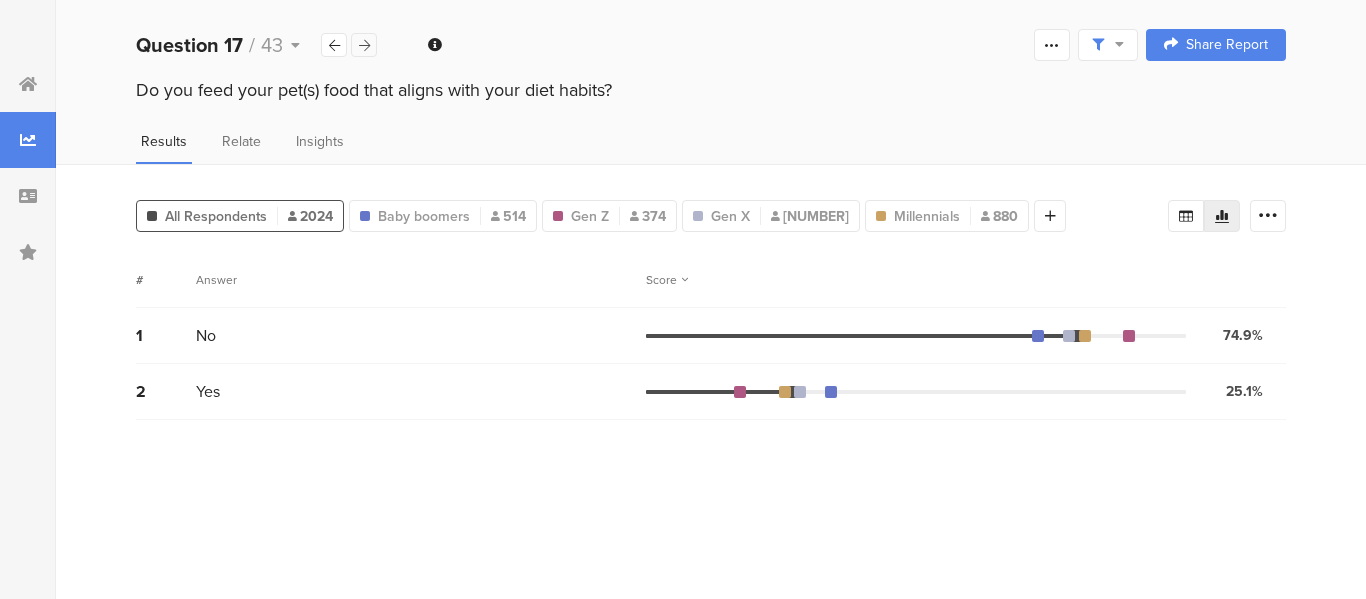 click at bounding box center (364, 45) 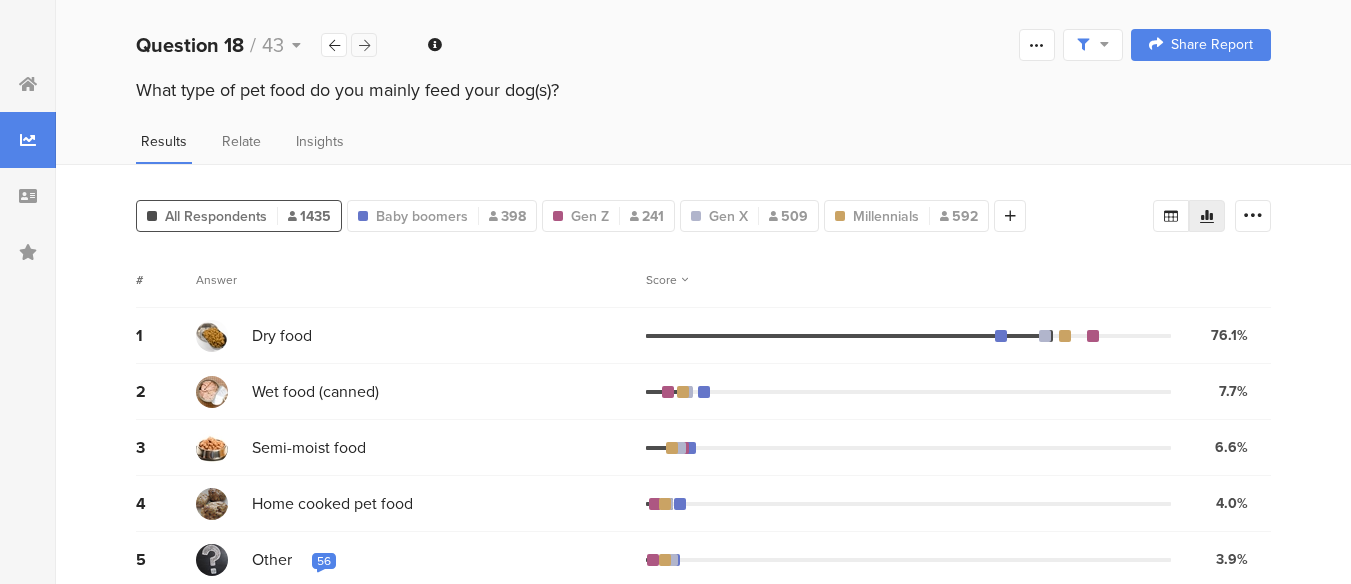 click at bounding box center (364, 45) 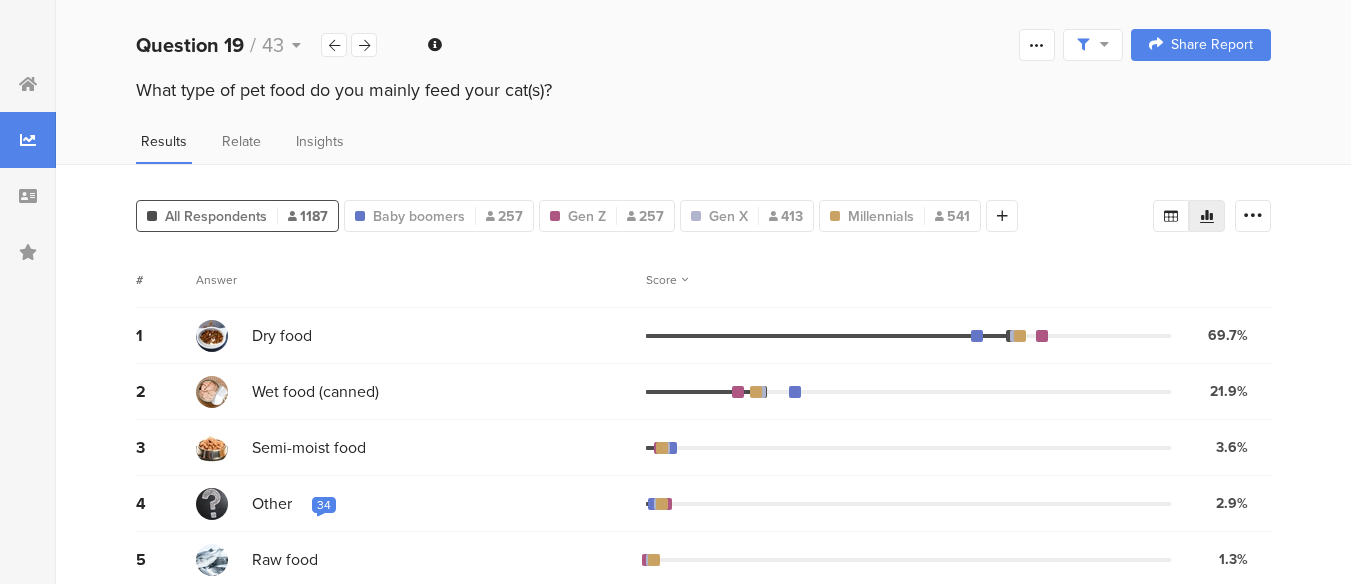 click on "Question 19   /   43" at bounding box center (257, 45) 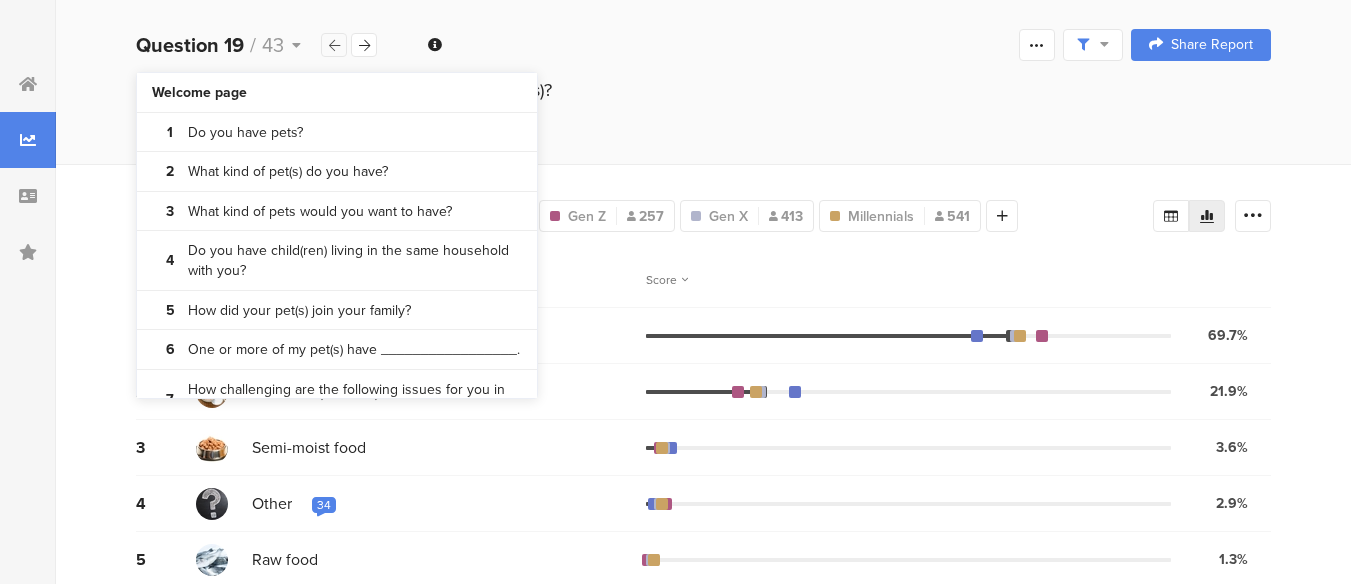 click at bounding box center [334, 45] 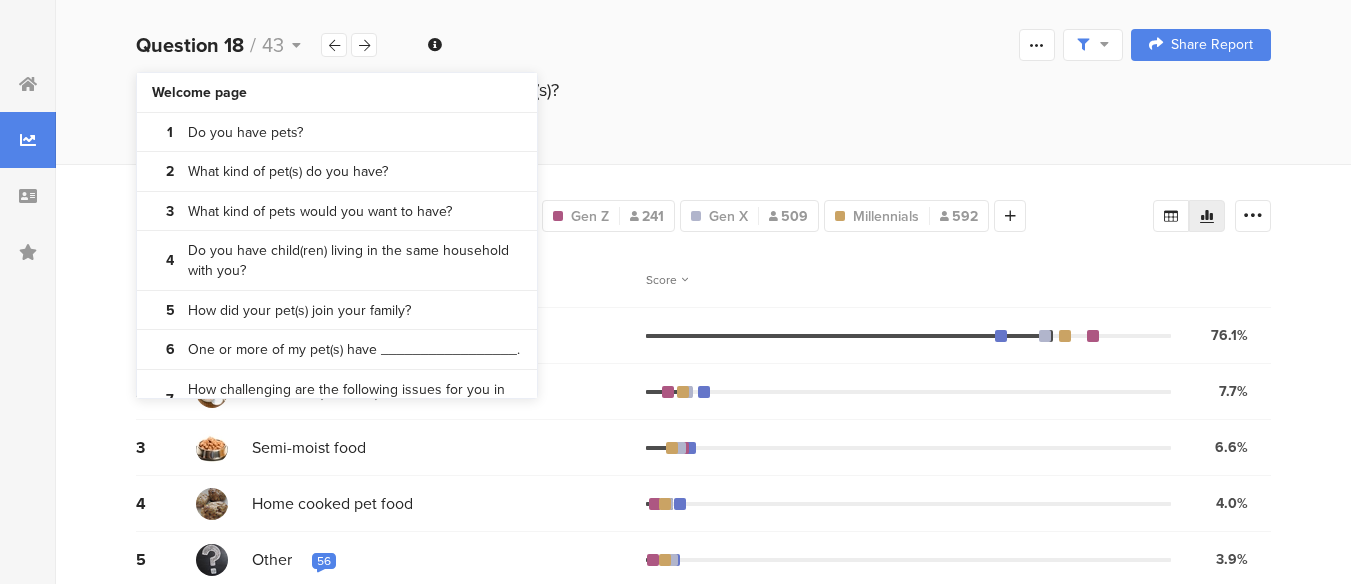 click on "Question 18   /   43                     Confidence Level       95   %     Preview survey     Edit survey       Purge results
Complete Responses Only
Edit Sample
Share Report
Share     Cancel
Share Report
Share Report" at bounding box center [703, 45] 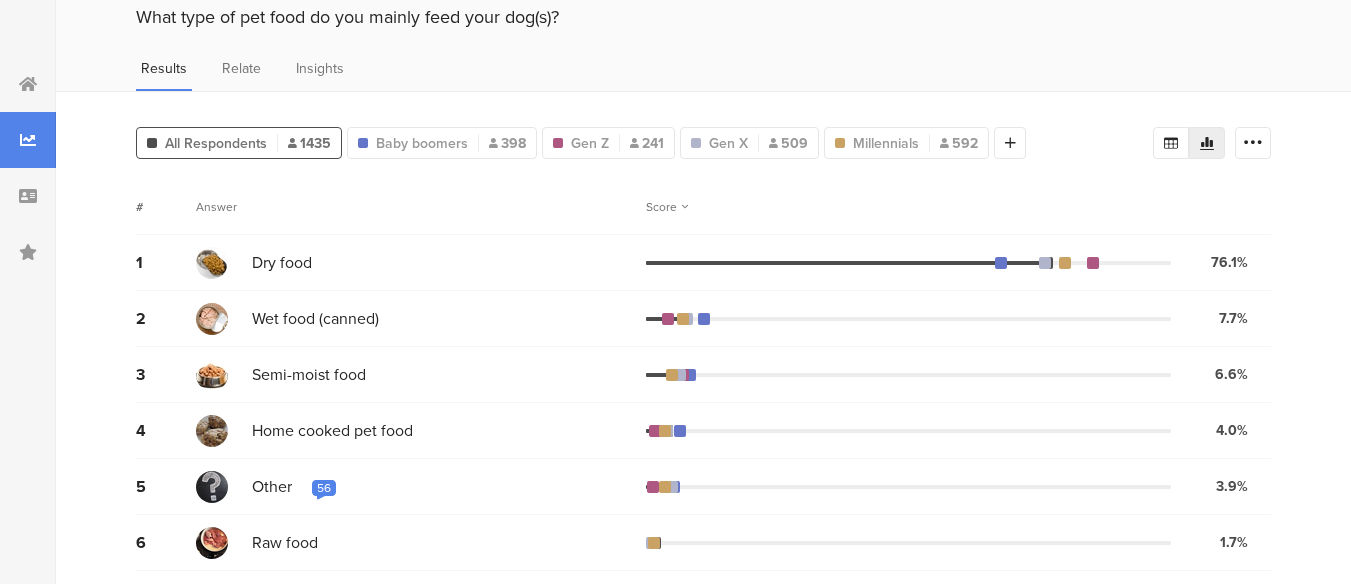 scroll, scrollTop: 0, scrollLeft: 0, axis: both 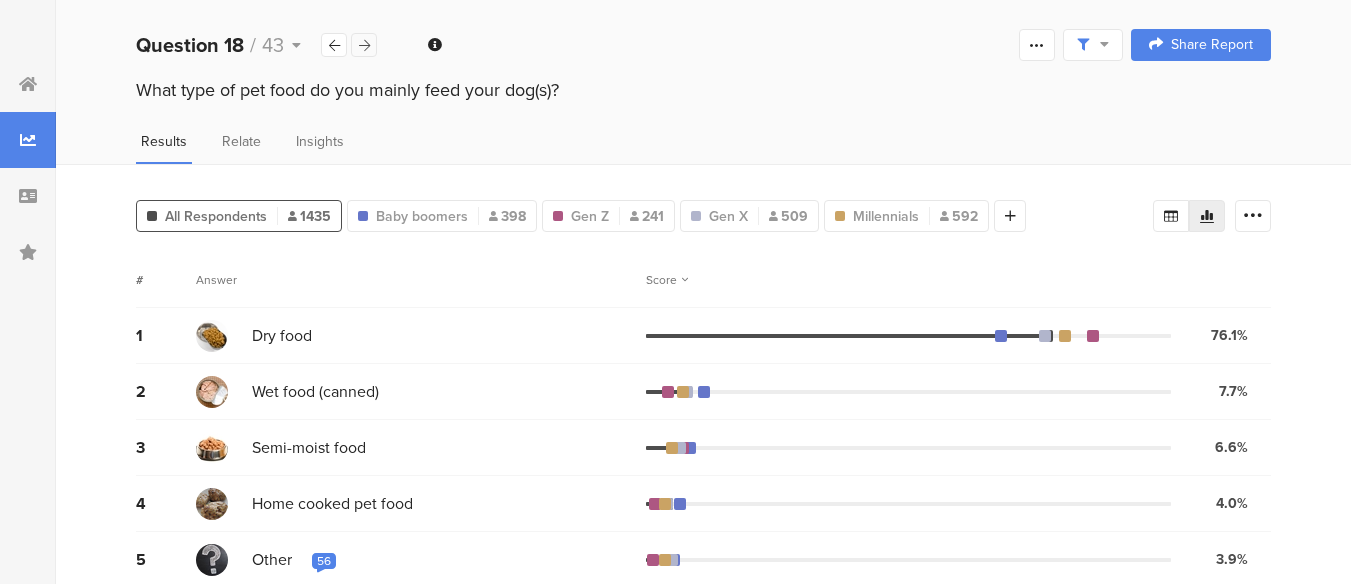 click at bounding box center (364, 45) 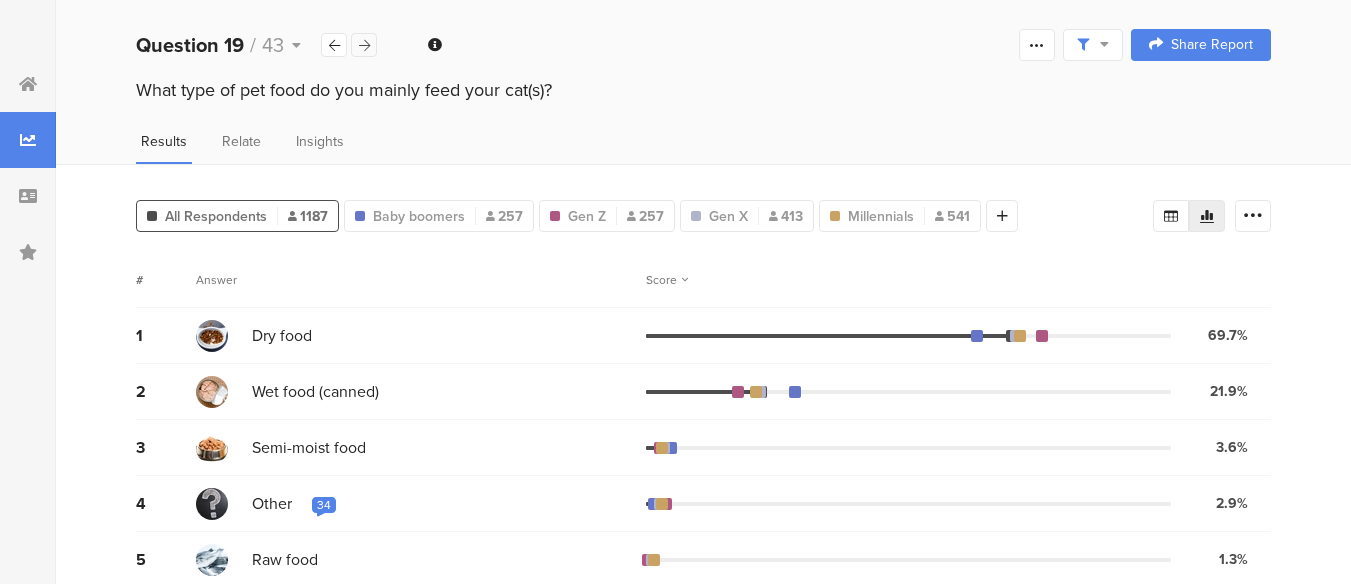 click at bounding box center (364, 45) 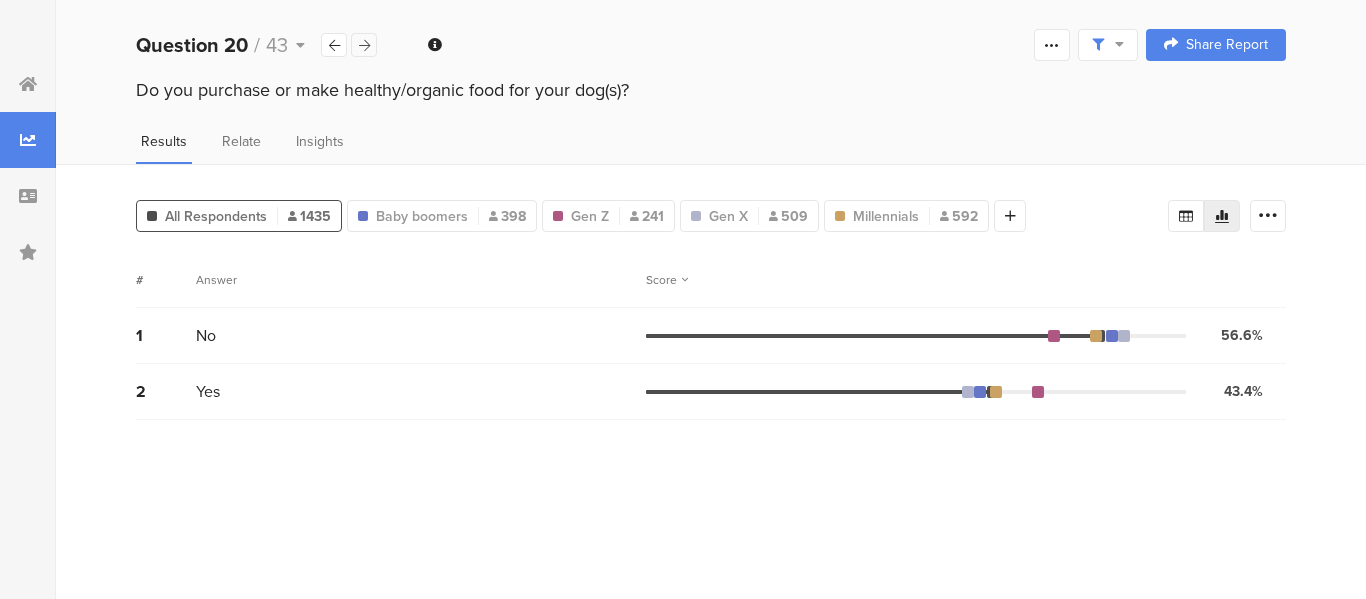 click at bounding box center (364, 45) 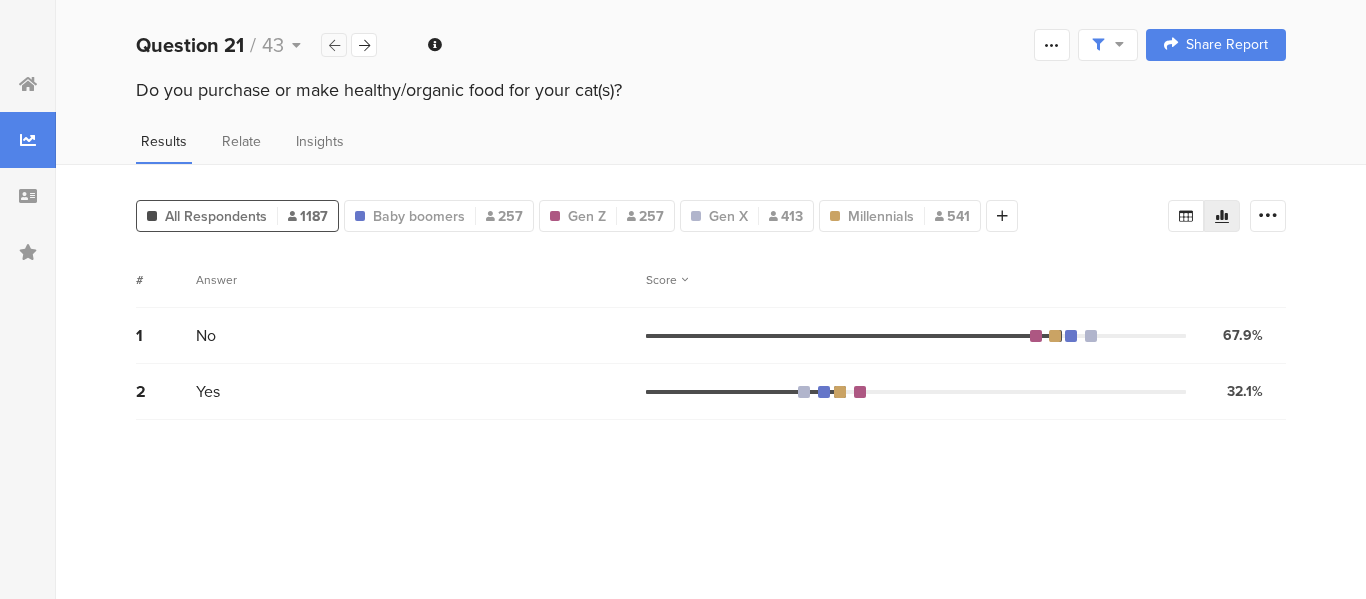 click at bounding box center (334, 45) 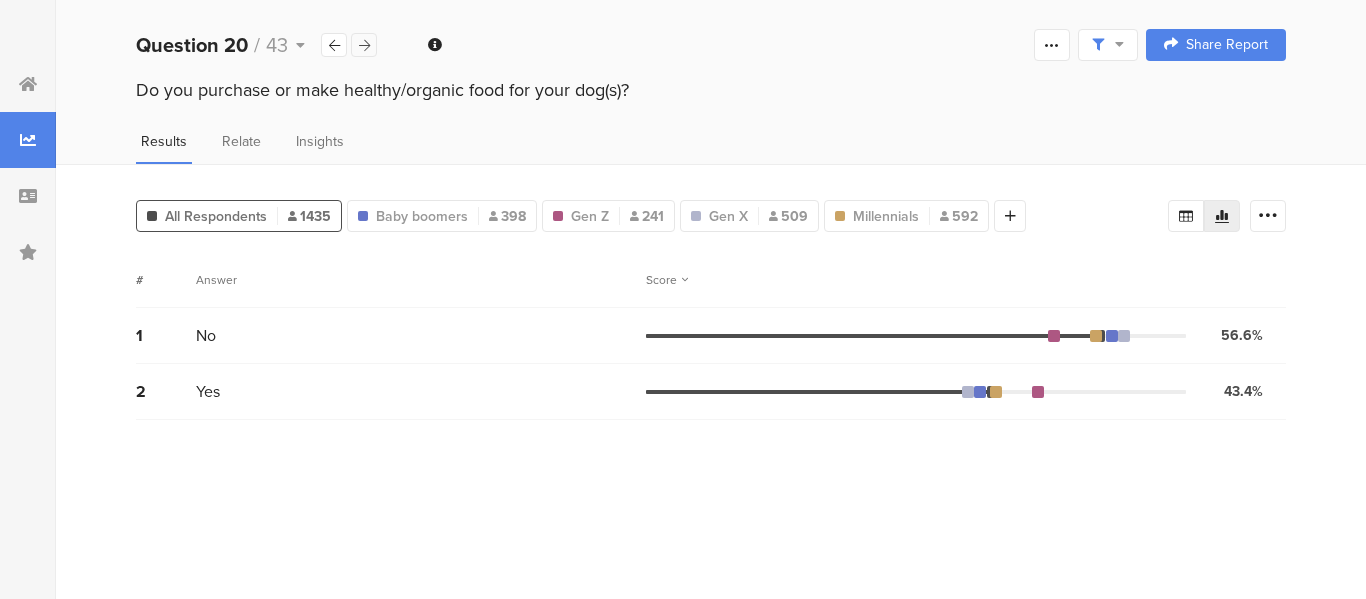 click at bounding box center (364, 45) 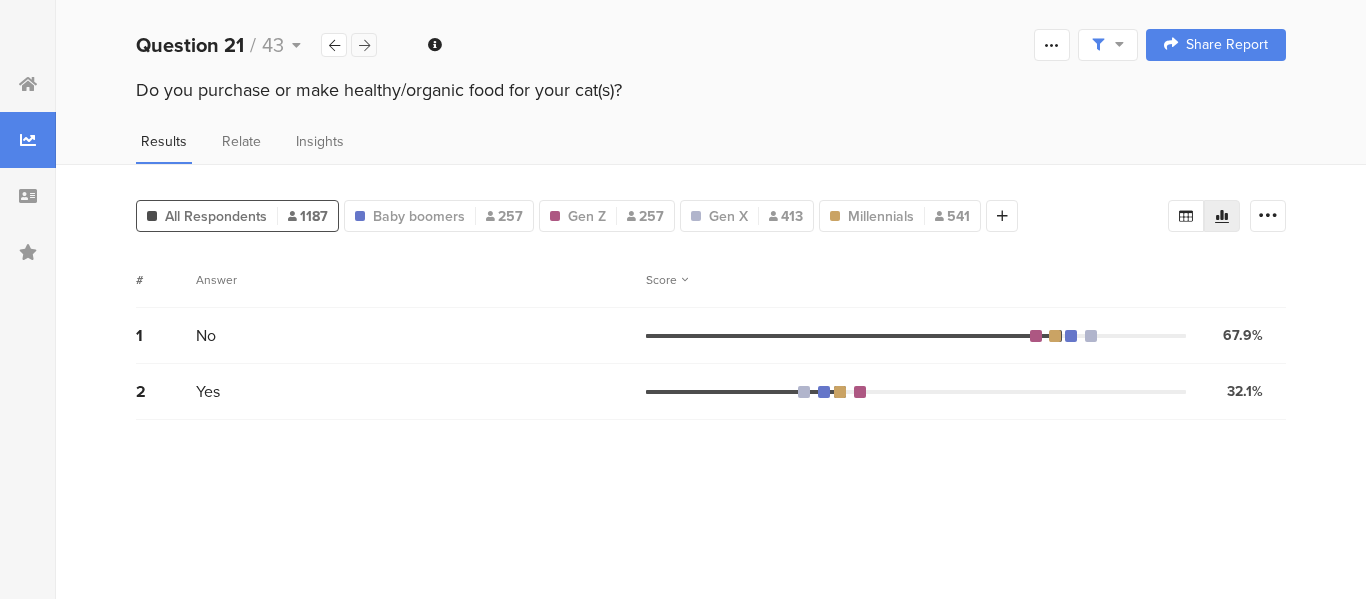 drag, startPoint x: 373, startPoint y: 44, endPoint x: 358, endPoint y: 49, distance: 15.811388 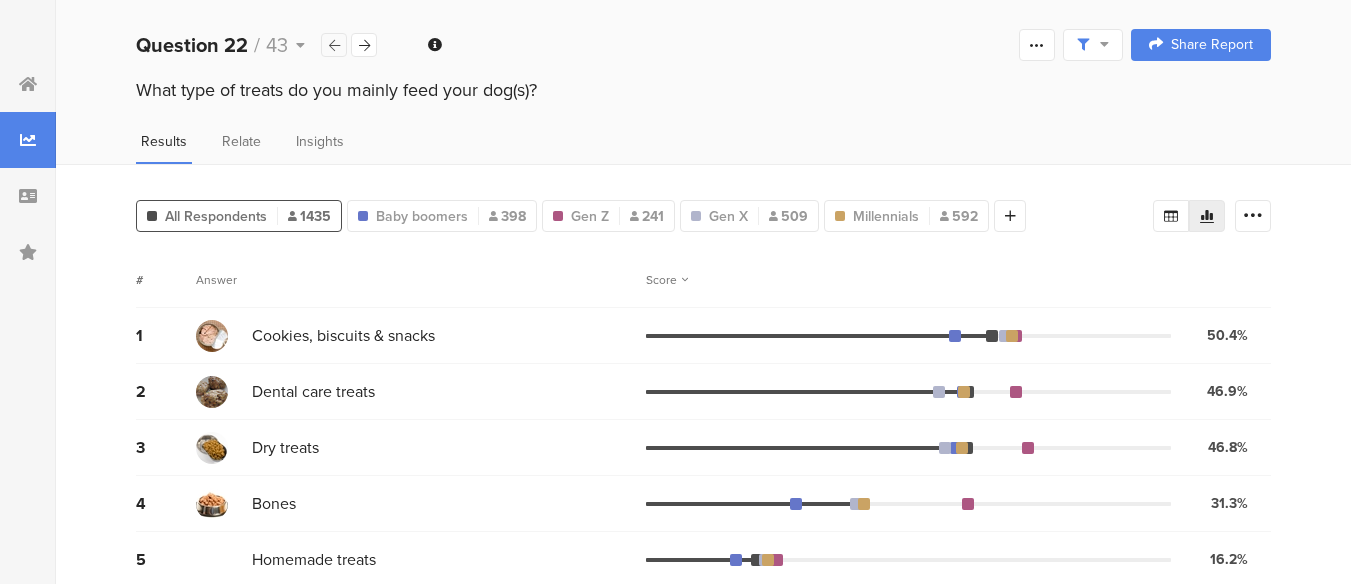click at bounding box center [334, 45] 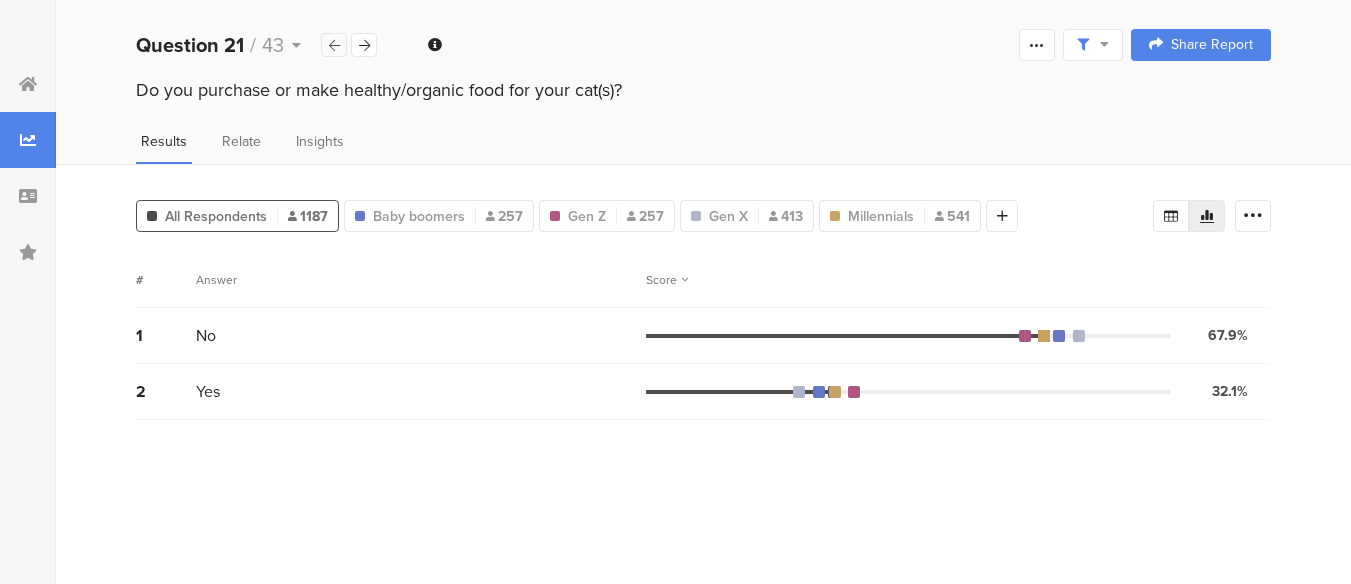 click at bounding box center [334, 45] 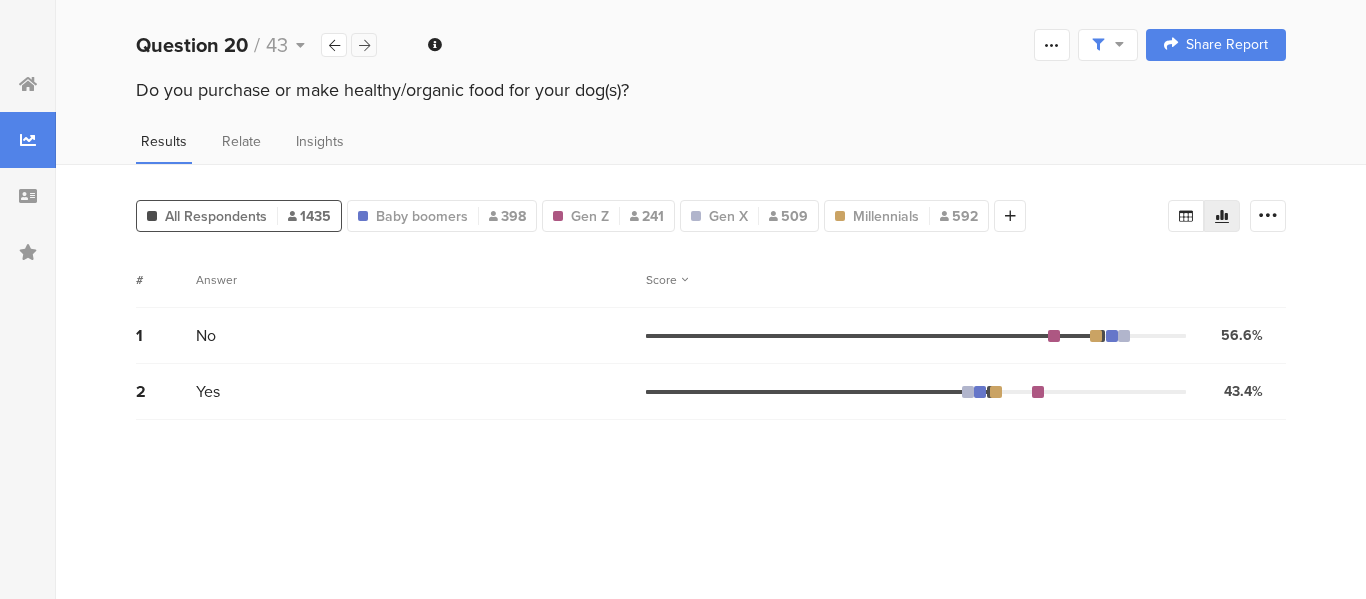 click at bounding box center (364, 45) 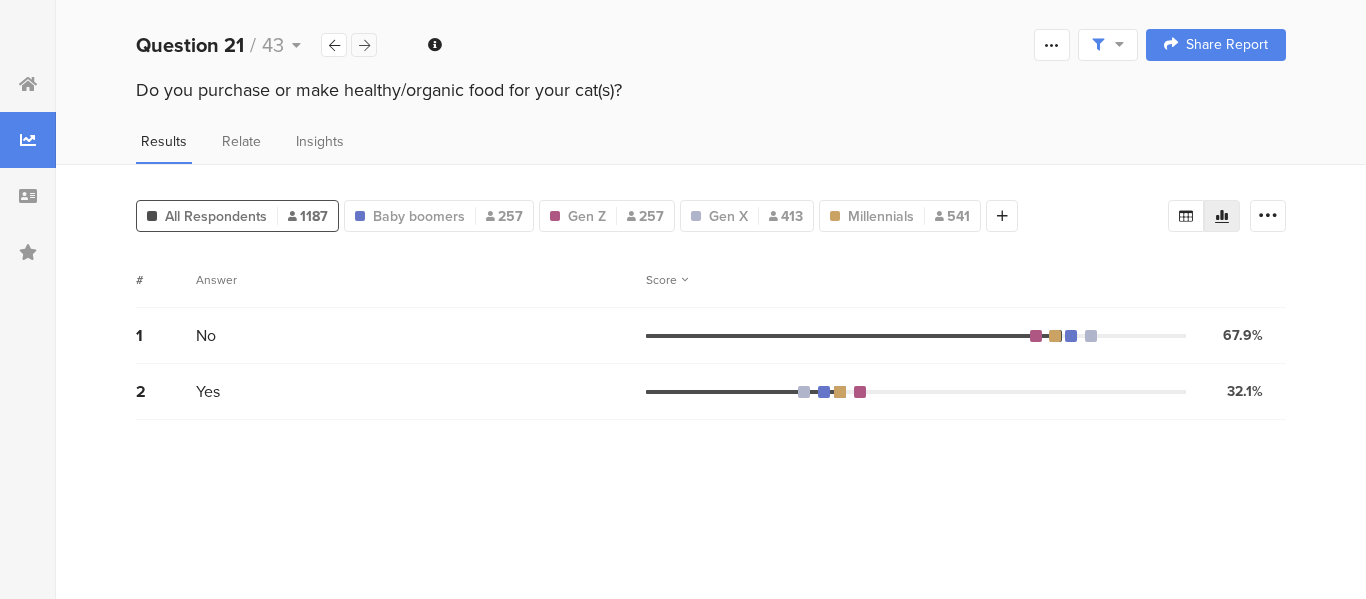 click at bounding box center [364, 45] 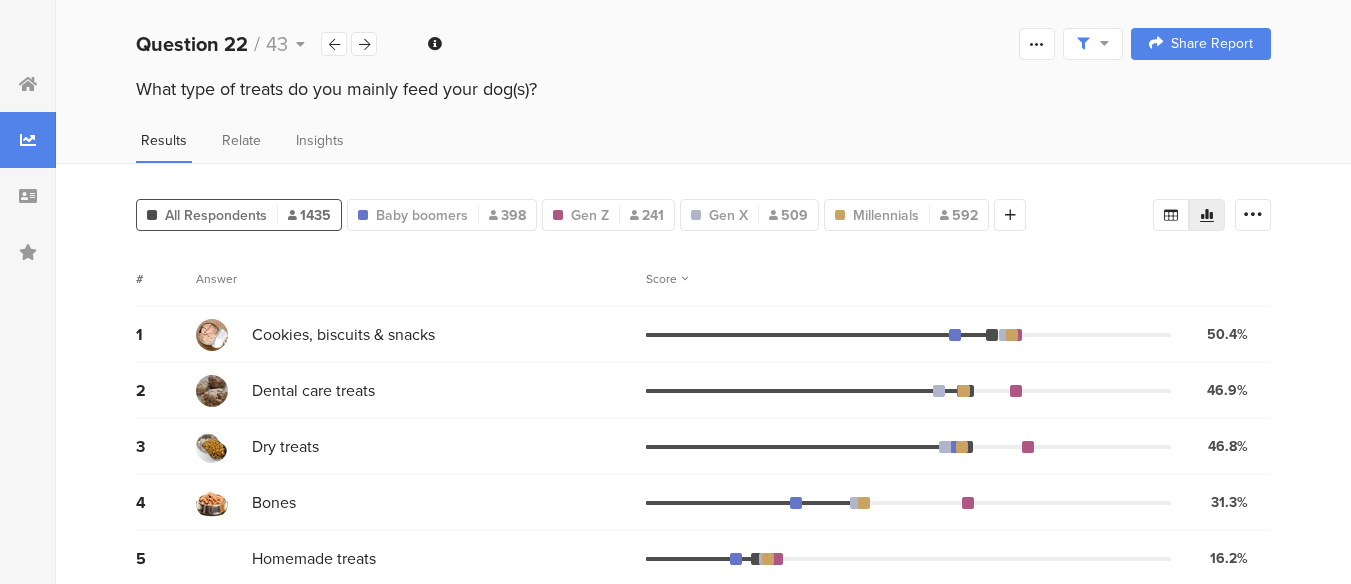 scroll, scrollTop: 0, scrollLeft: 15, axis: horizontal 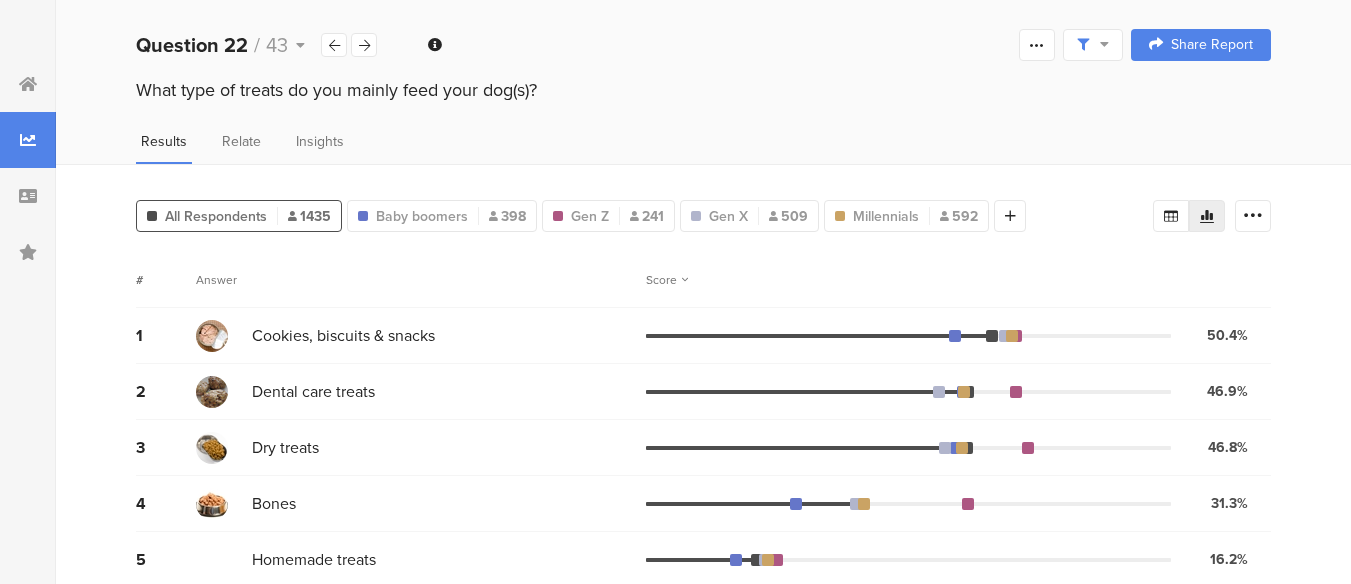 click on "Question 22   /   43                     Confidence Level       95   %     Preview survey     Edit survey       Purge results
Complete Responses Only
Edit Sample
Share Report
Share     Cancel
Share Report
Share Report" at bounding box center (703, 45) 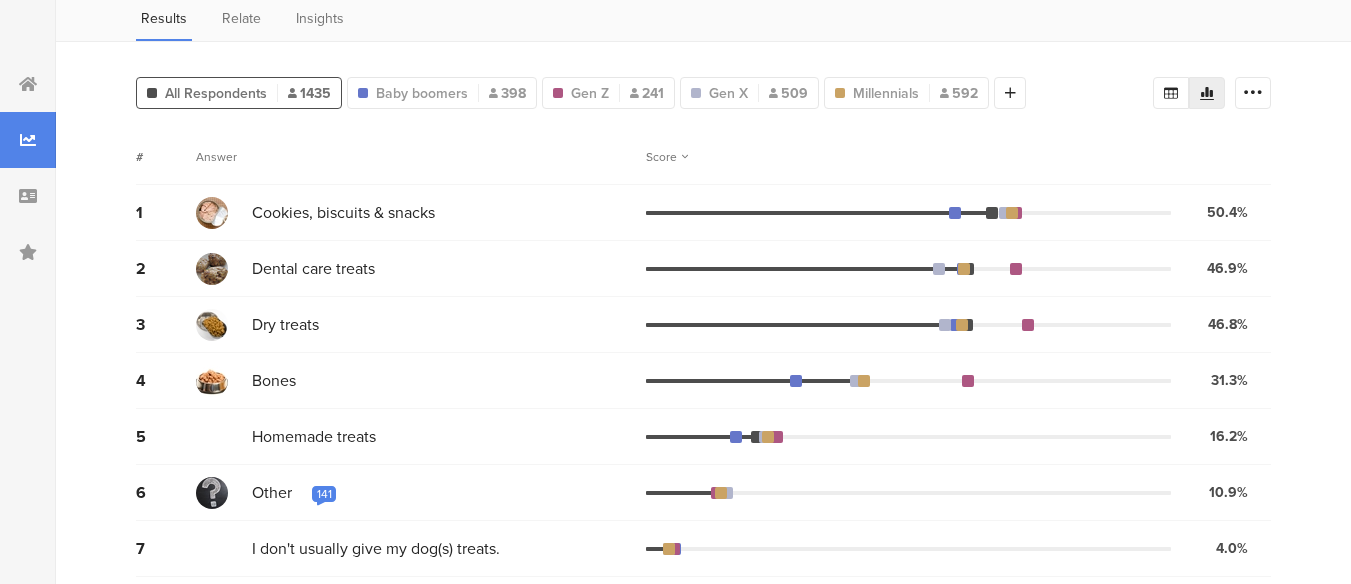 scroll, scrollTop: 0, scrollLeft: 15, axis: horizontal 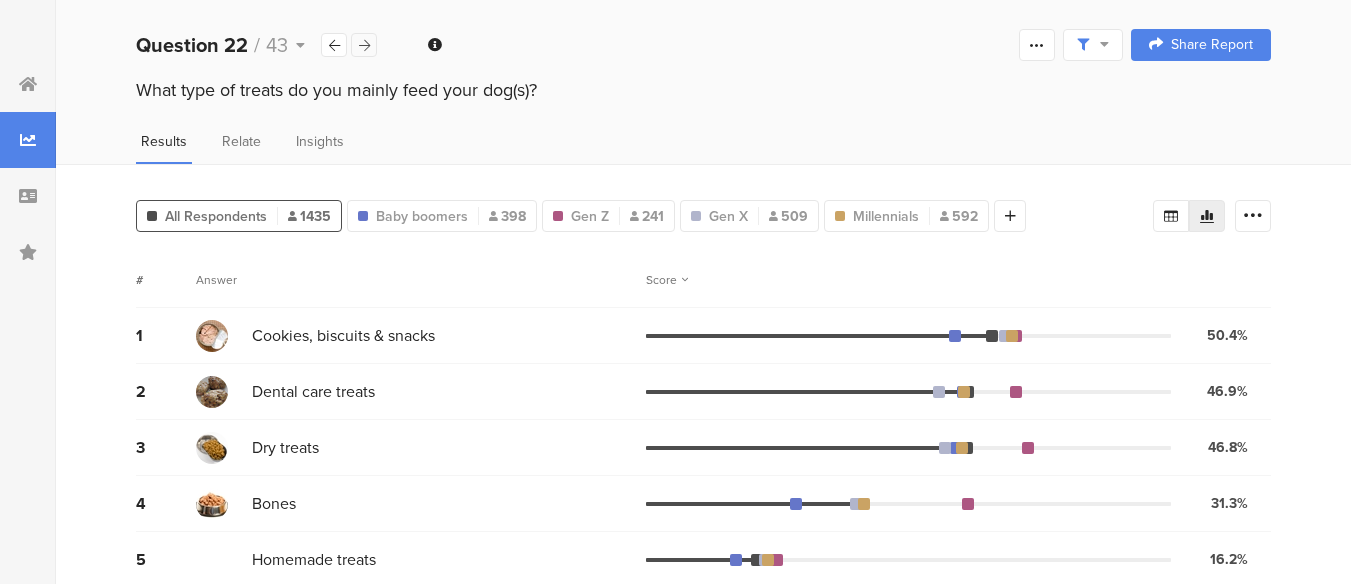 click at bounding box center (364, 45) 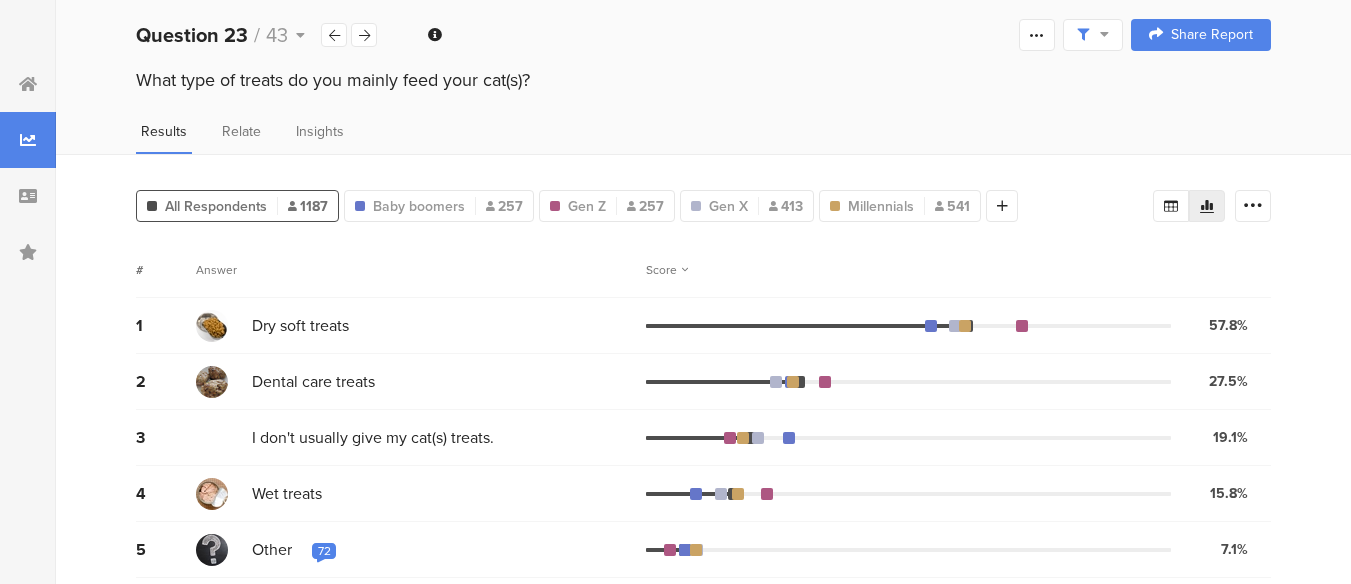 scroll, scrollTop: 8, scrollLeft: 0, axis: vertical 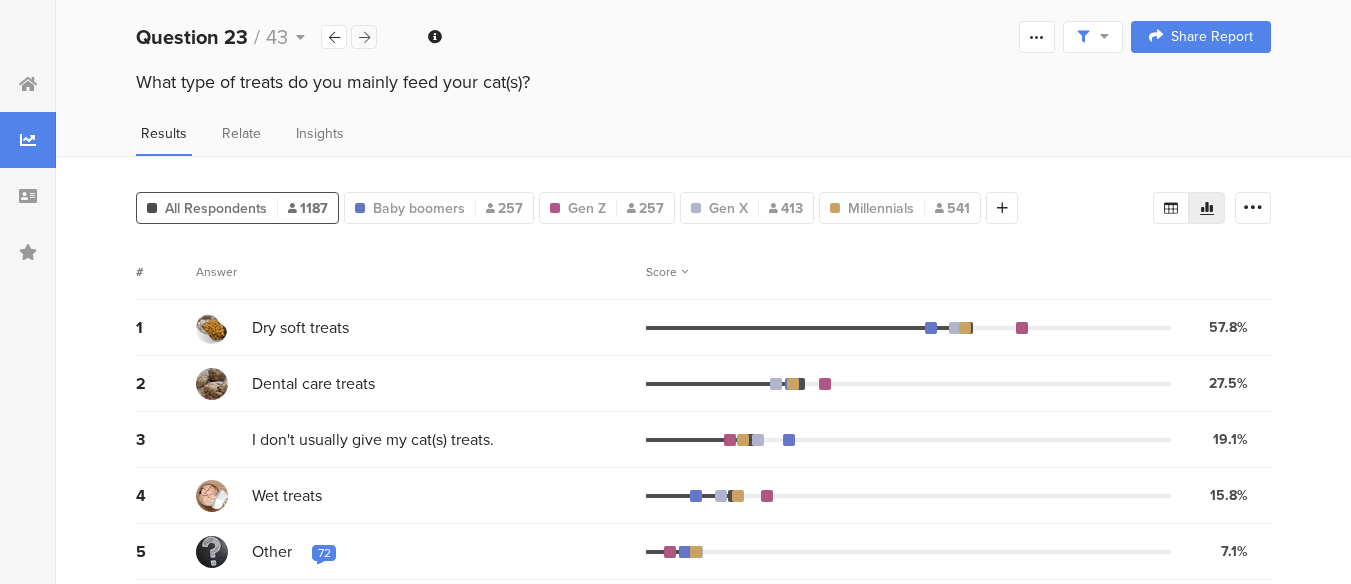 click at bounding box center [364, 37] 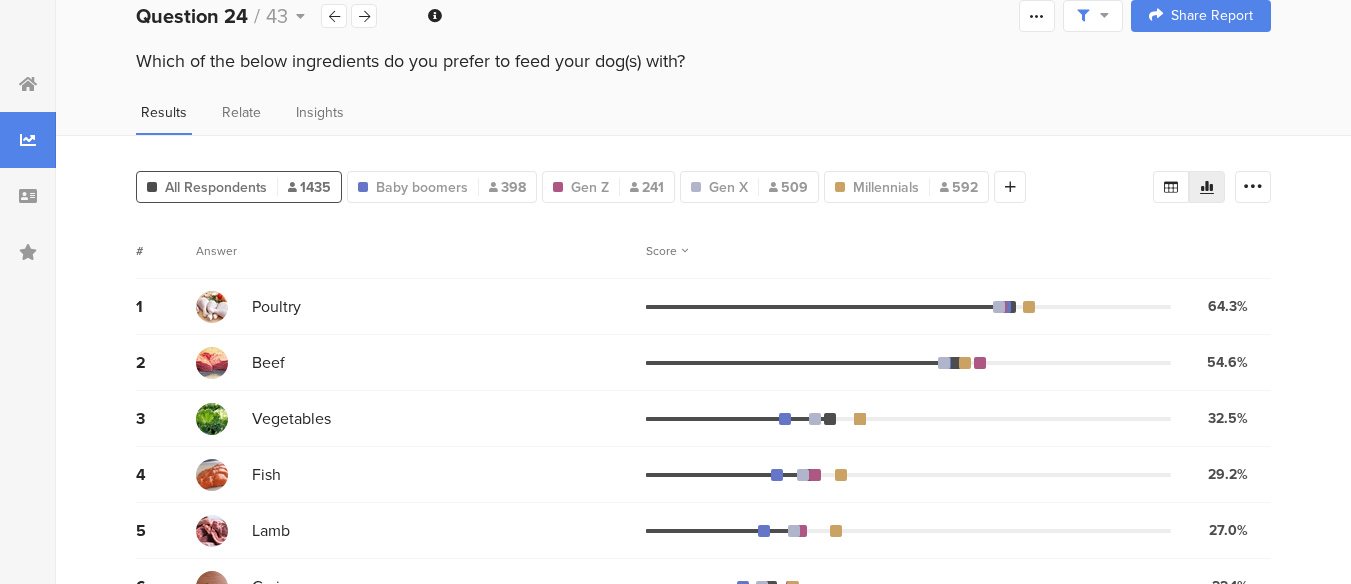 scroll, scrollTop: 0, scrollLeft: 0, axis: both 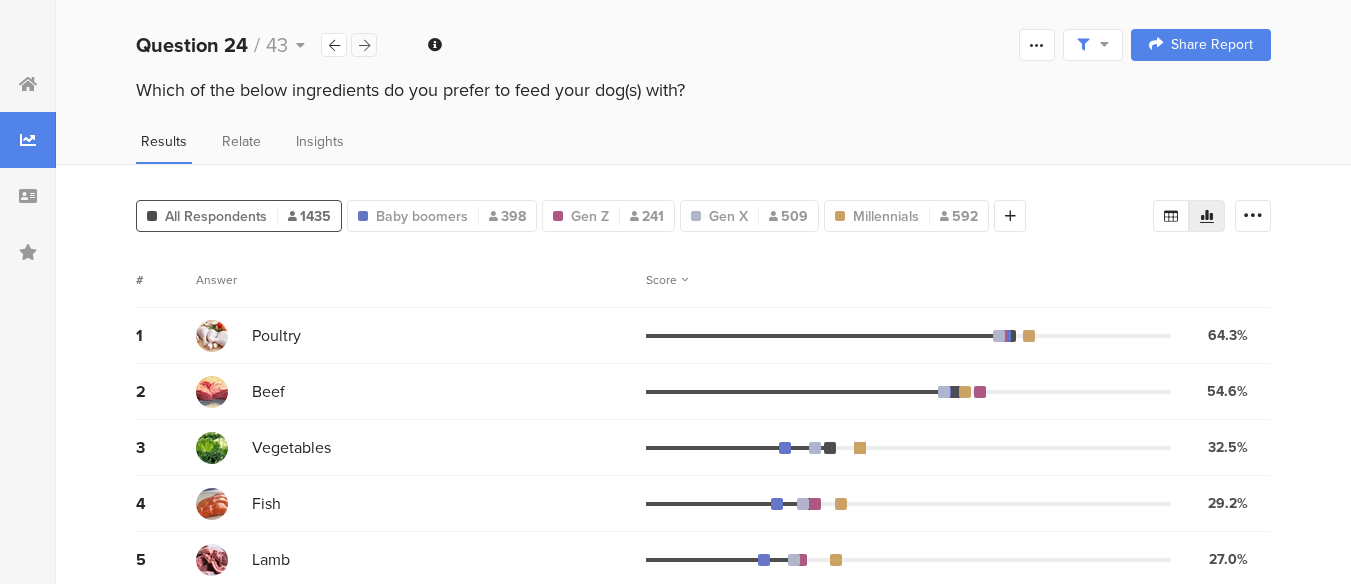click at bounding box center [364, 45] 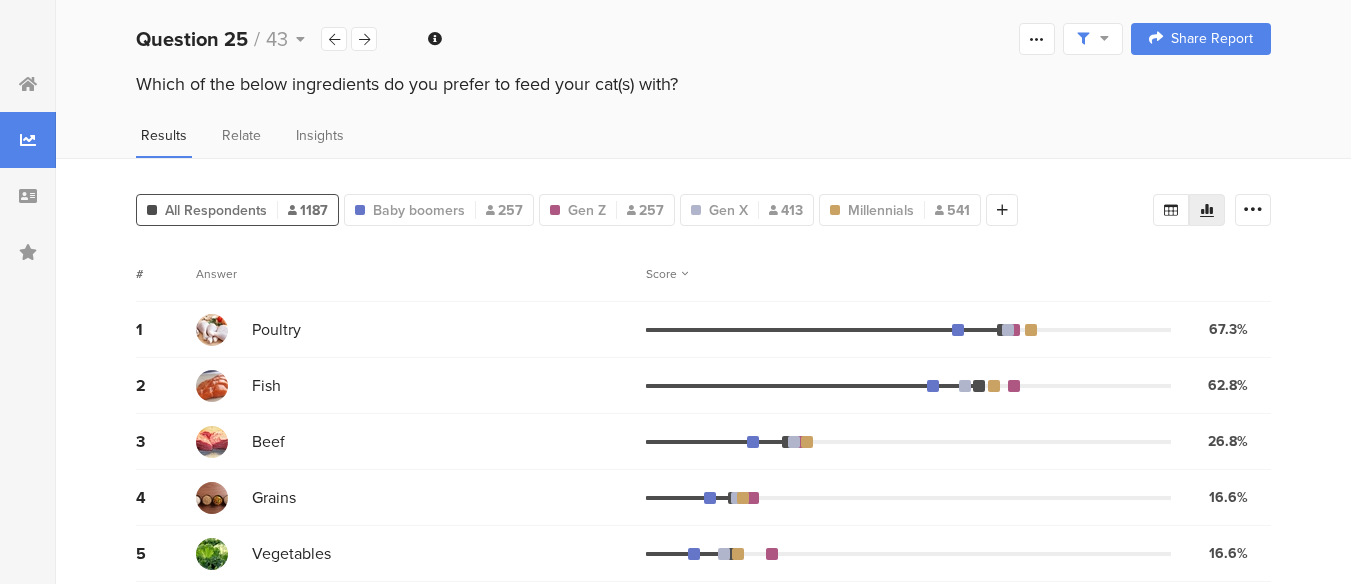 scroll, scrollTop: 5, scrollLeft: 15, axis: both 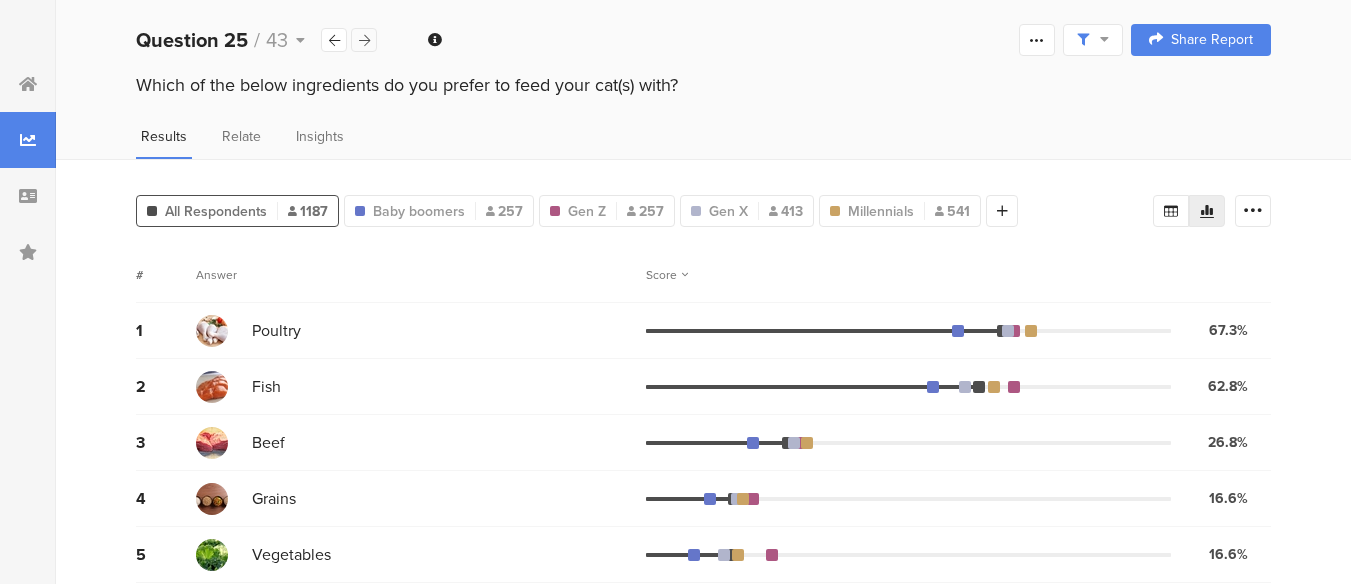 click at bounding box center [364, 40] 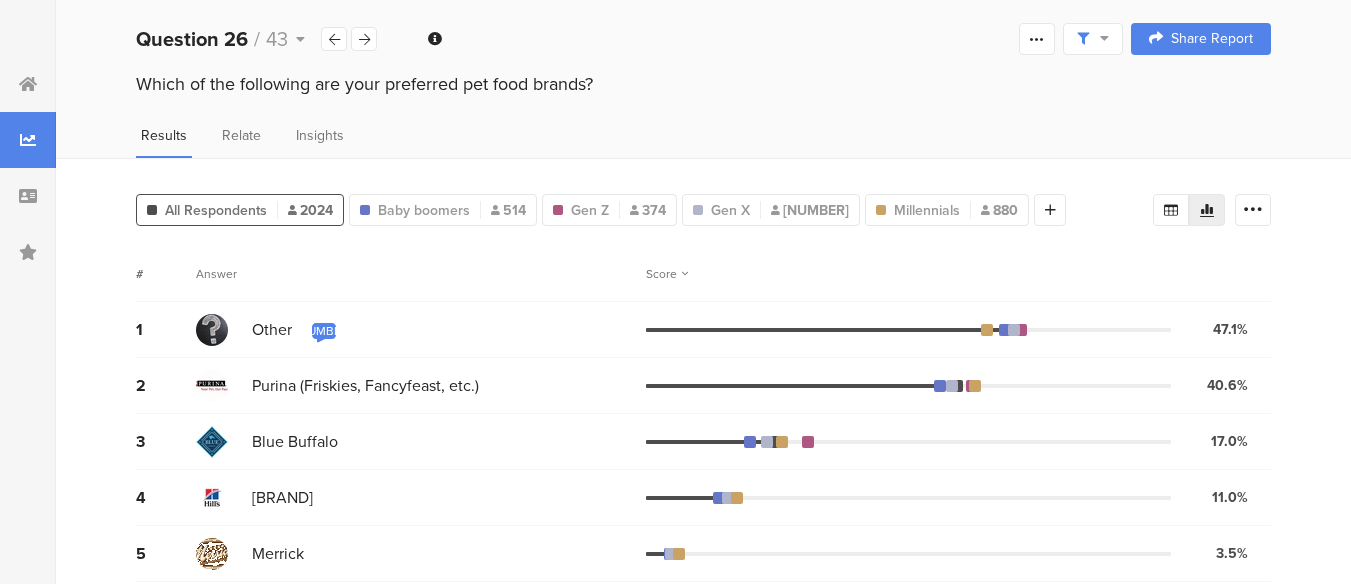 scroll, scrollTop: 0, scrollLeft: 15, axis: horizontal 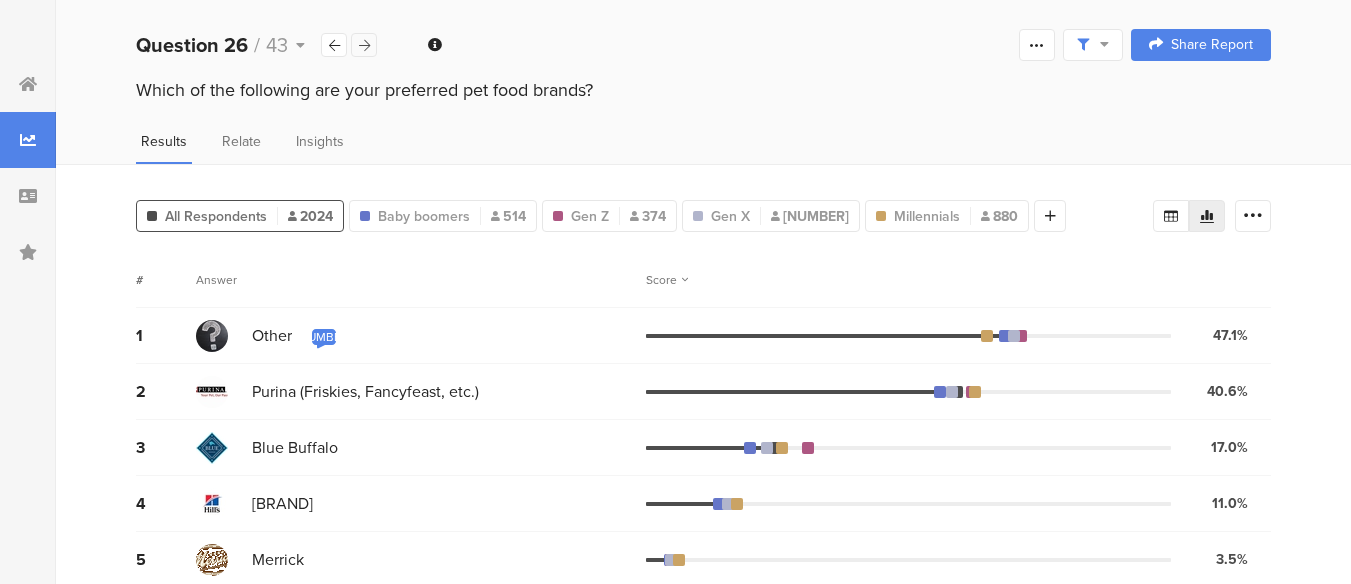 click at bounding box center (364, 45) 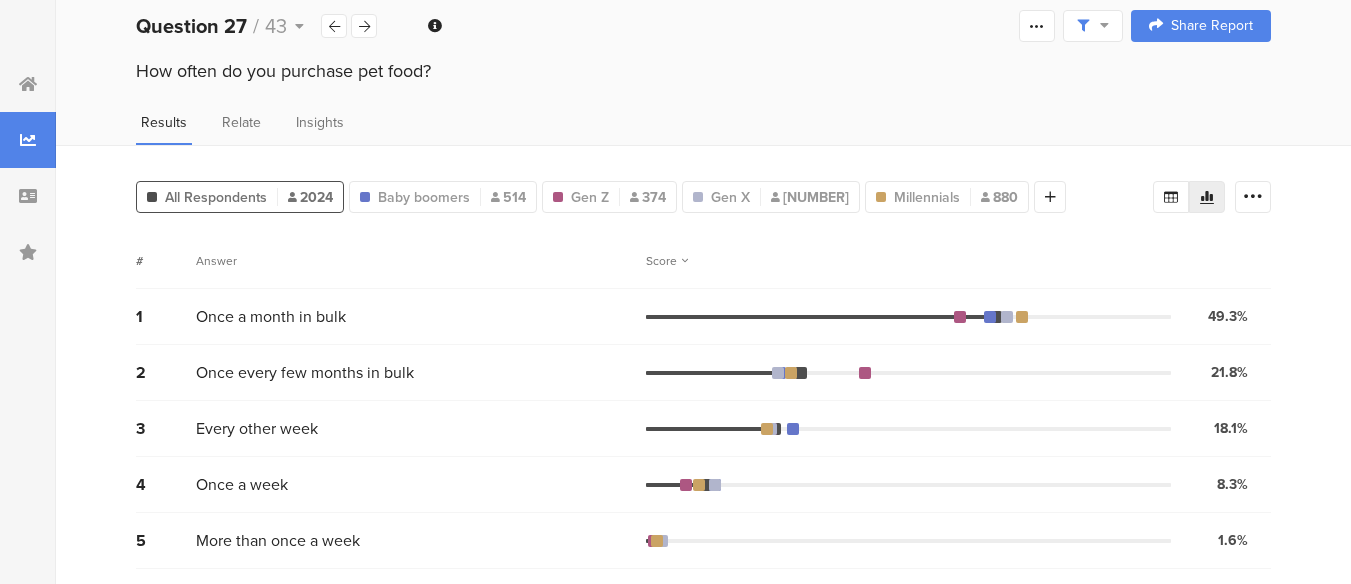 scroll, scrollTop: 0, scrollLeft: 0, axis: both 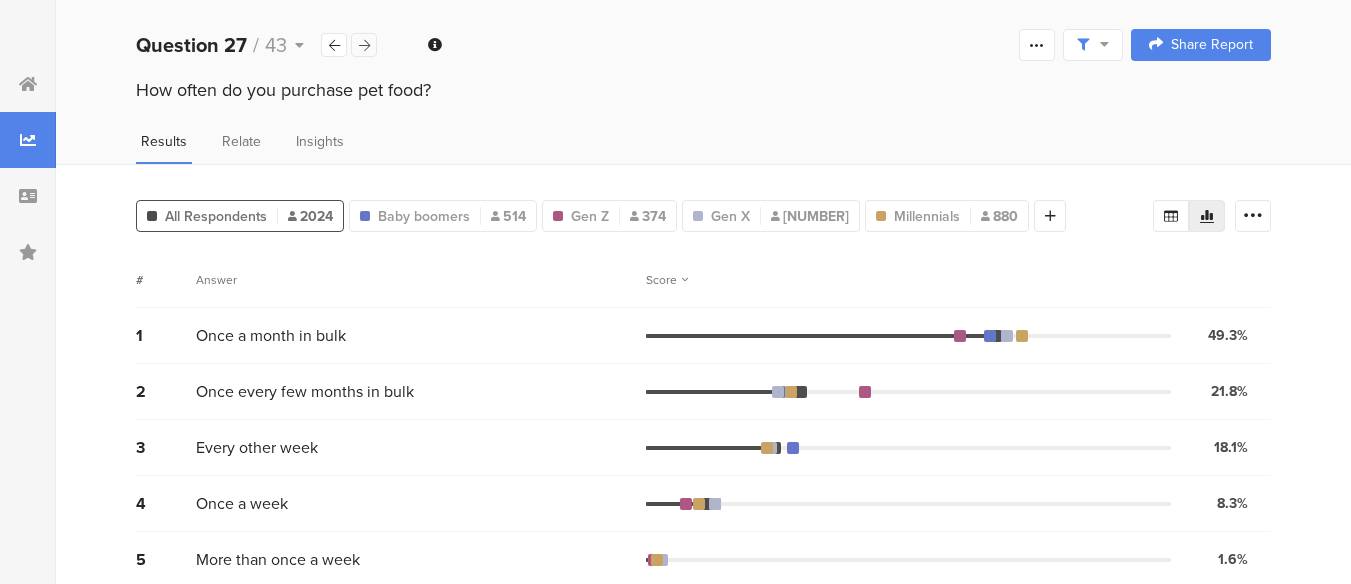 click at bounding box center [364, 45] 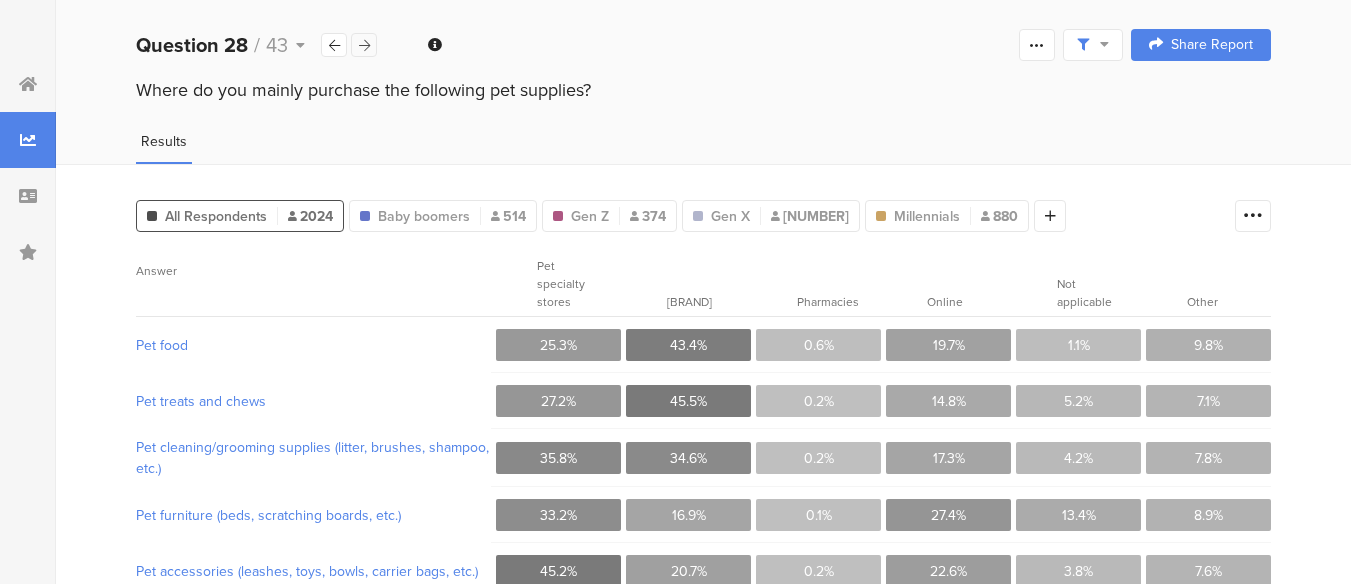 click at bounding box center [364, 45] 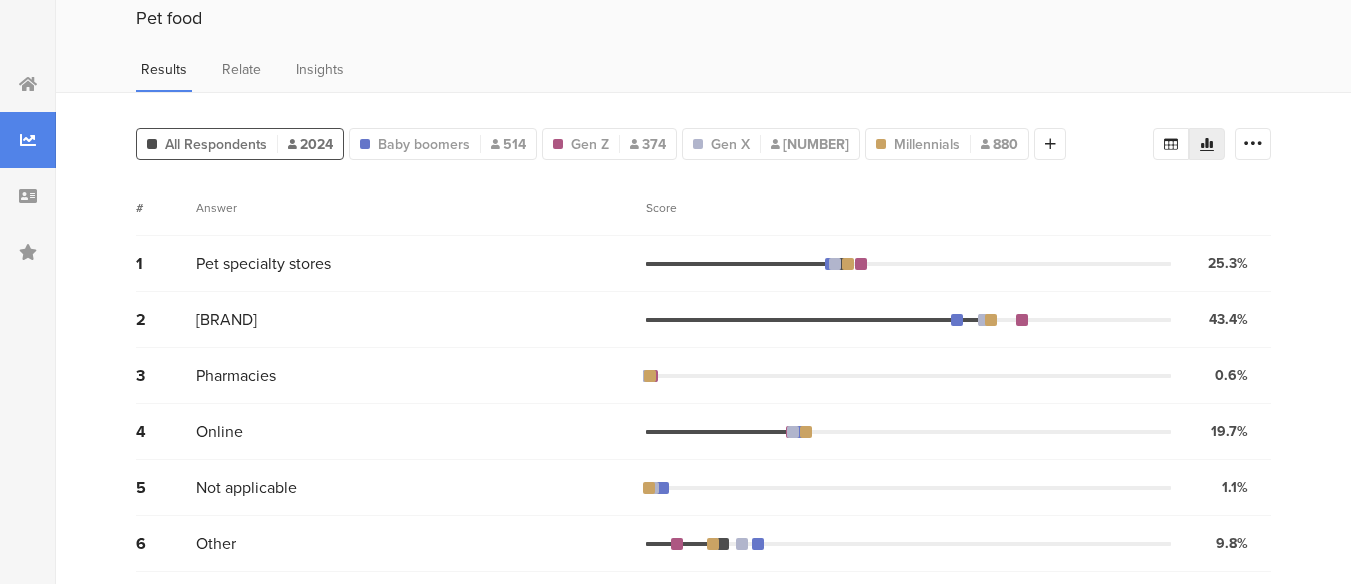 scroll, scrollTop: 0, scrollLeft: 15, axis: horizontal 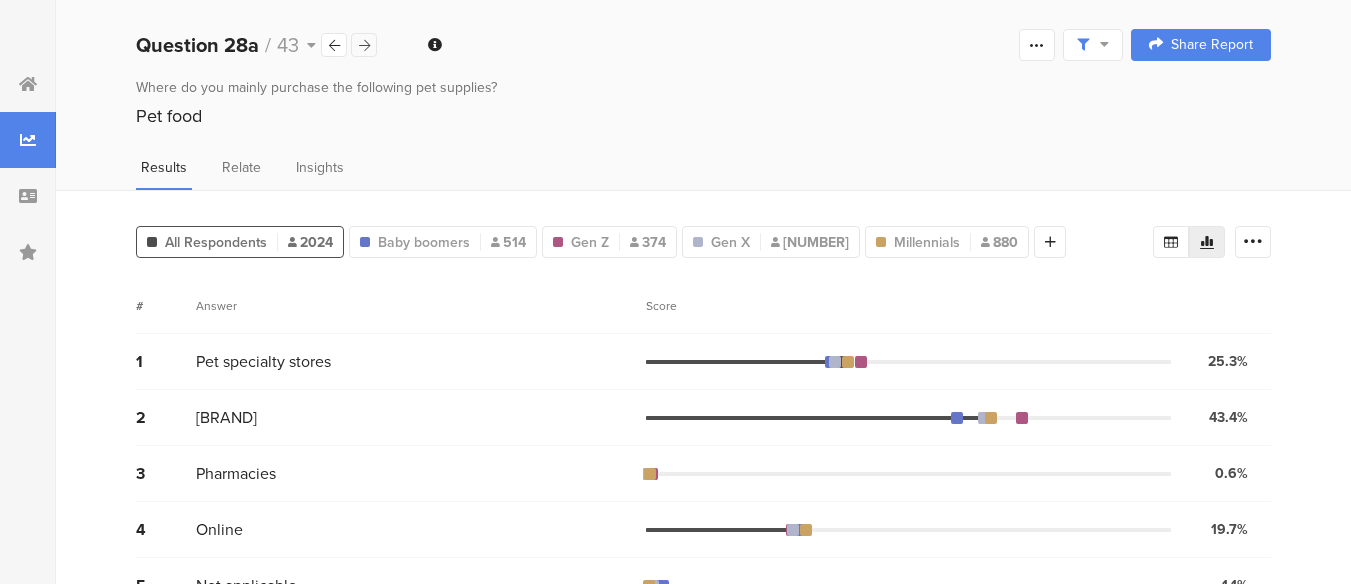 click at bounding box center (364, 45) 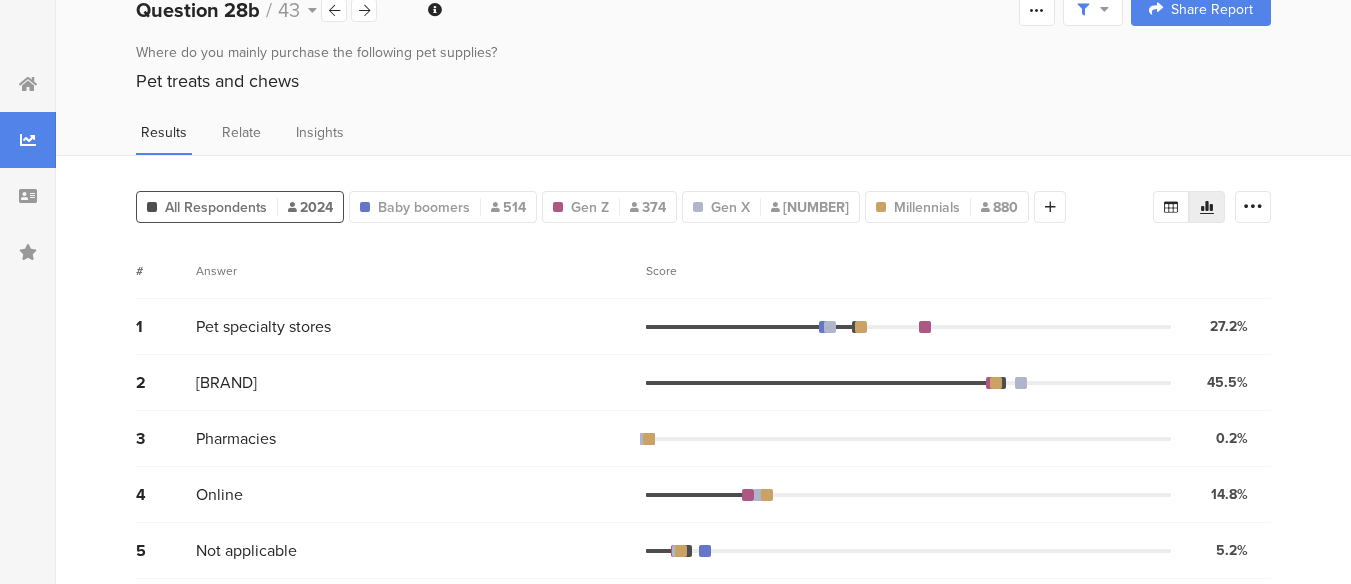 scroll, scrollTop: 0, scrollLeft: 0, axis: both 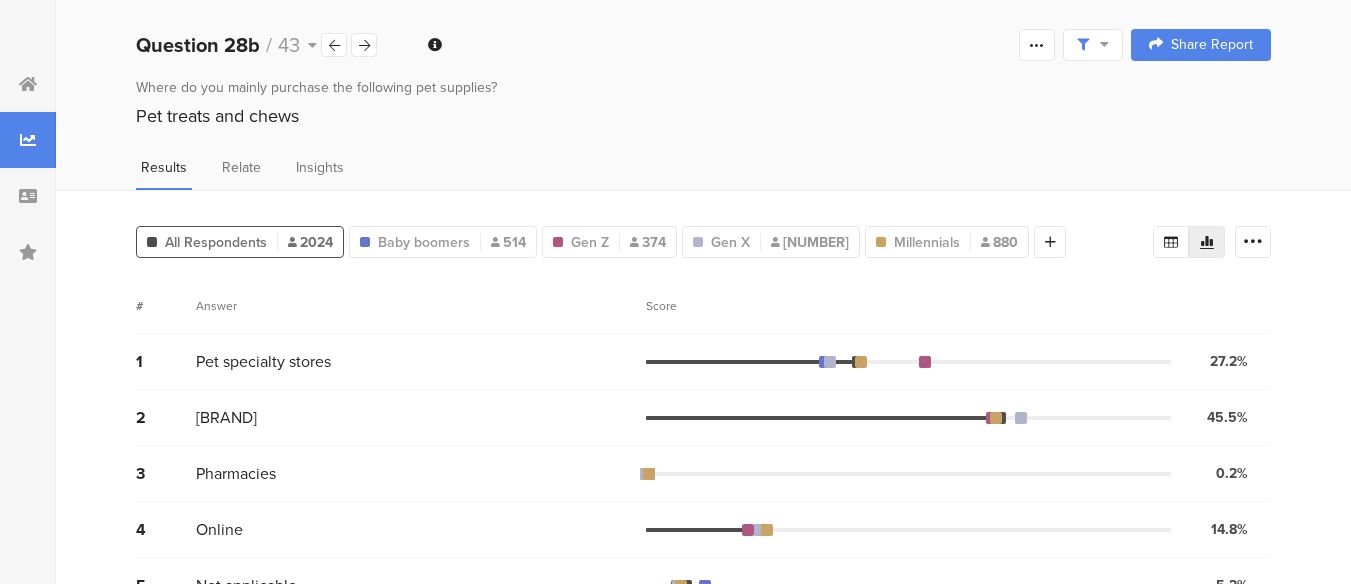 click on "Question 28b   /   43" at bounding box center (257, 45) 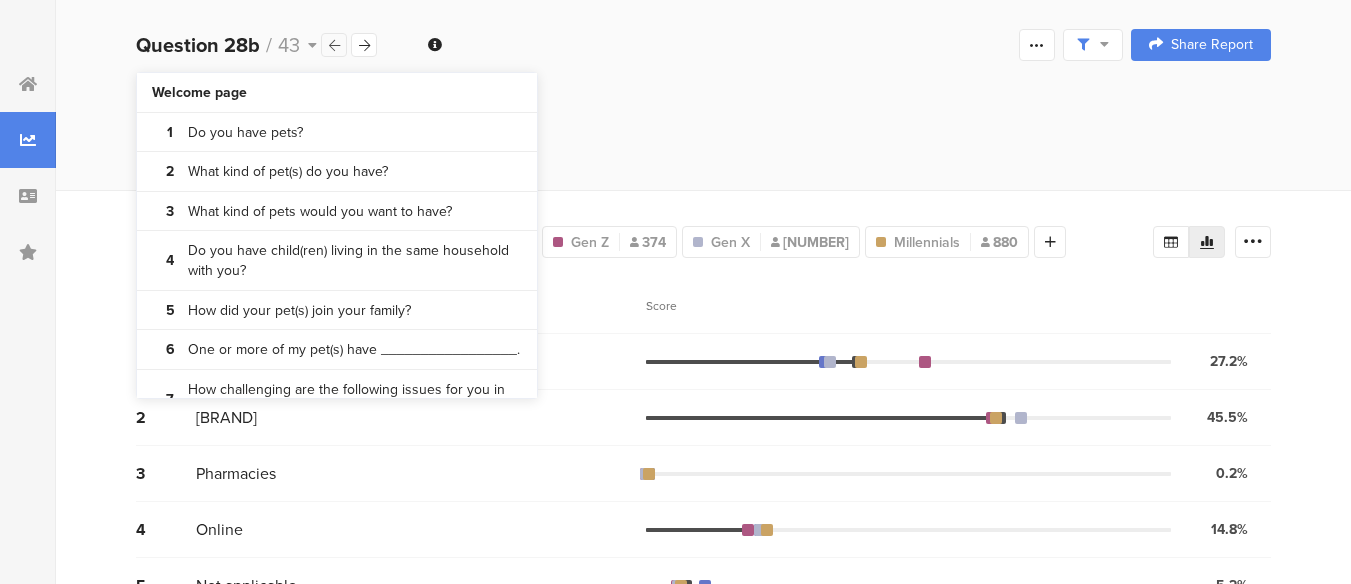 click at bounding box center [334, 45] 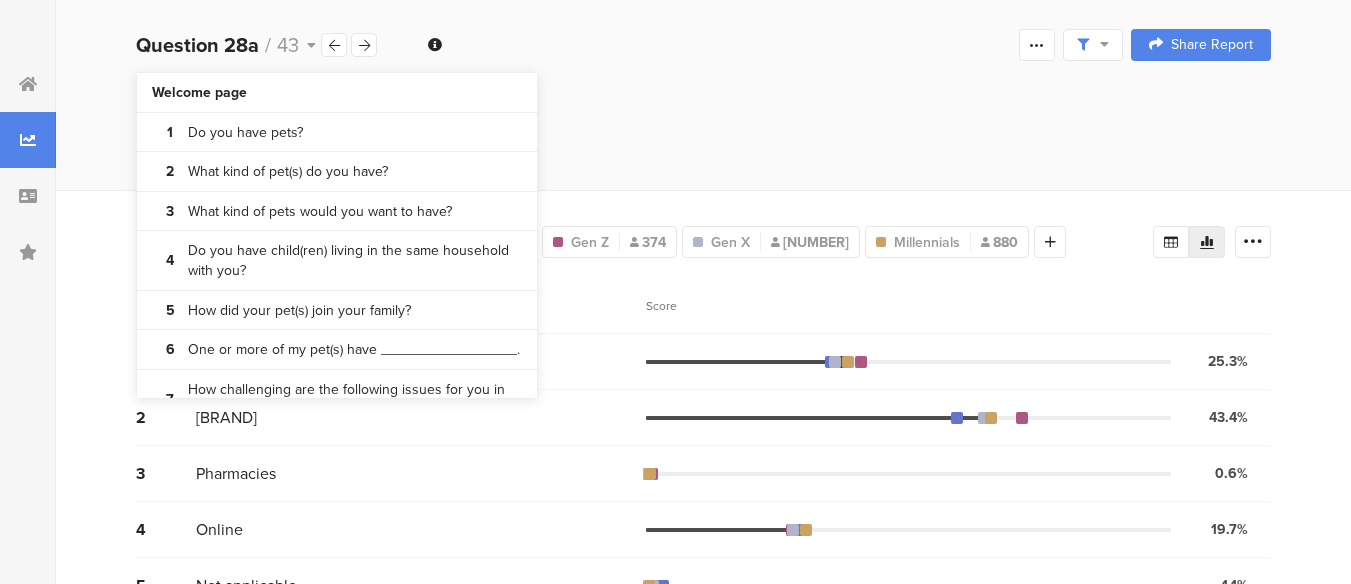 click on "Question 28a   /   43                     Confidence Level       95   %     Preview survey     Edit survey       Purge results
Complete Responses Only
Edit Sample
Share Report
Share     Cancel
Share Report
Share Report" at bounding box center (703, 45) 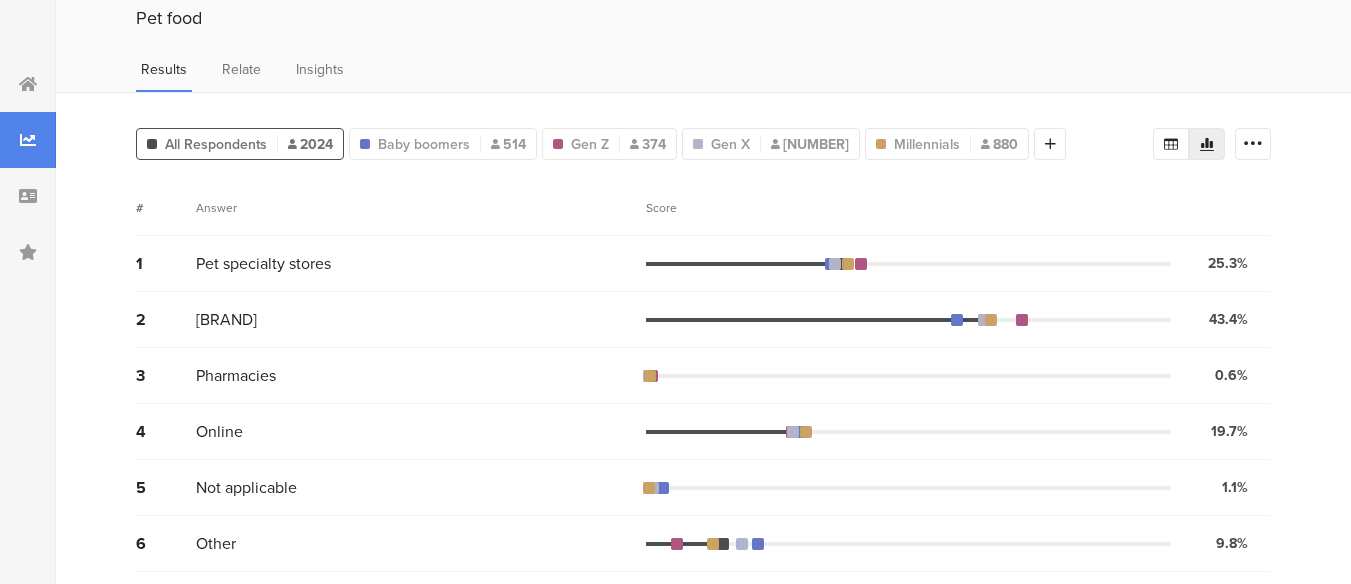 scroll, scrollTop: 24, scrollLeft: 0, axis: vertical 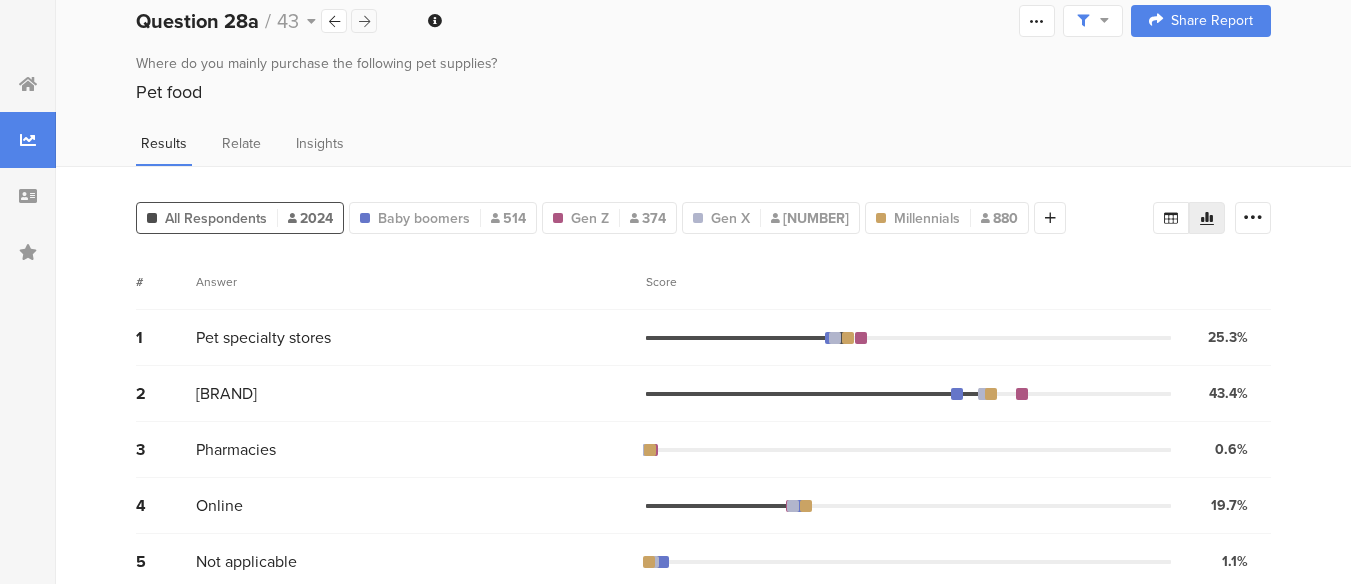 click at bounding box center [364, 21] 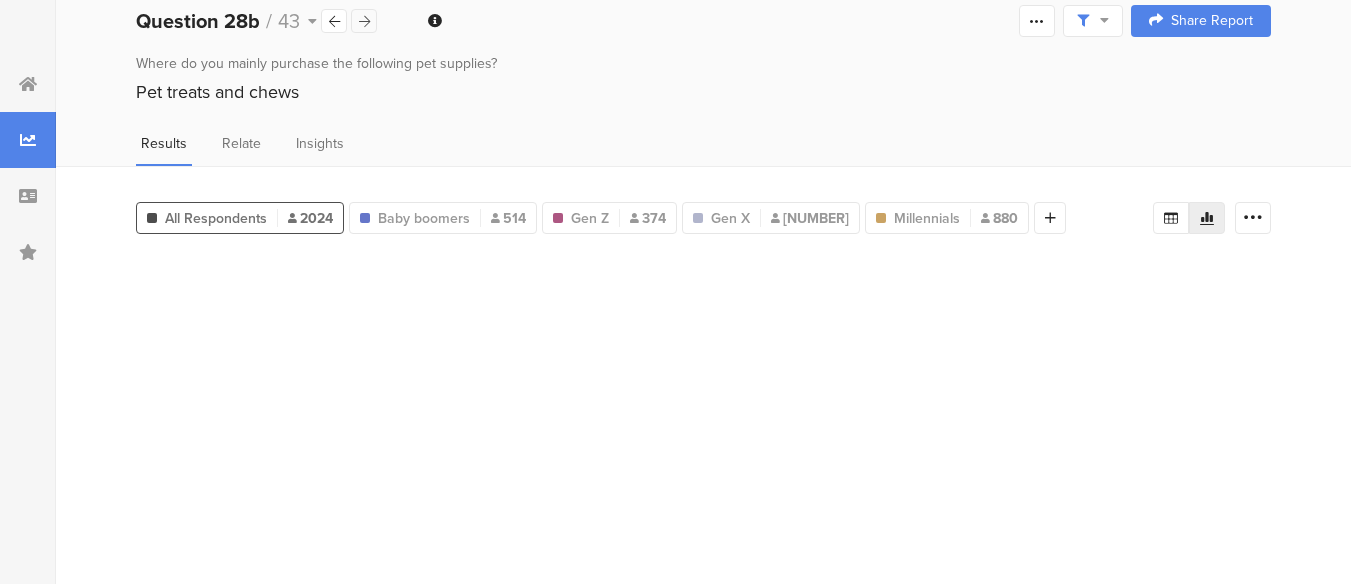 scroll, scrollTop: 0, scrollLeft: 0, axis: both 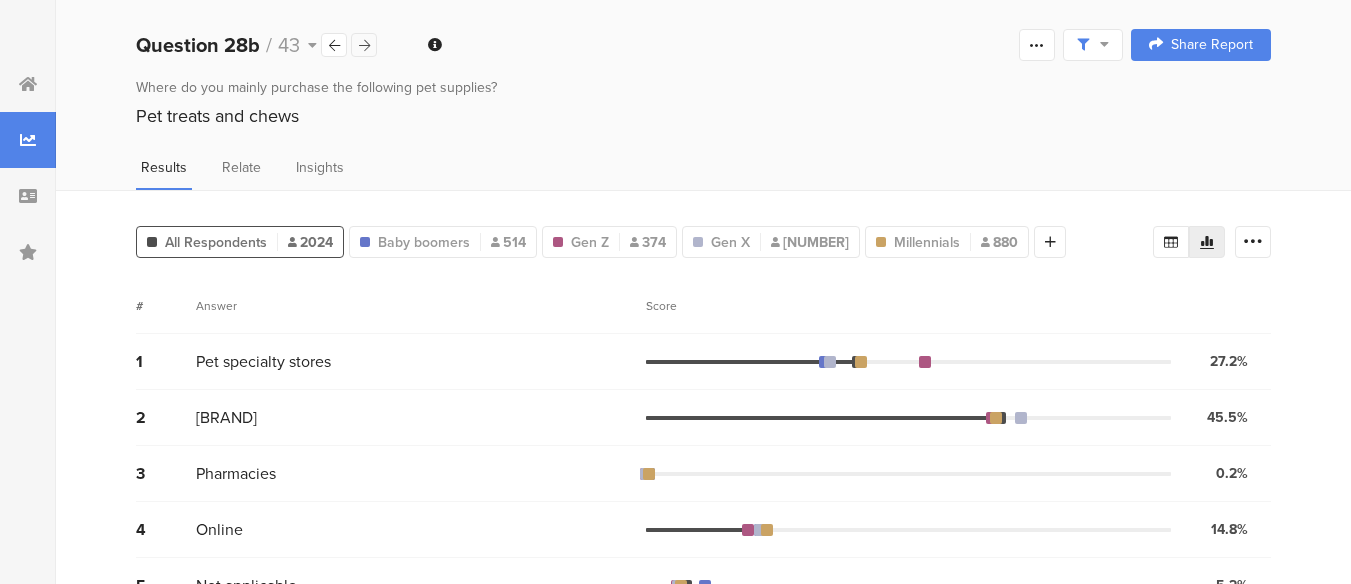 click at bounding box center (364, 45) 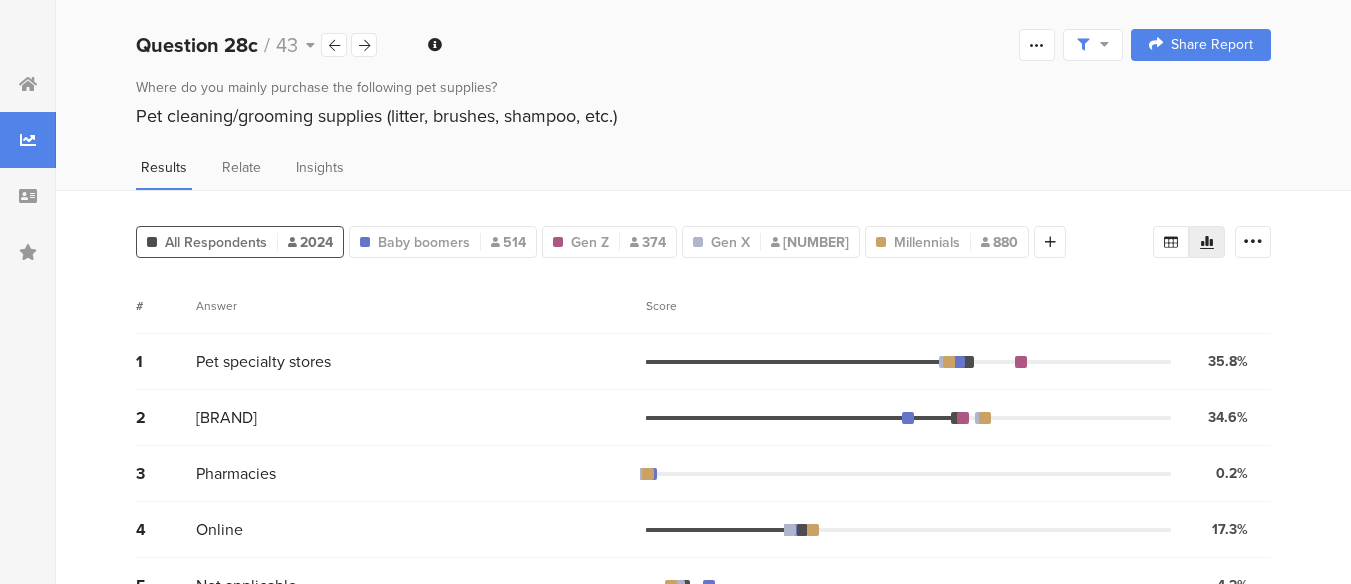 scroll, scrollTop: 0, scrollLeft: 0, axis: both 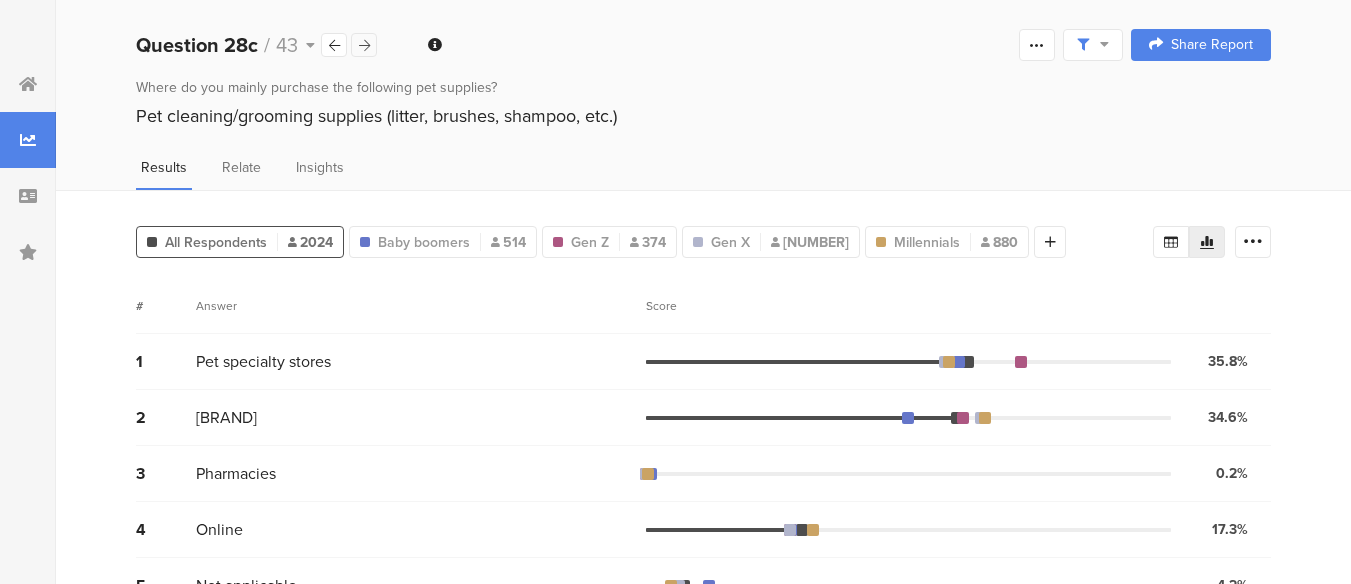 click at bounding box center (364, 45) 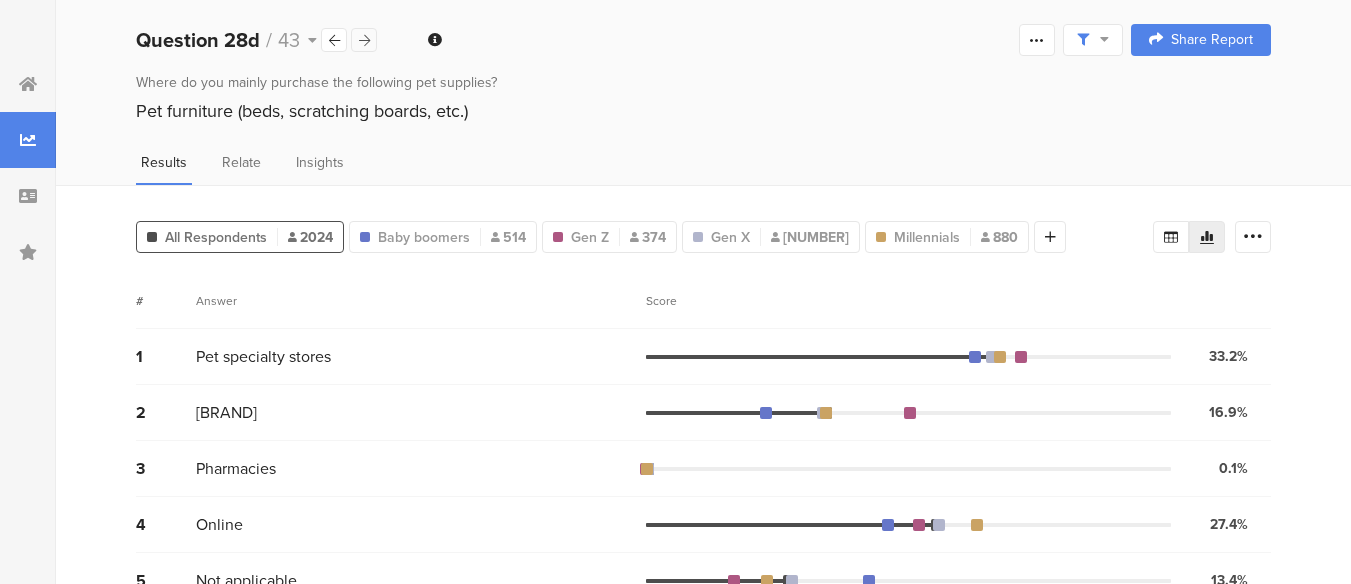 scroll, scrollTop: 0, scrollLeft: 0, axis: both 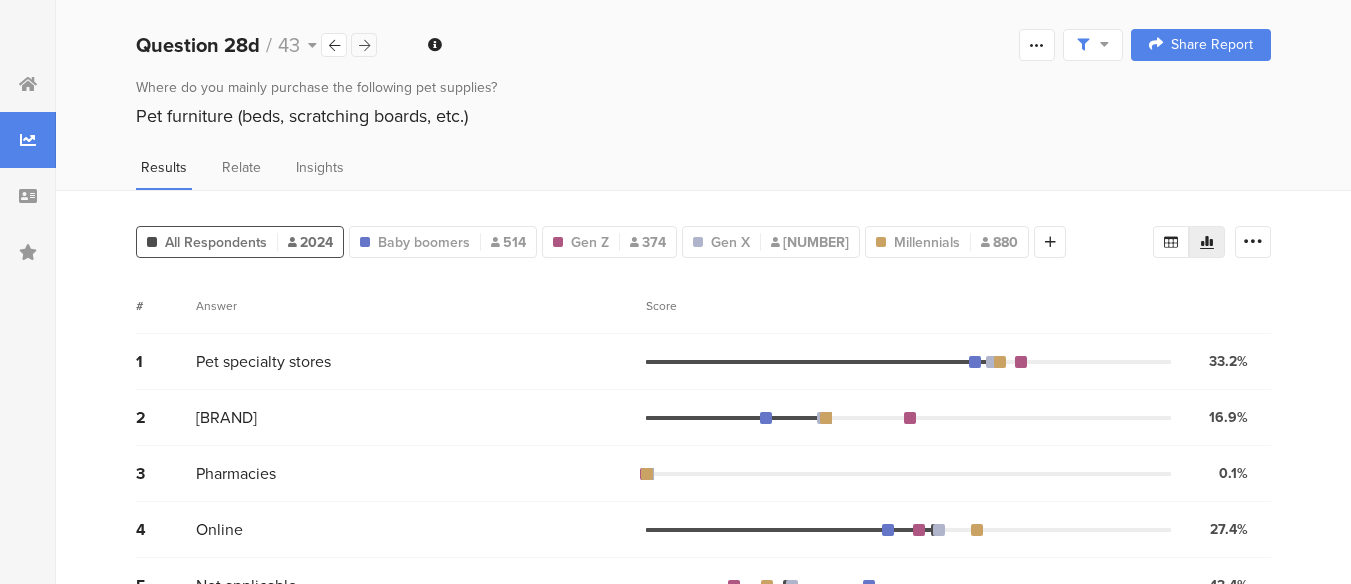 click at bounding box center (364, 45) 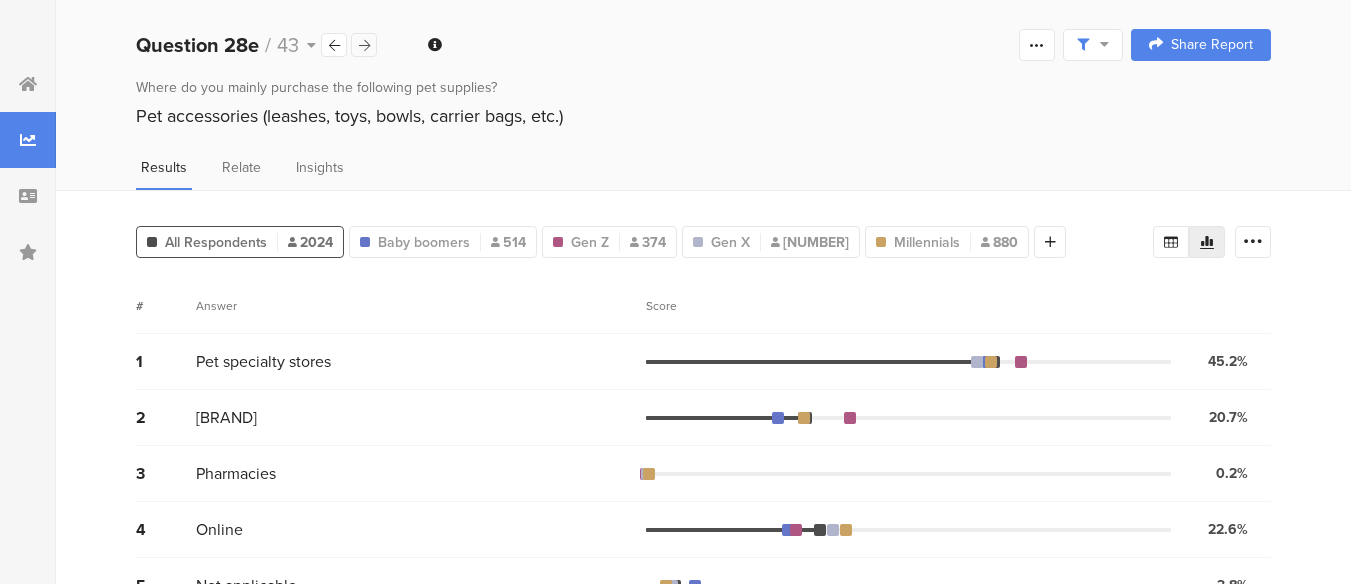 click at bounding box center [364, 45] 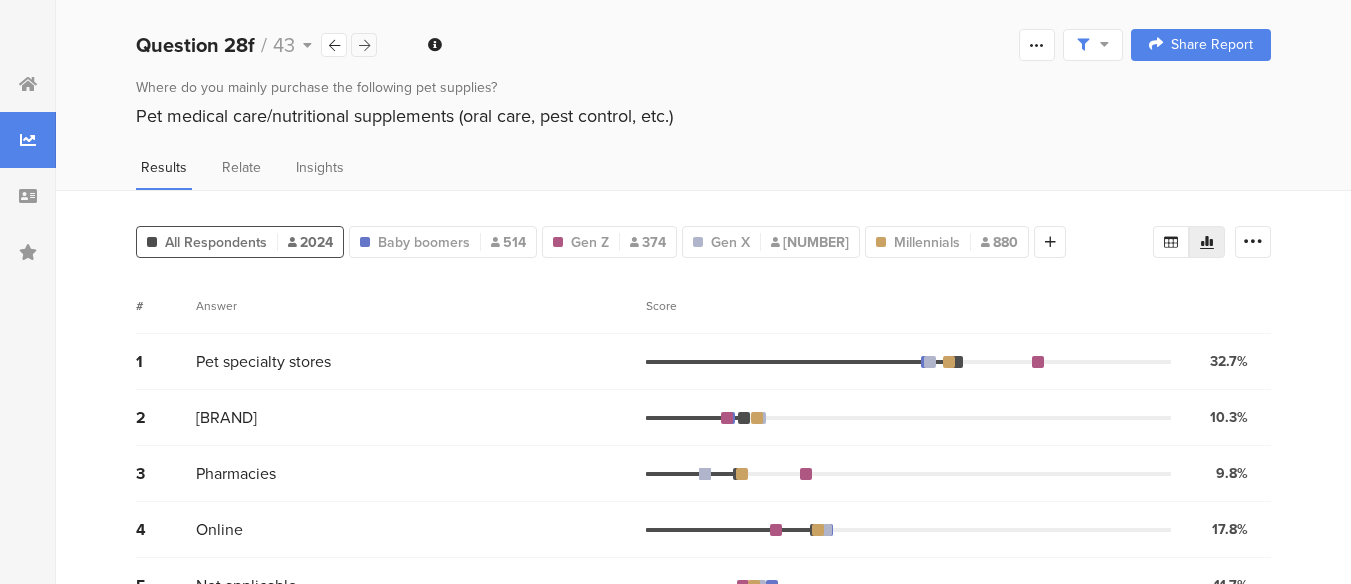 click at bounding box center (364, 45) 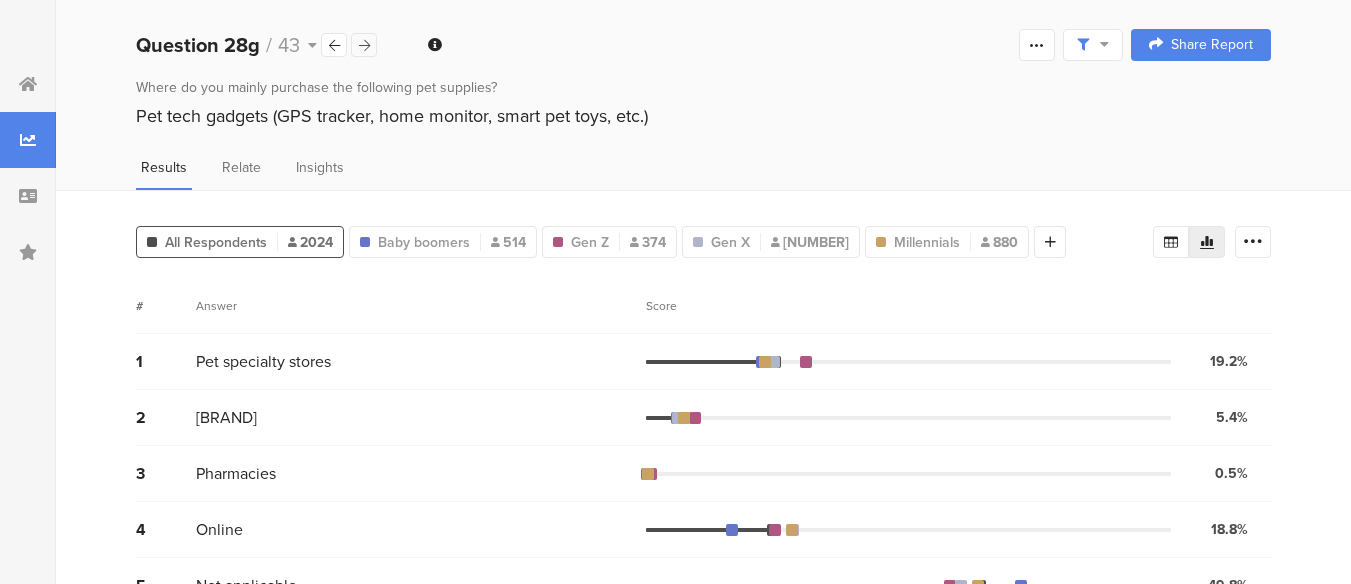 click at bounding box center (364, 45) 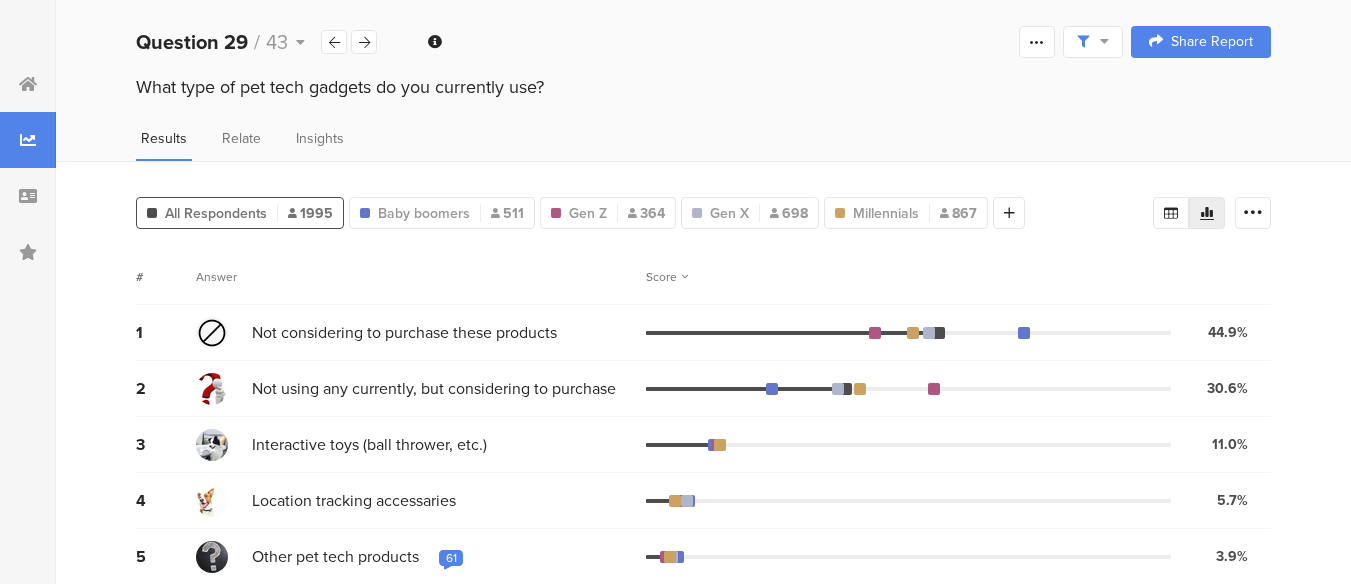 scroll, scrollTop: 0, scrollLeft: 15, axis: horizontal 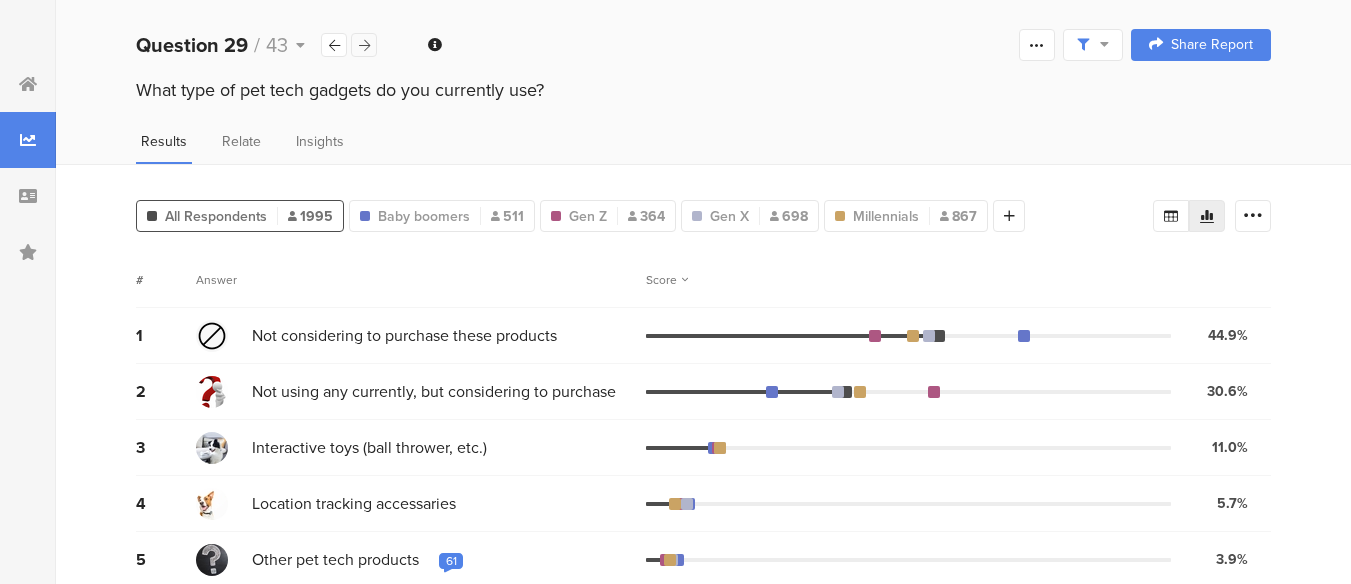 click at bounding box center [364, 45] 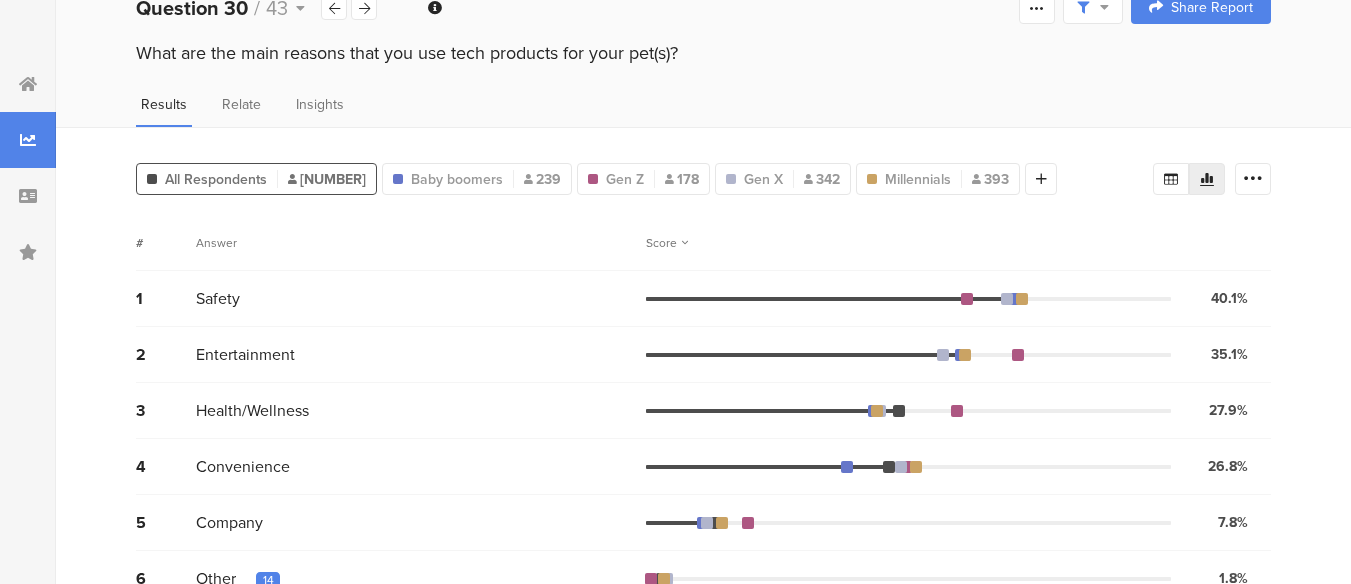 scroll, scrollTop: 0, scrollLeft: 0, axis: both 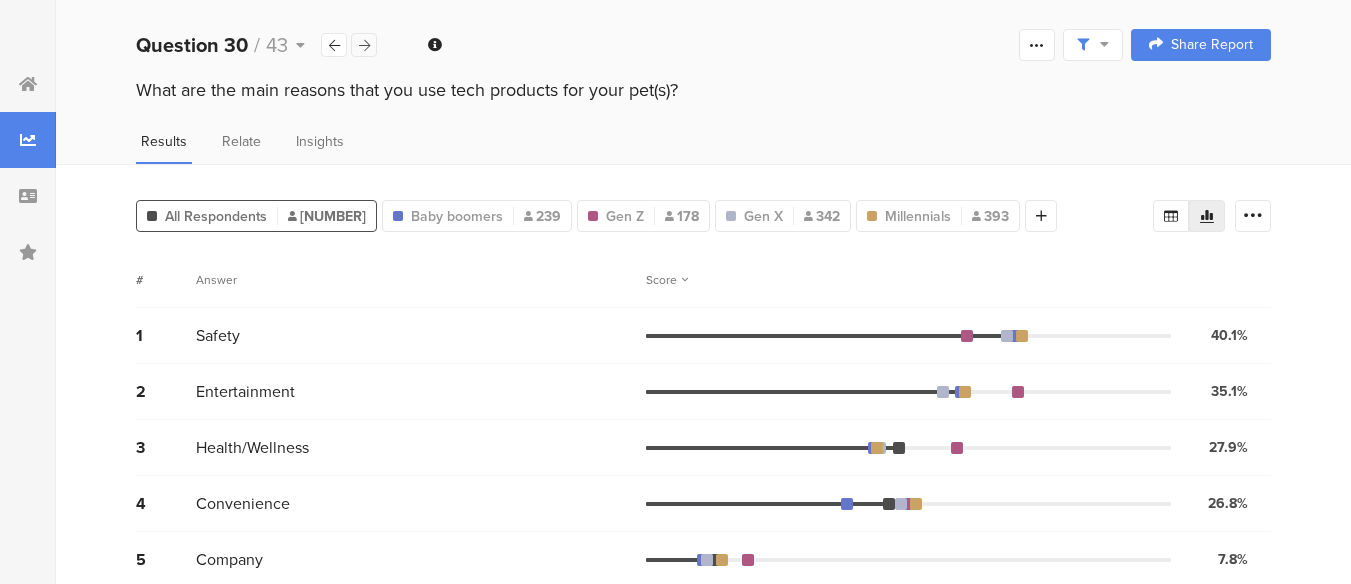 click at bounding box center (364, 45) 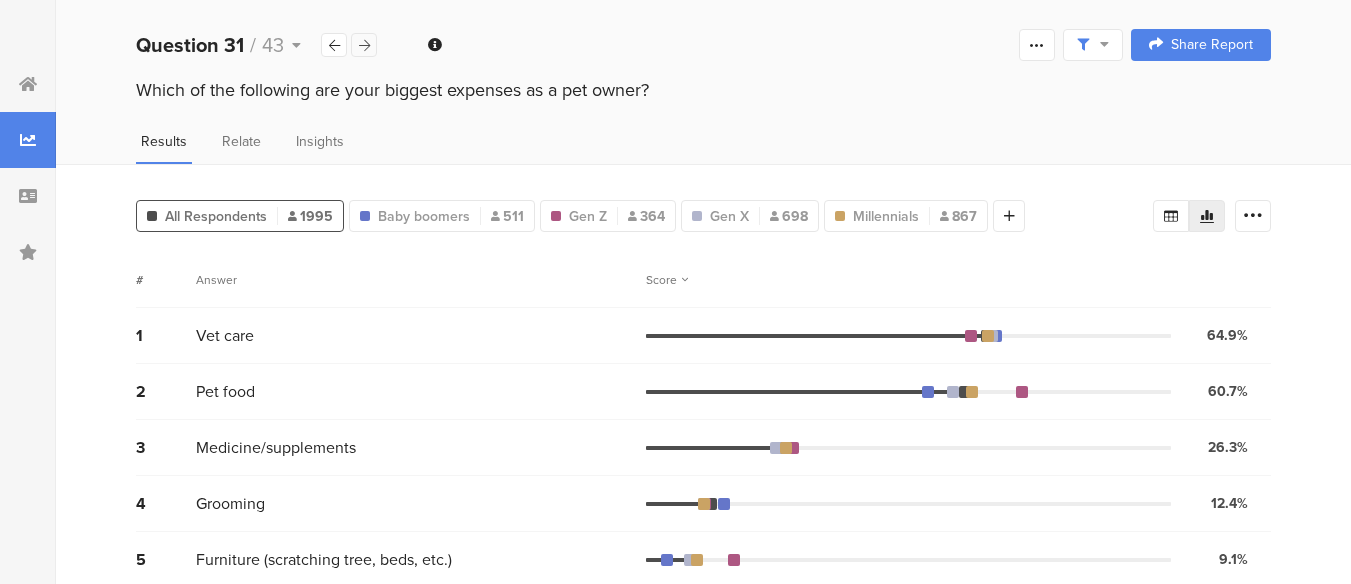 click at bounding box center [364, 45] 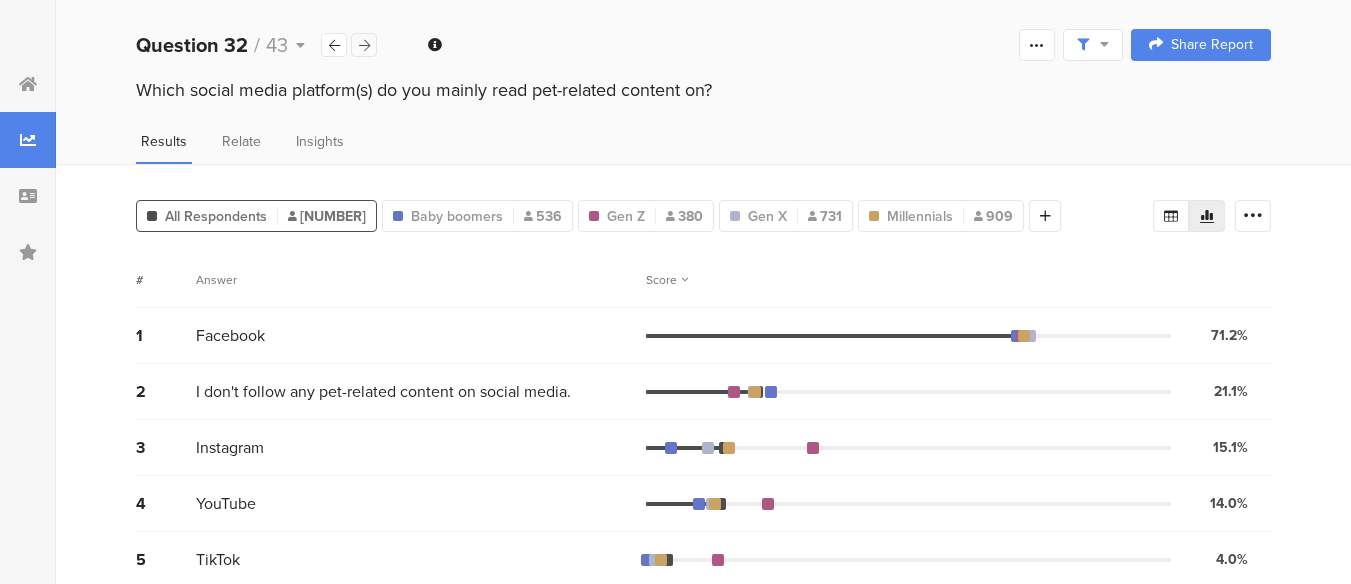 click at bounding box center [364, 45] 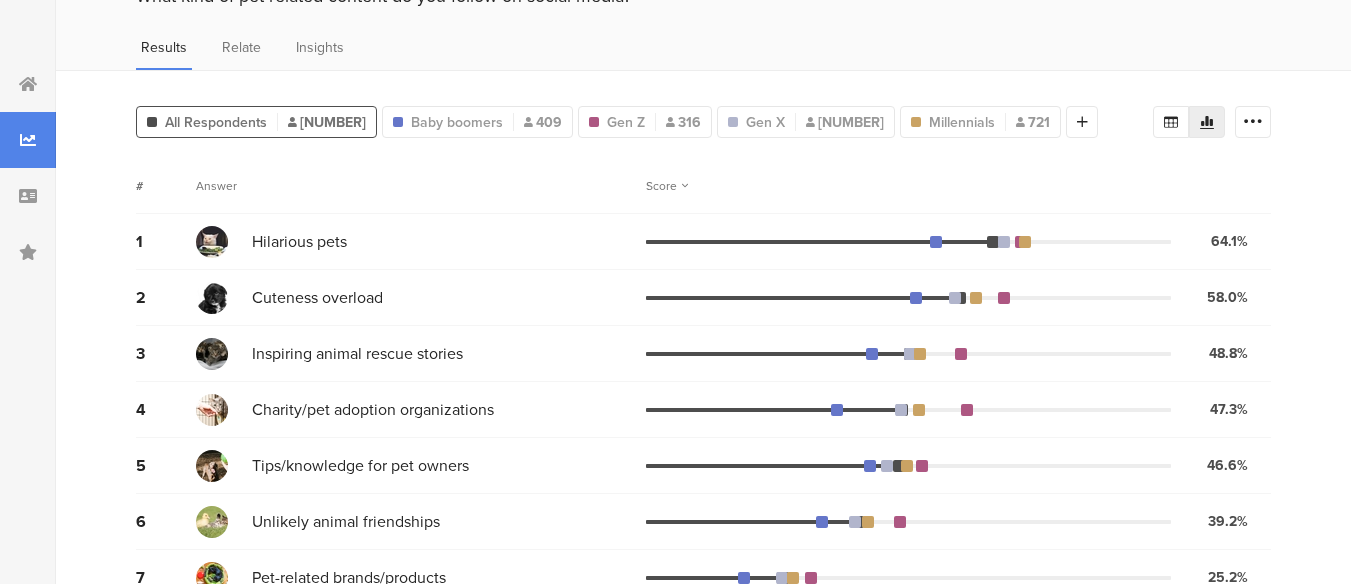 scroll, scrollTop: 0, scrollLeft: 0, axis: both 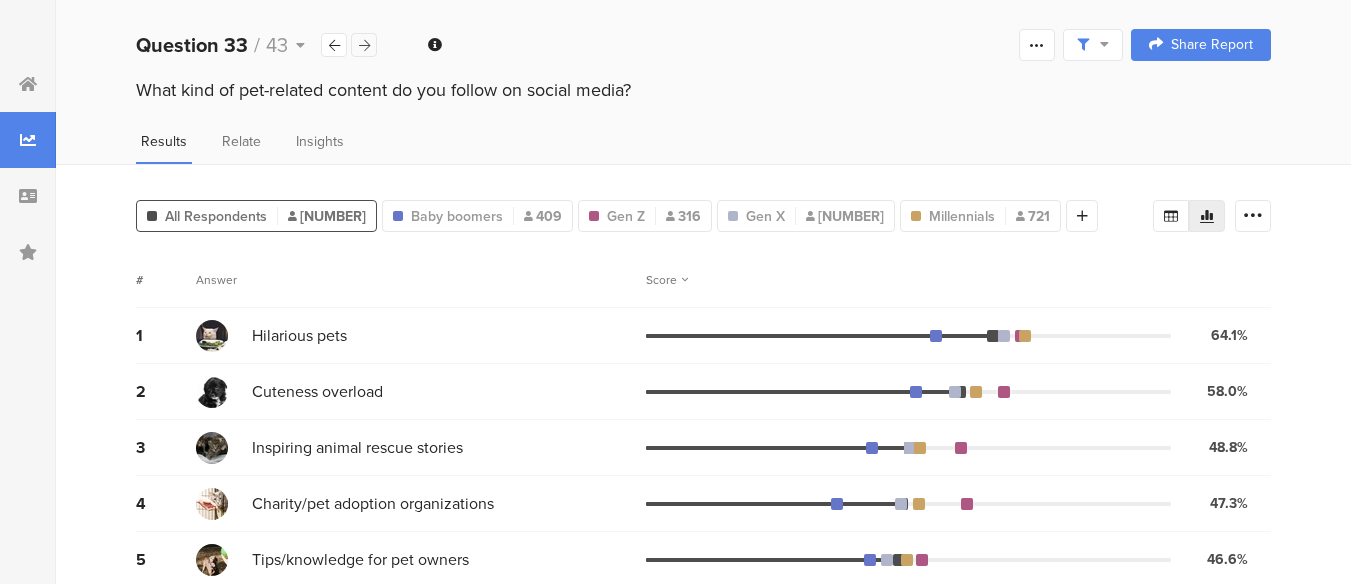 click at bounding box center (364, 45) 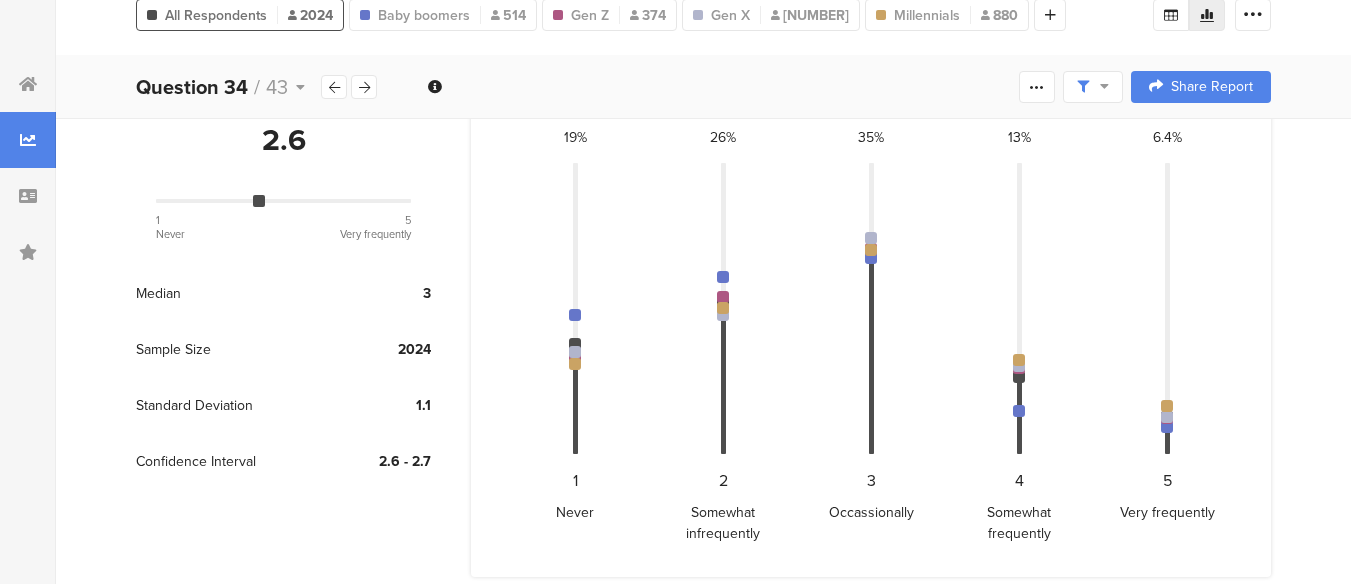 scroll, scrollTop: 0, scrollLeft: 15, axis: horizontal 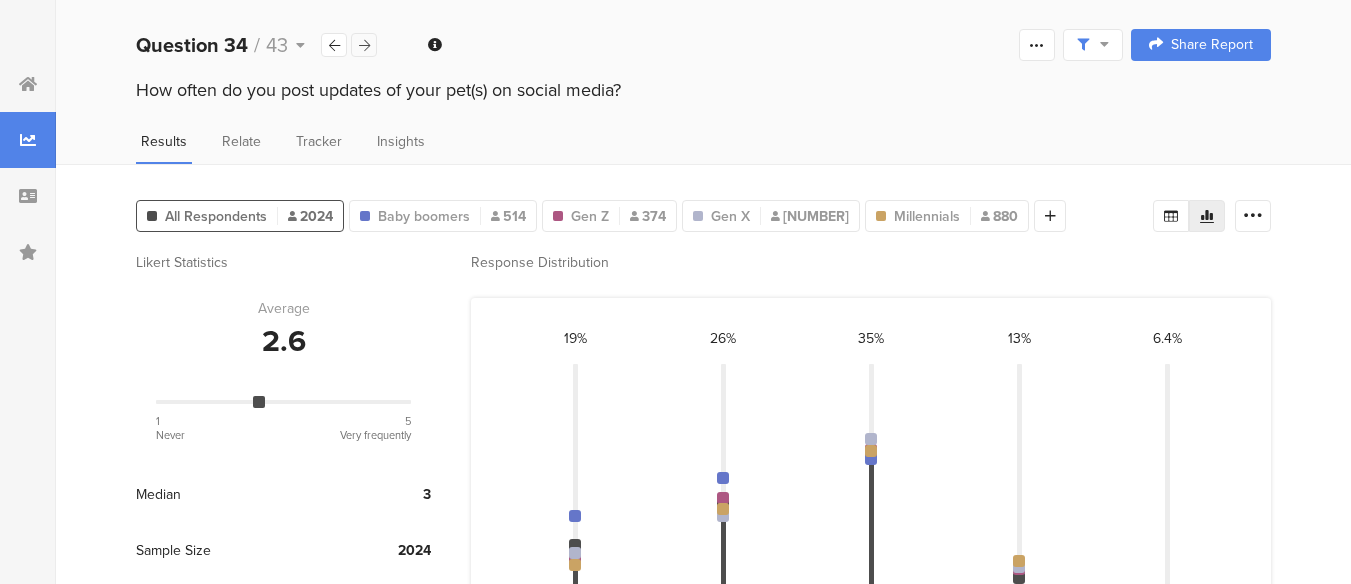 click at bounding box center (364, 45) 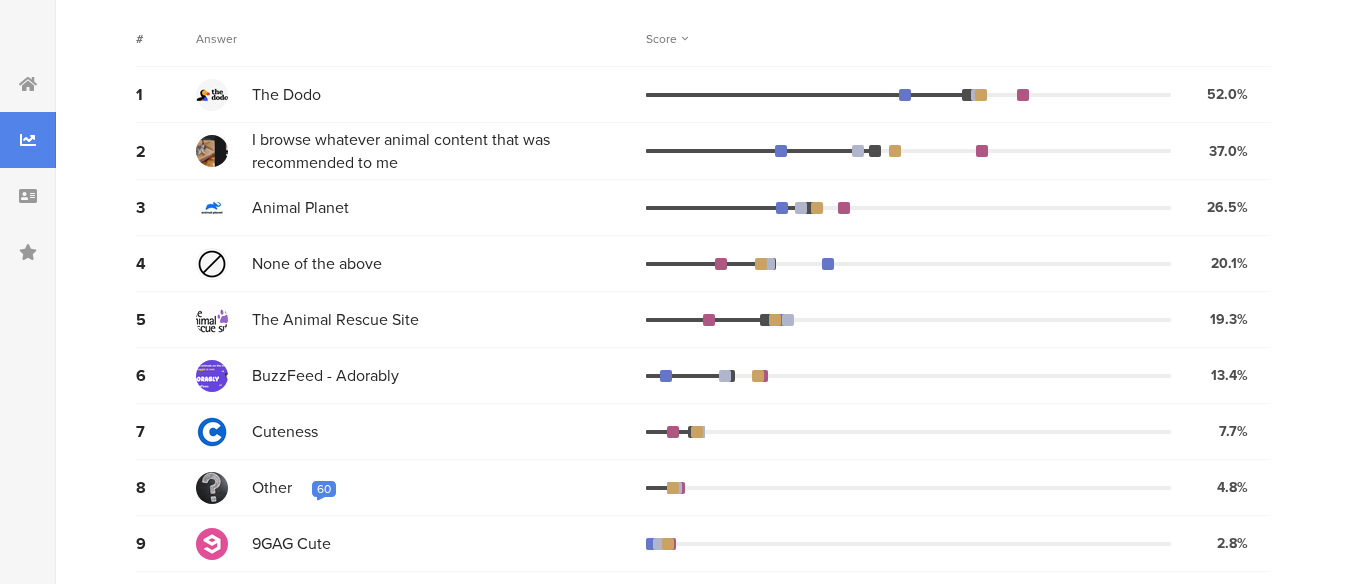 scroll, scrollTop: 0, scrollLeft: 0, axis: both 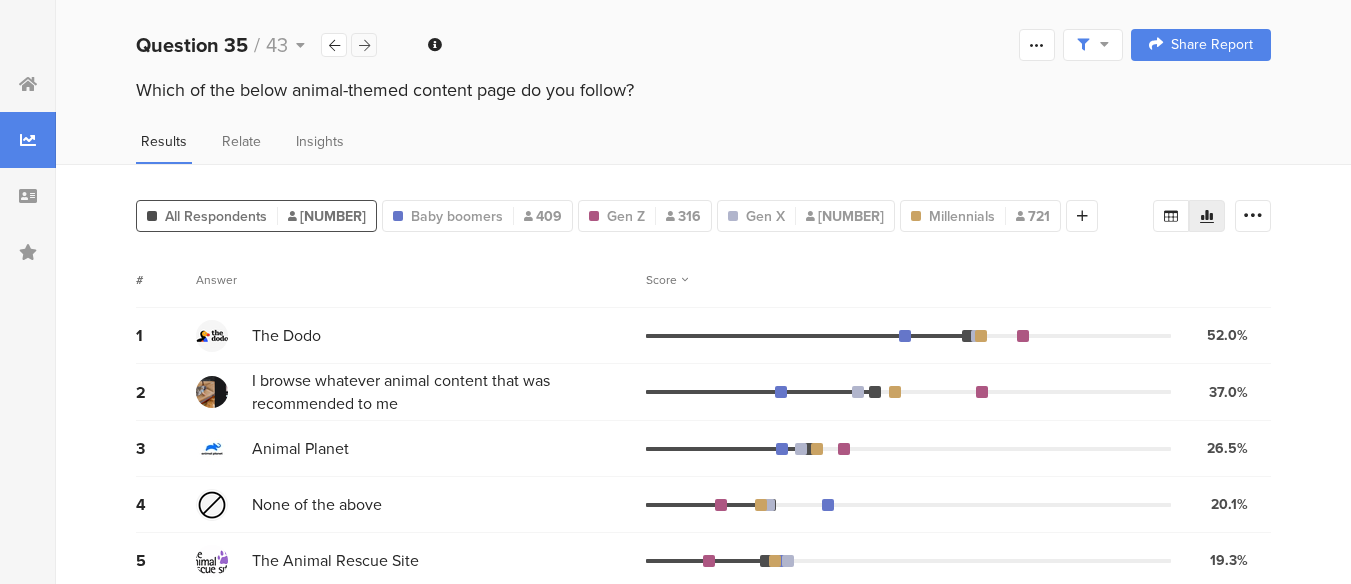 click at bounding box center (364, 45) 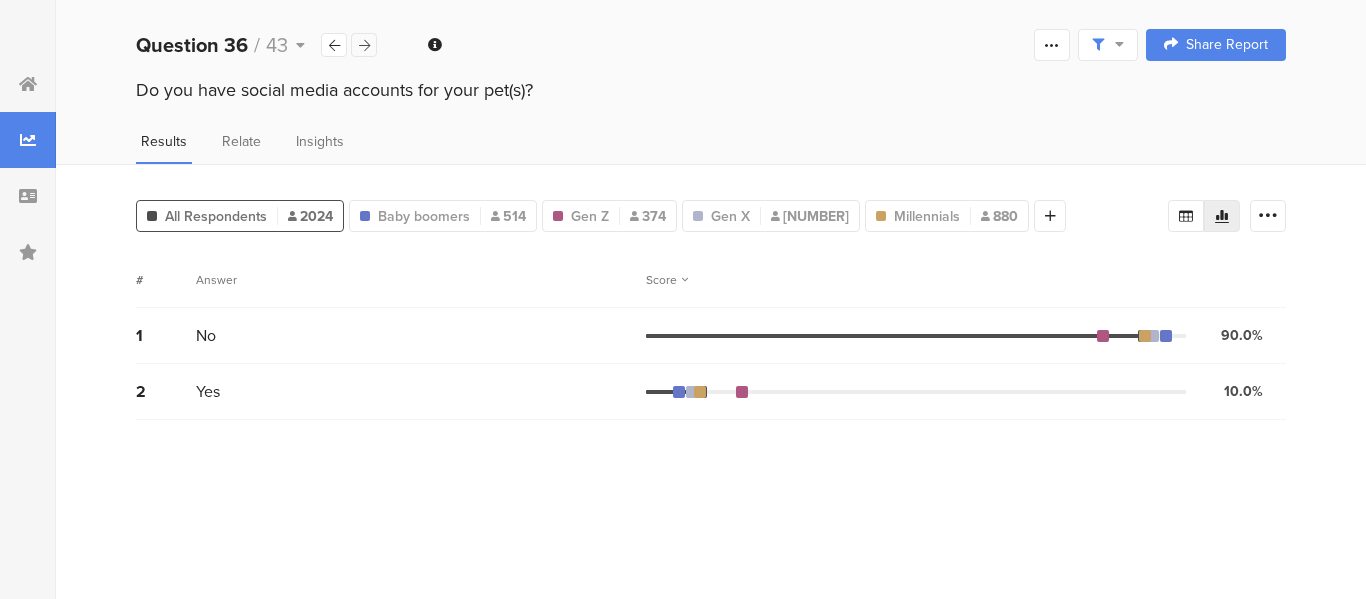 click at bounding box center [364, 45] 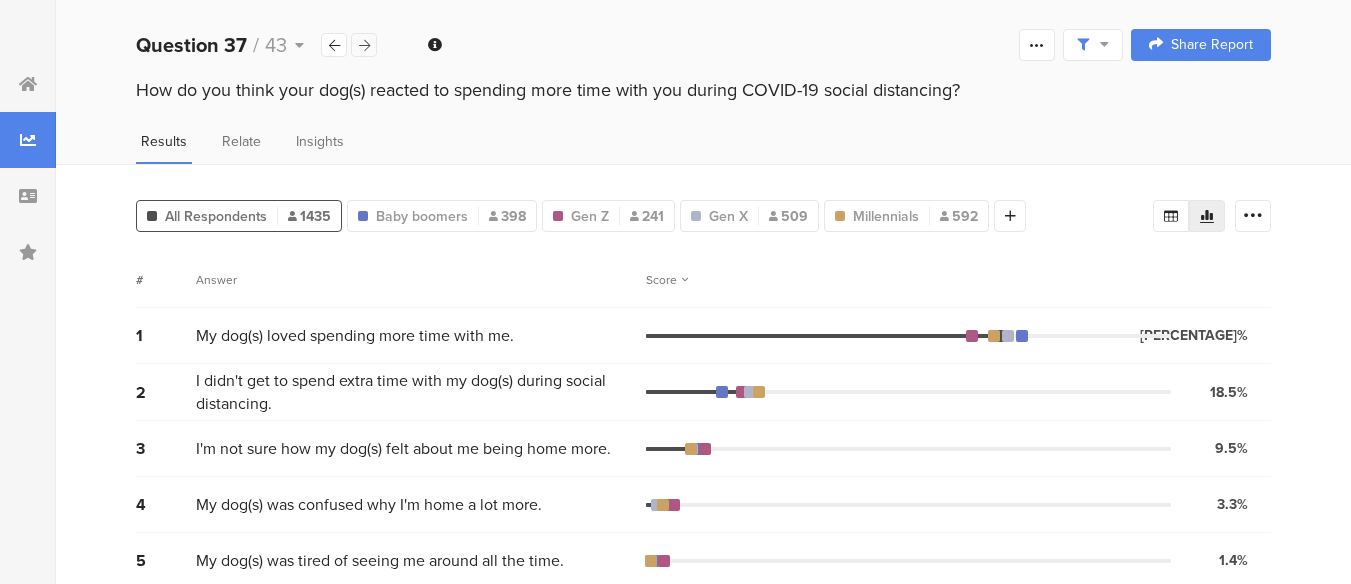 click at bounding box center (364, 45) 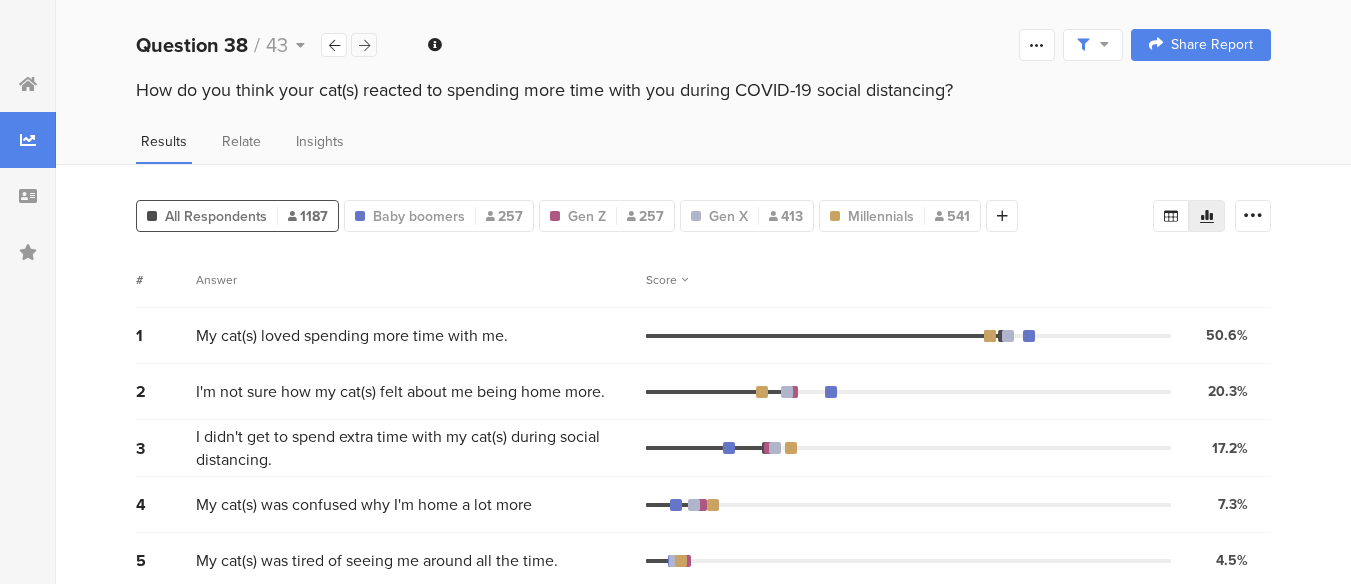 click at bounding box center (364, 45) 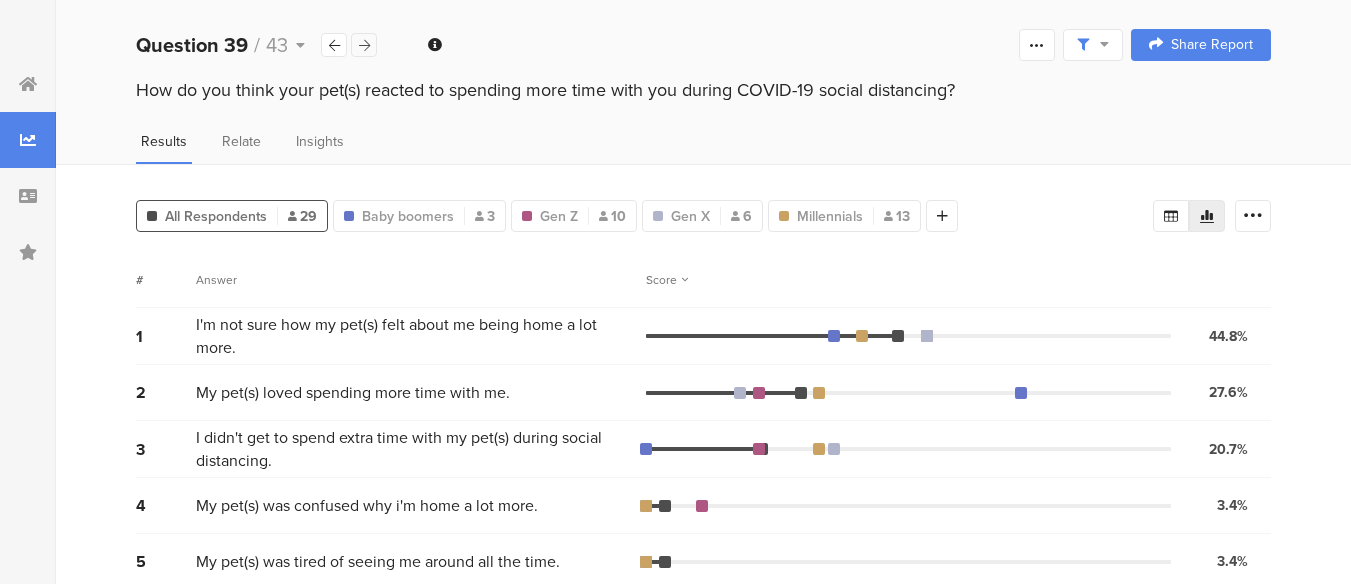 click at bounding box center [364, 45] 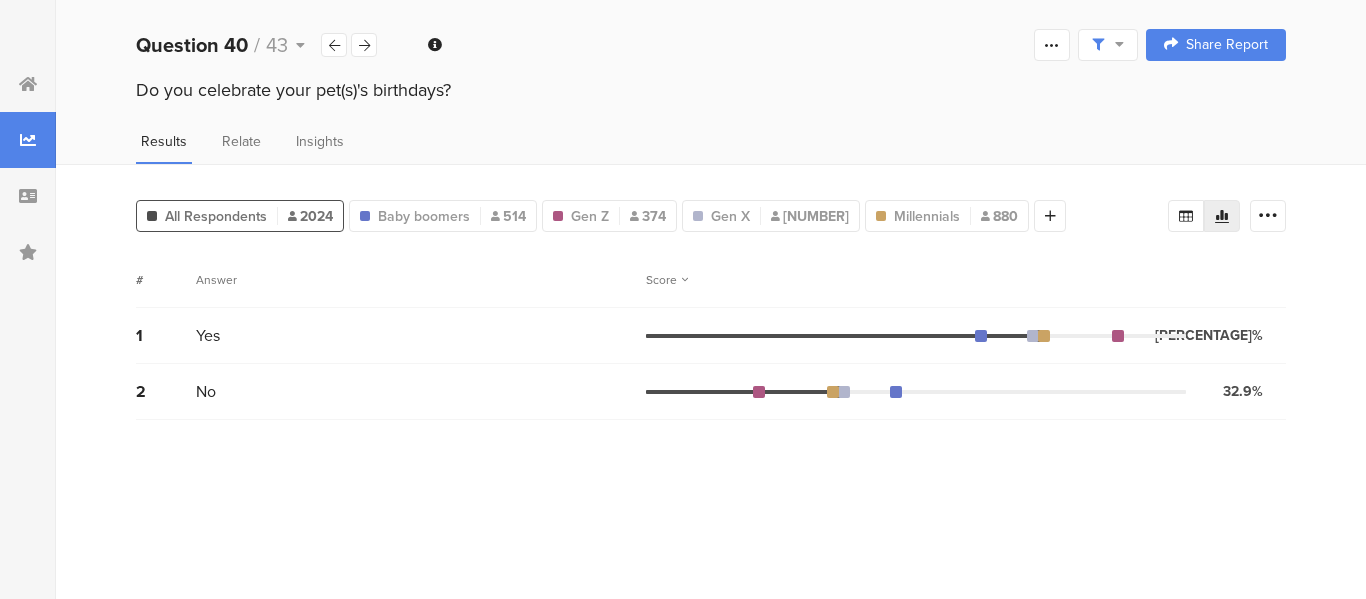 drag, startPoint x: 360, startPoint y: 45, endPoint x: 361, endPoint y: 32, distance: 13.038404 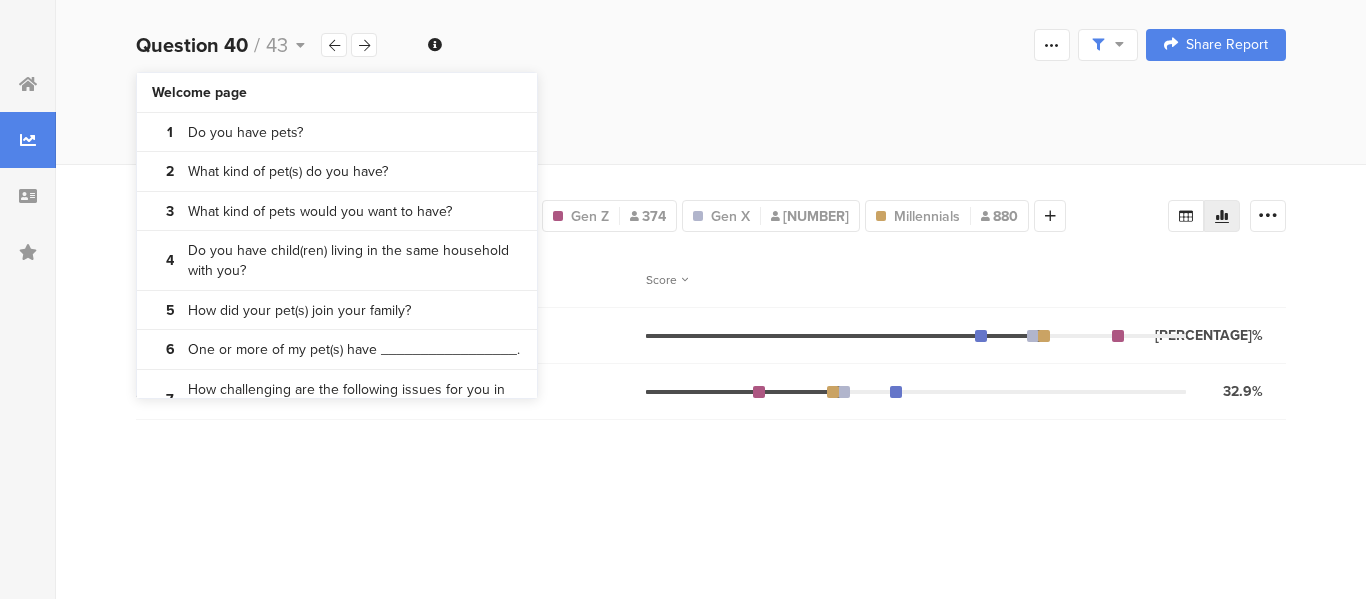 click on "Do you celebrate your pet(s)'s birthdays?" at bounding box center [711, 109] 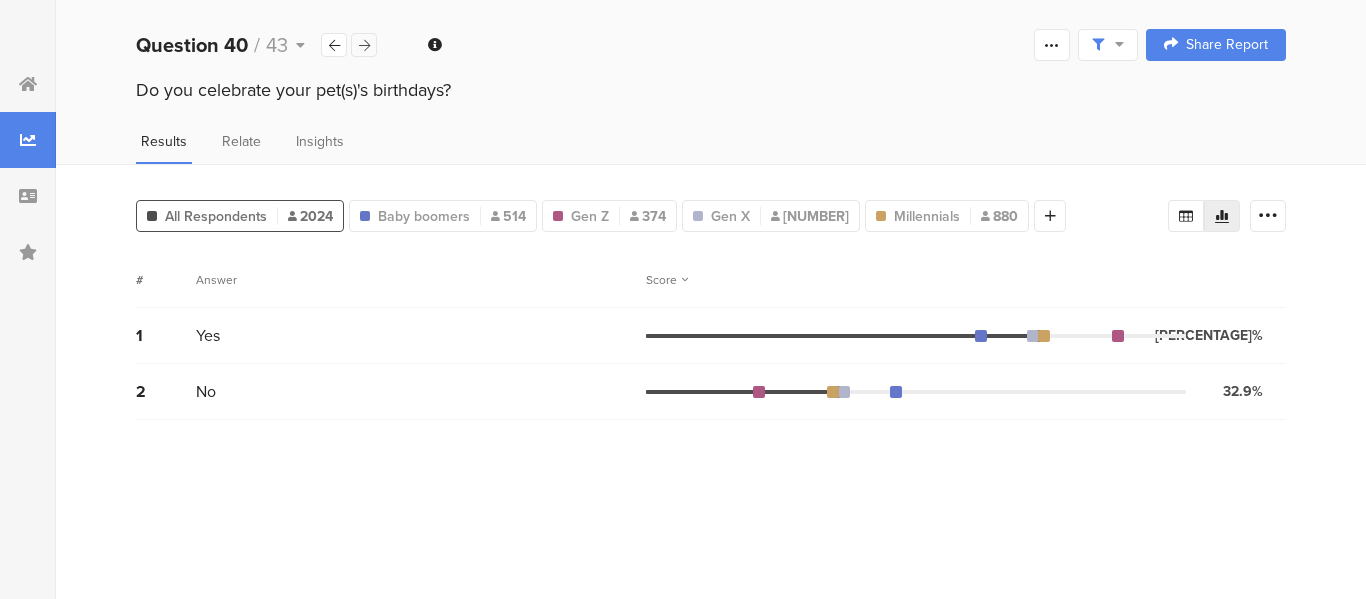 click at bounding box center [364, 45] 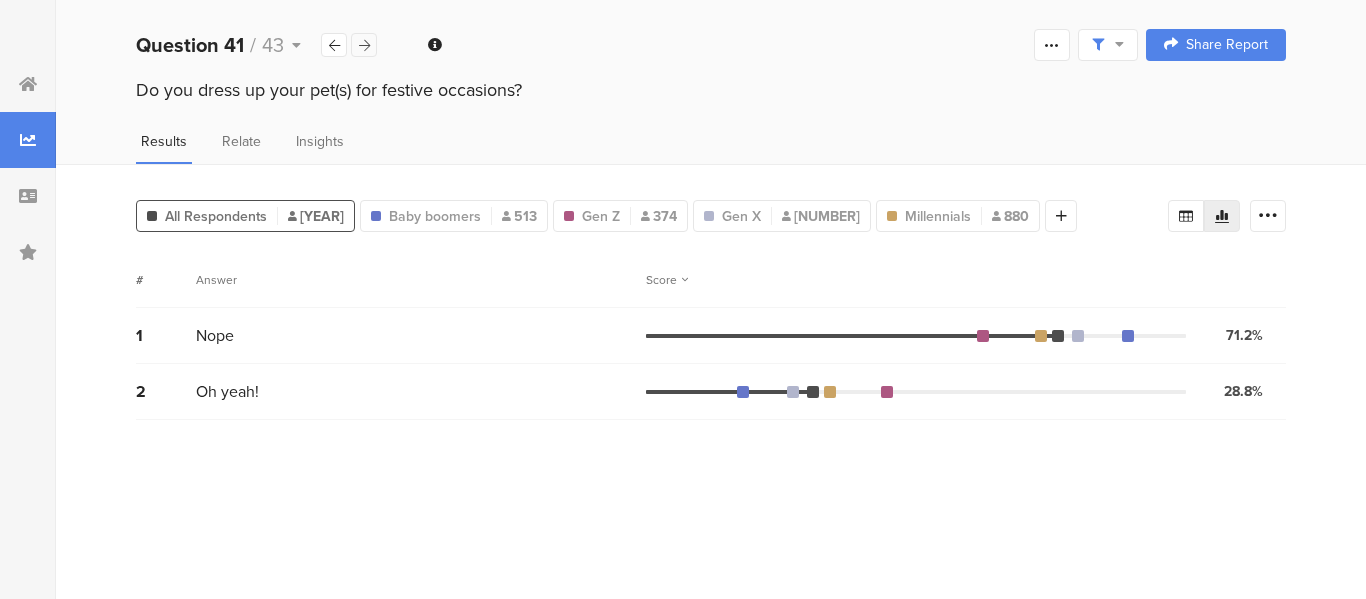 click at bounding box center [364, 45] 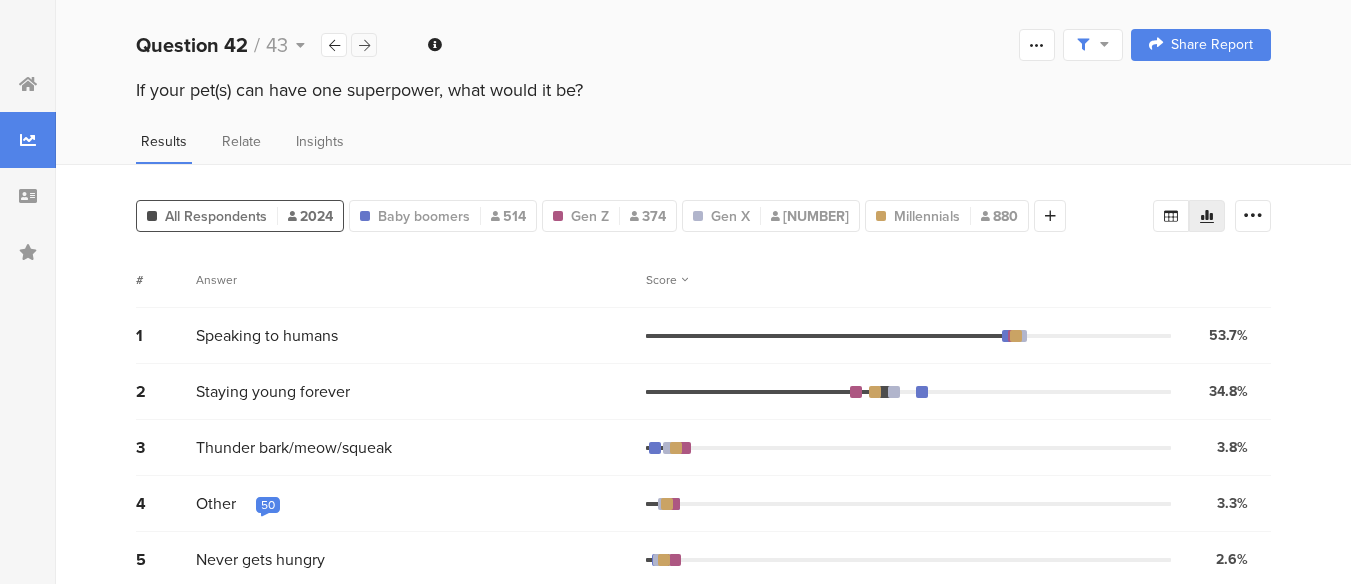 click at bounding box center [364, 45] 